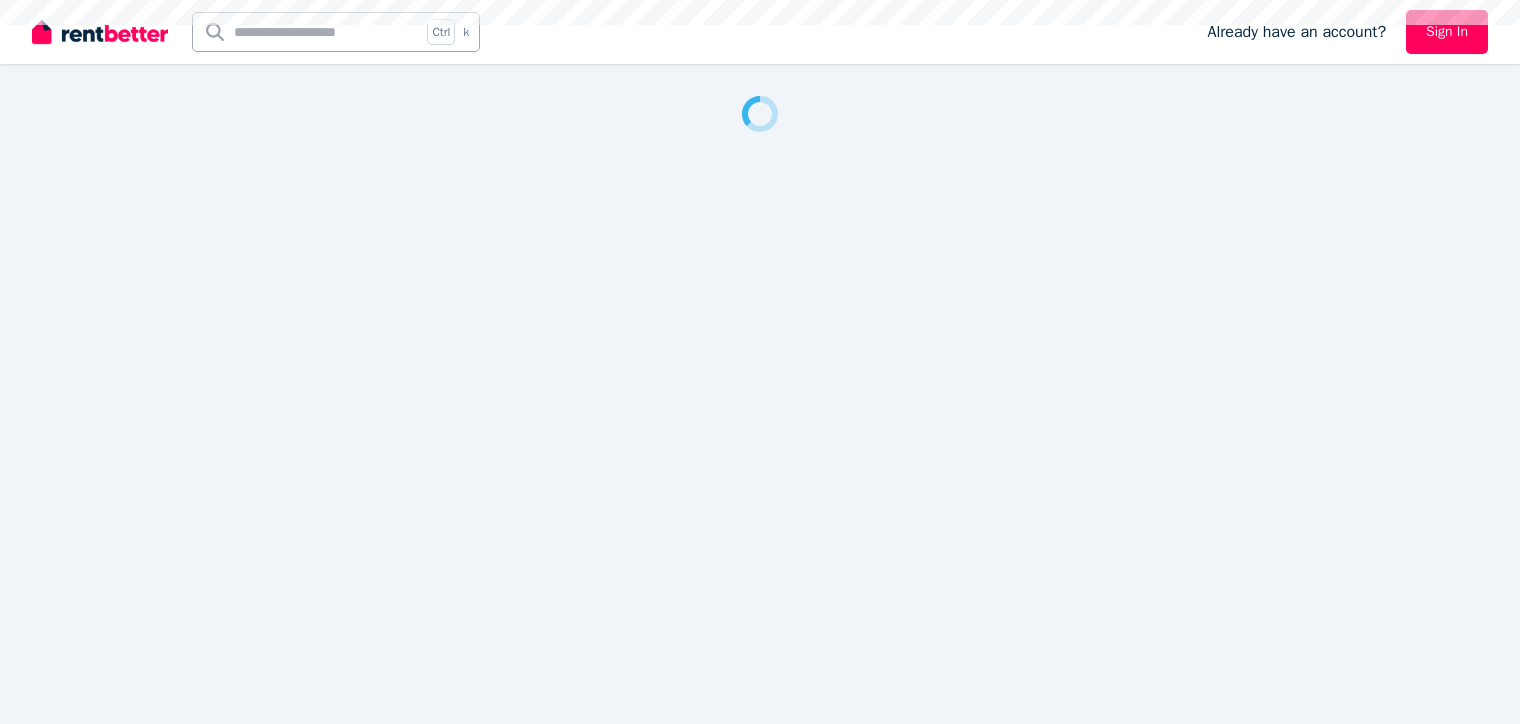 scroll, scrollTop: 0, scrollLeft: 0, axis: both 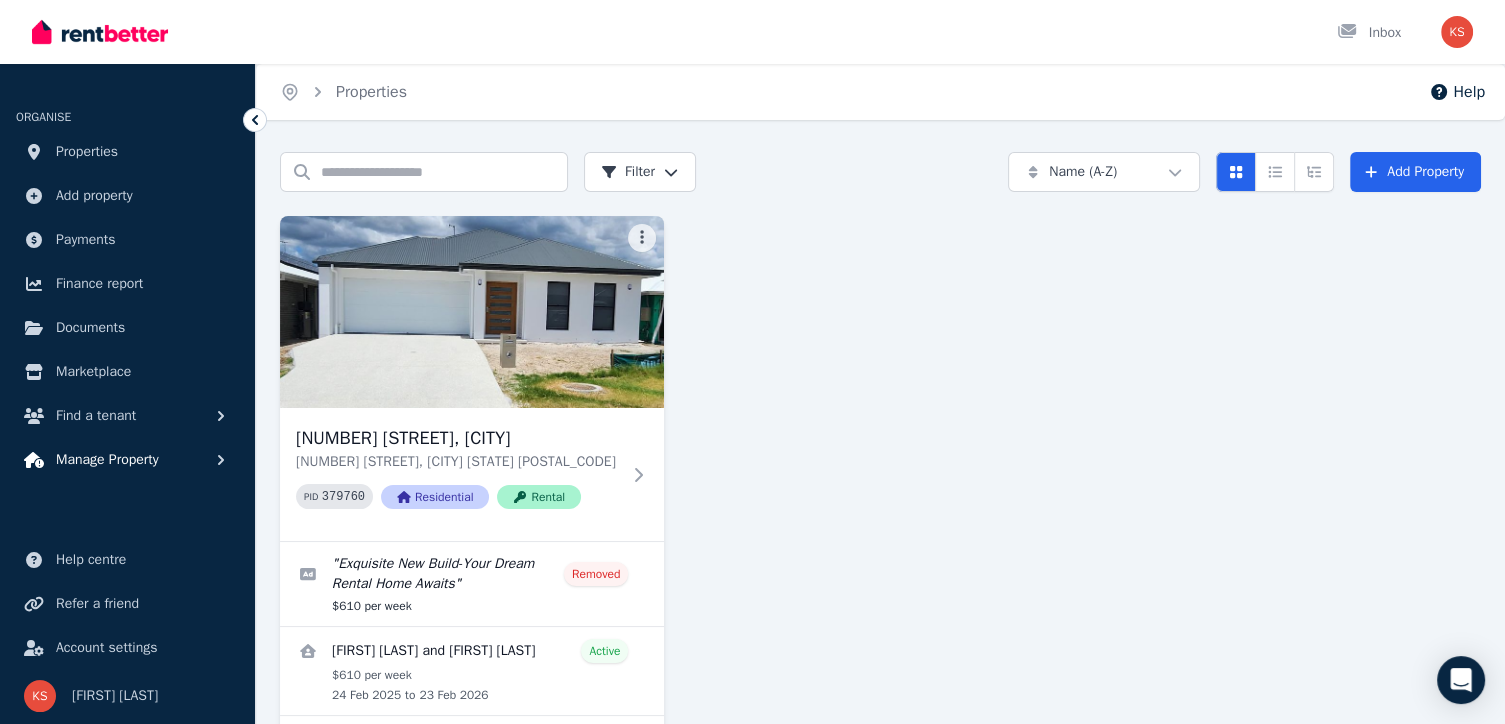 click on "Manage Property" at bounding box center [107, 460] 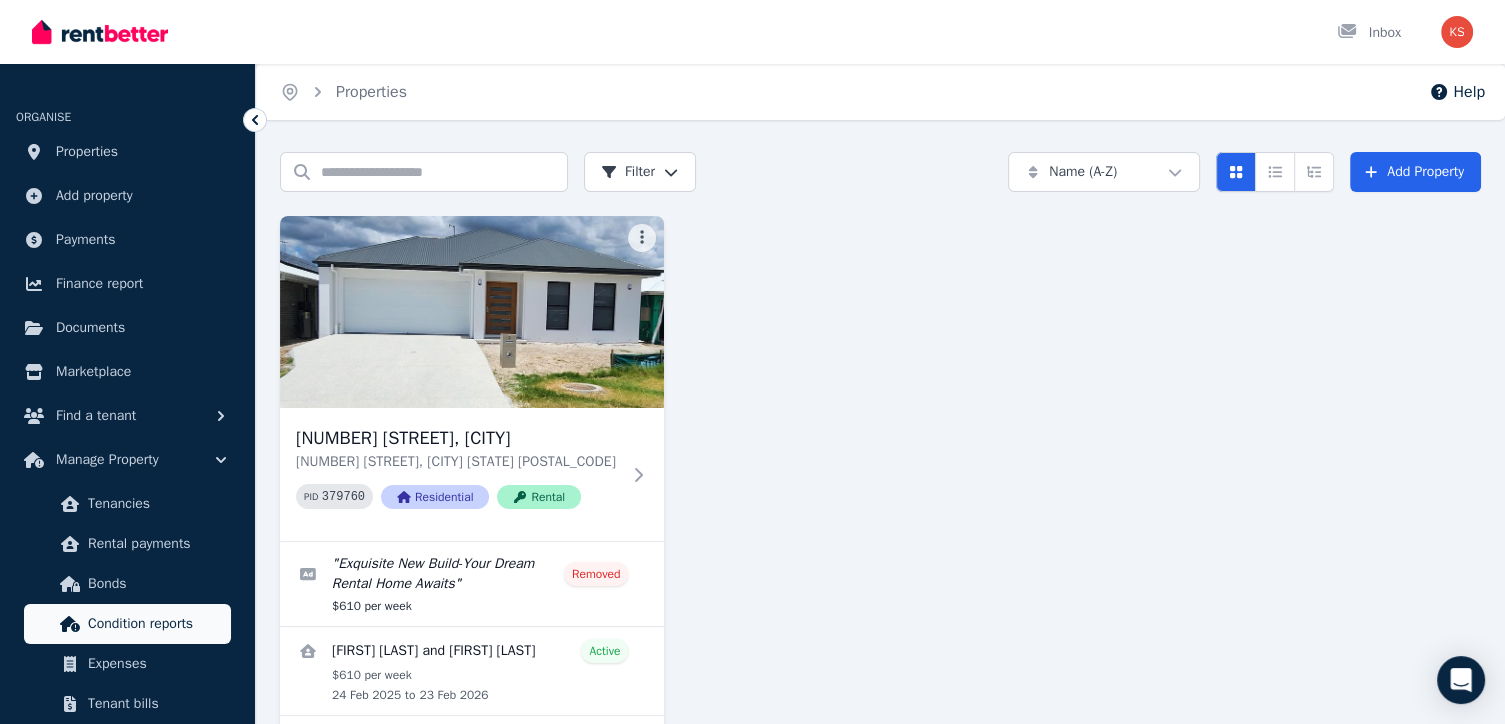 scroll, scrollTop: 100, scrollLeft: 0, axis: vertical 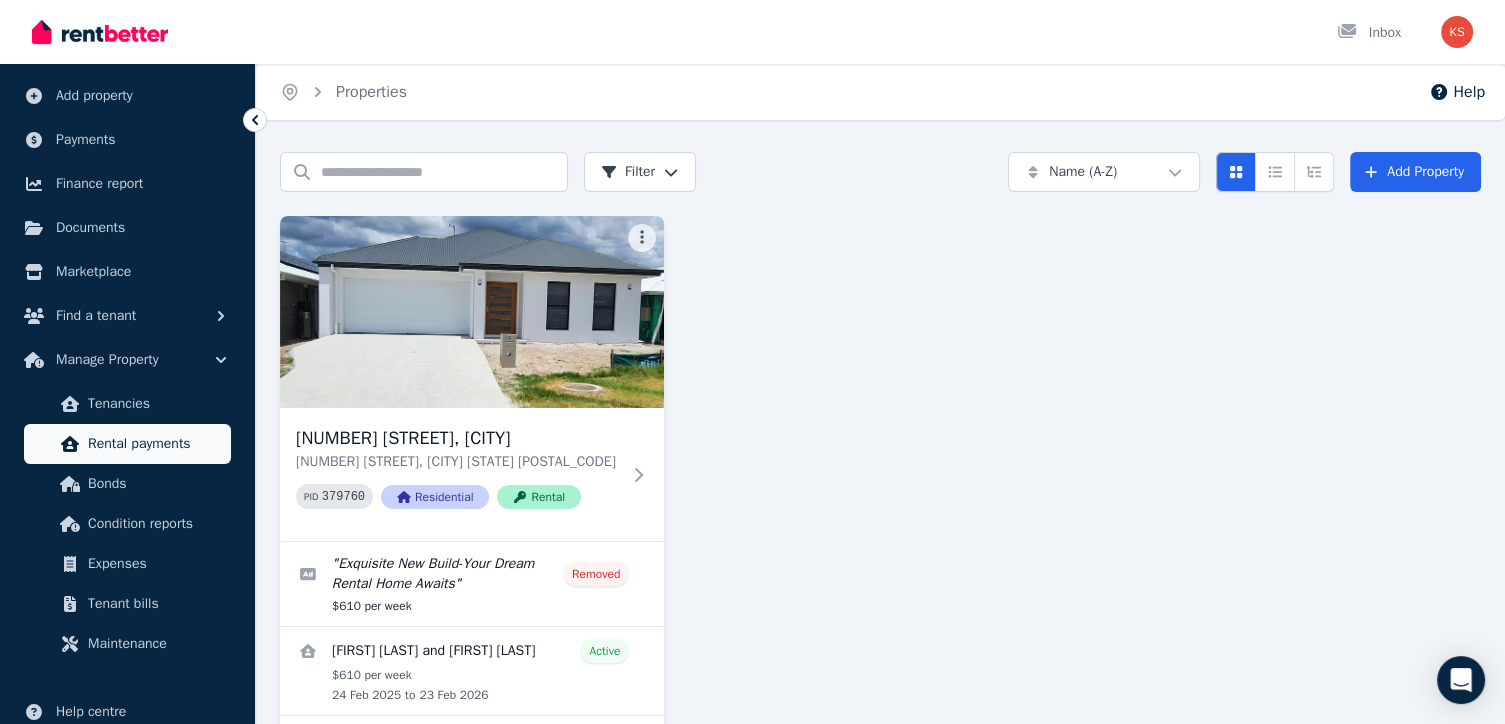 click on "Rental payments" at bounding box center [155, 444] 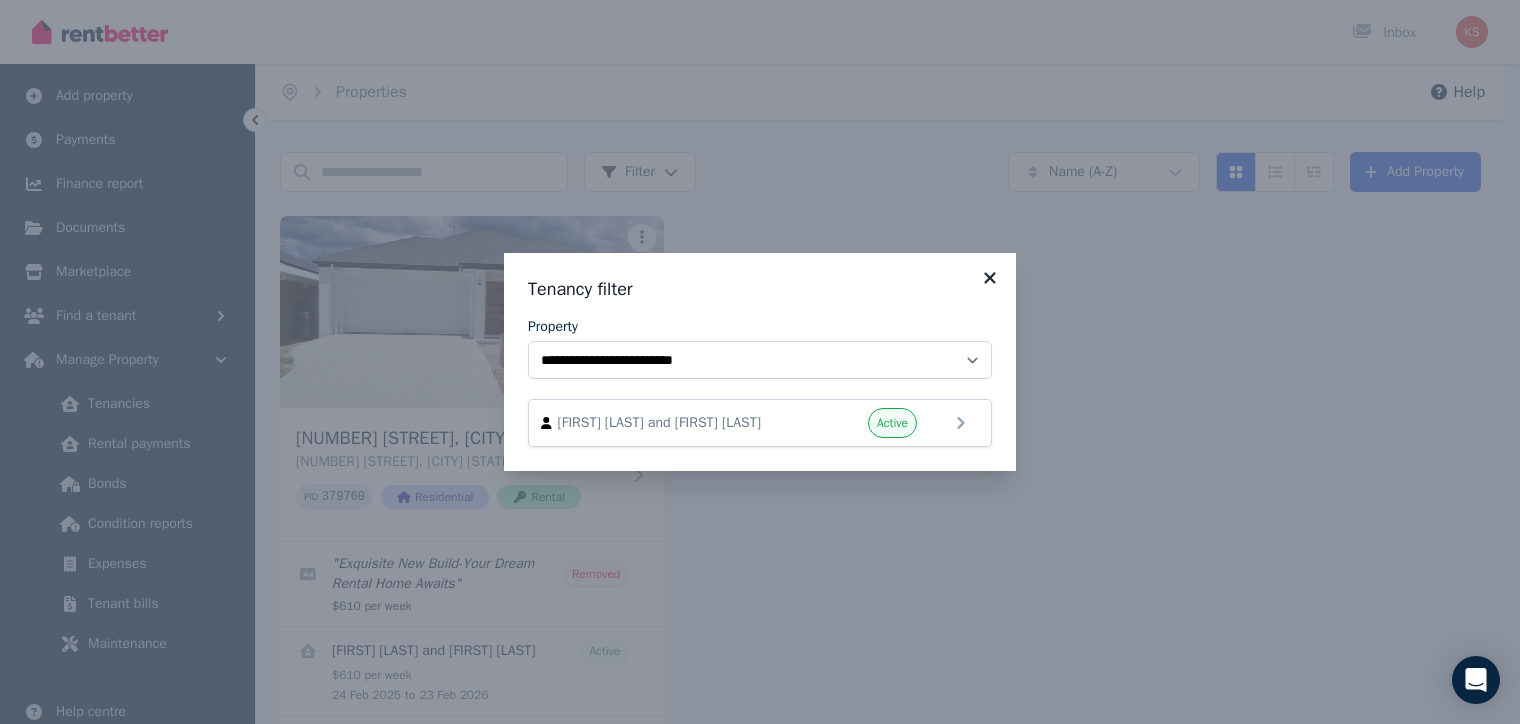 click 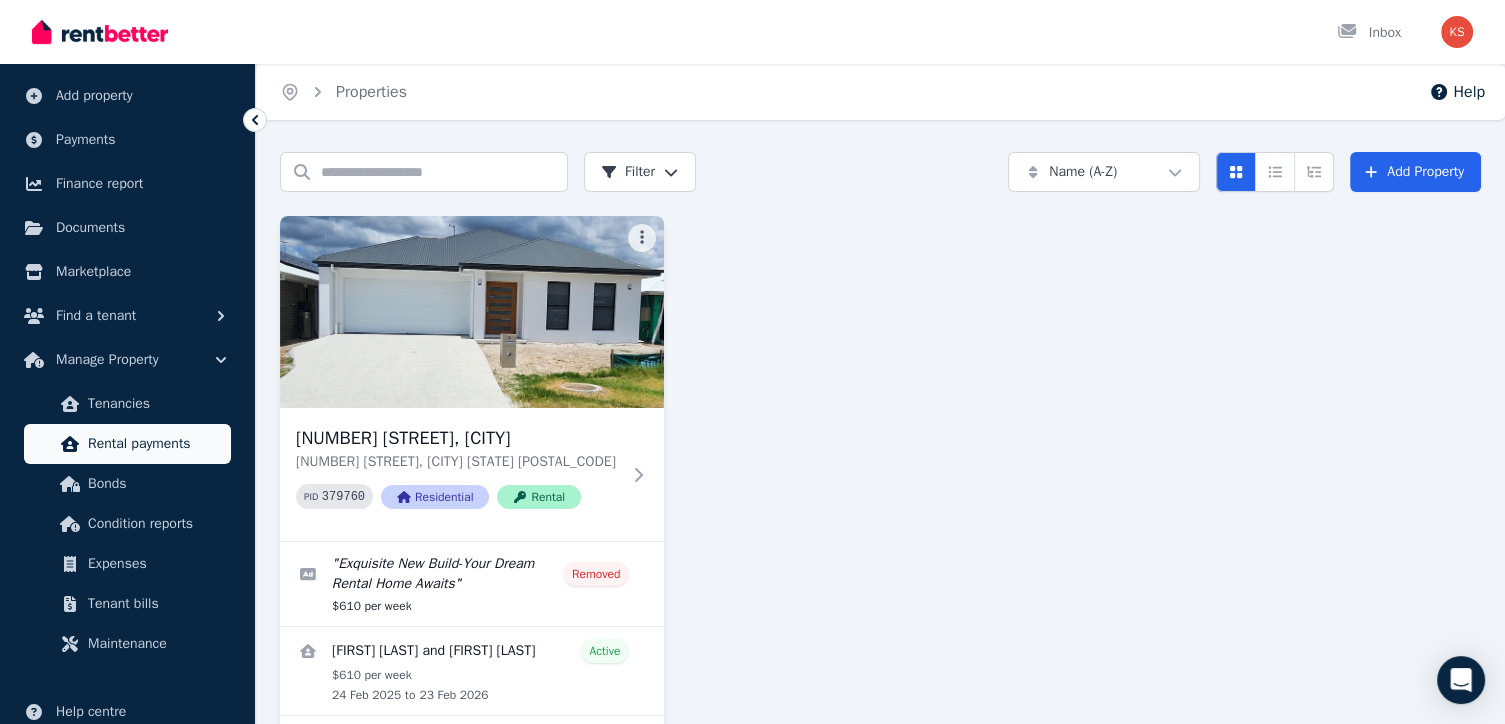 click on "Rental payments" at bounding box center [155, 444] 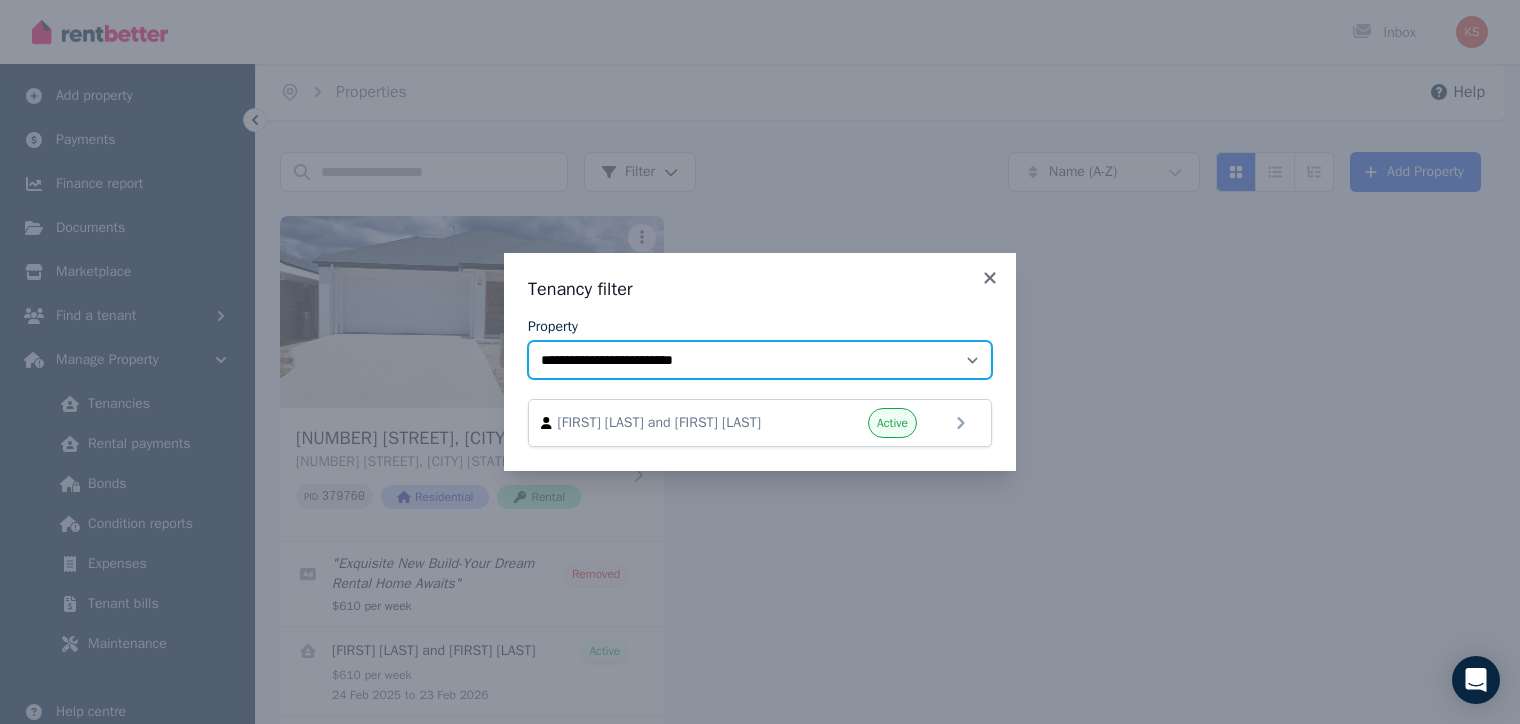 click on "**********" at bounding box center [760, 360] 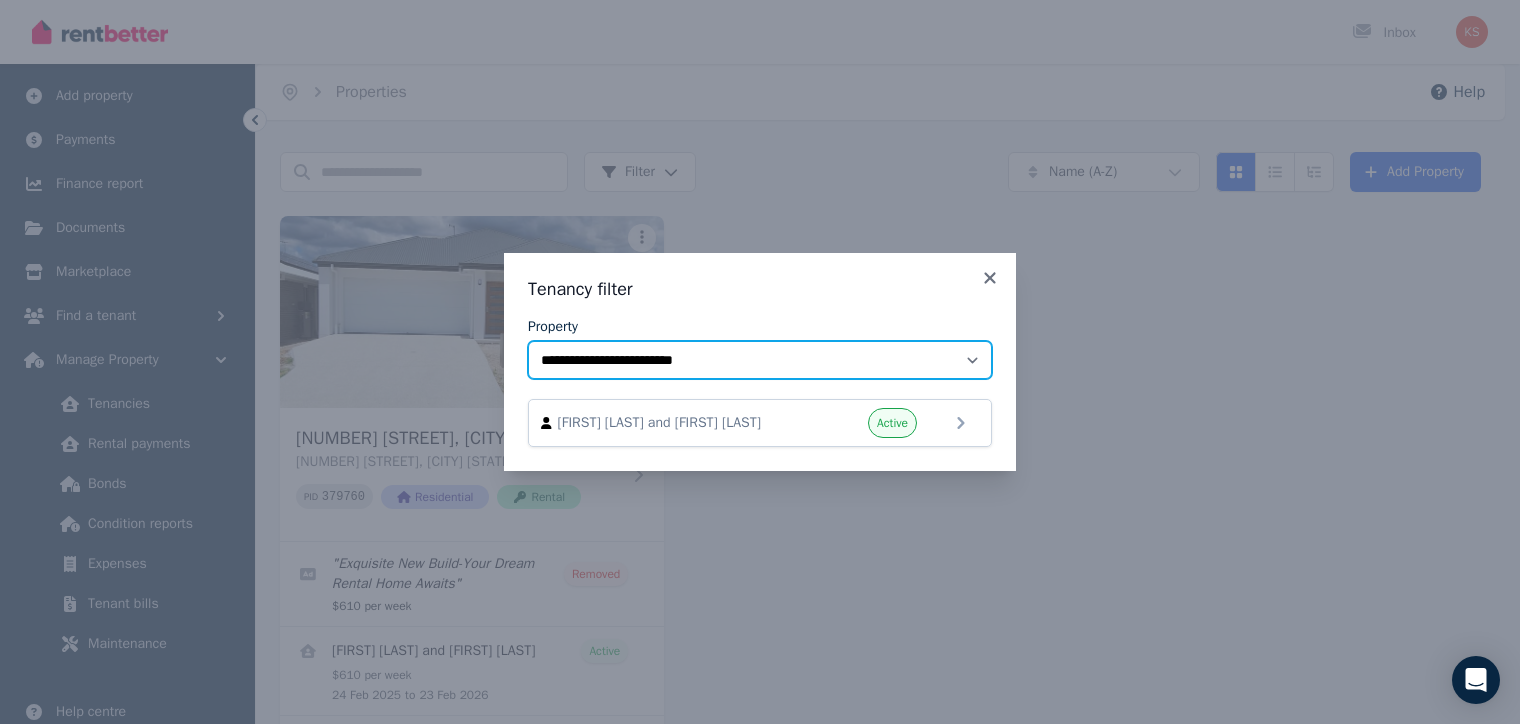 click on "**********" at bounding box center (760, 360) 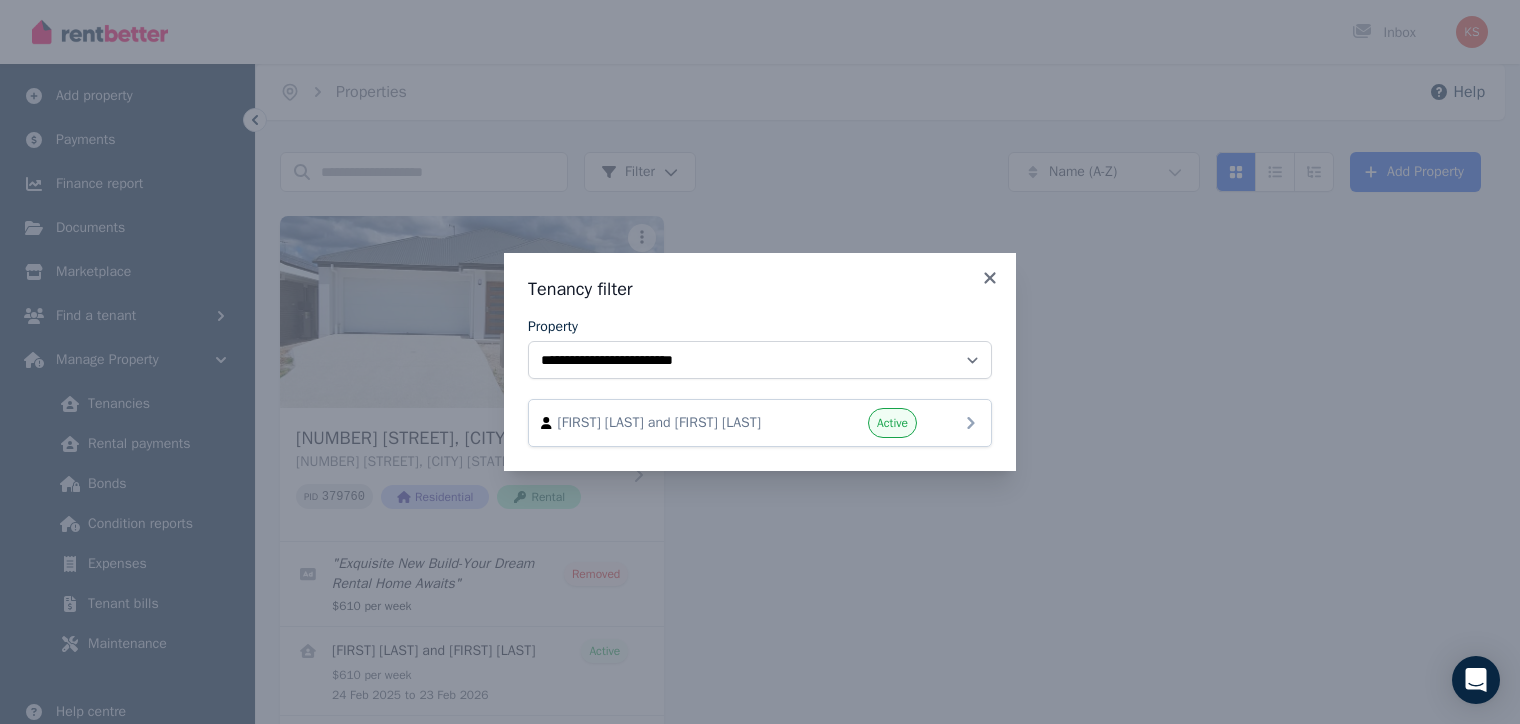 click 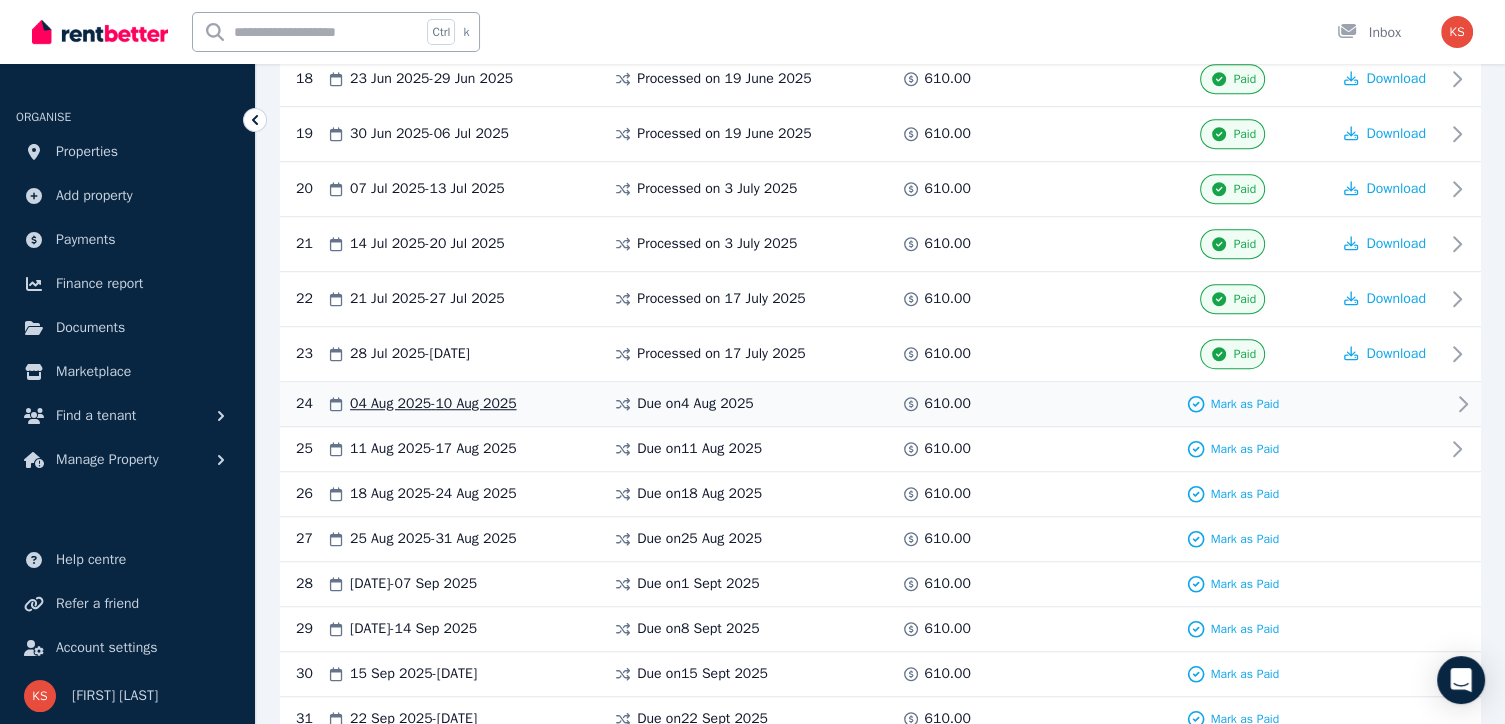 scroll, scrollTop: 1400, scrollLeft: 0, axis: vertical 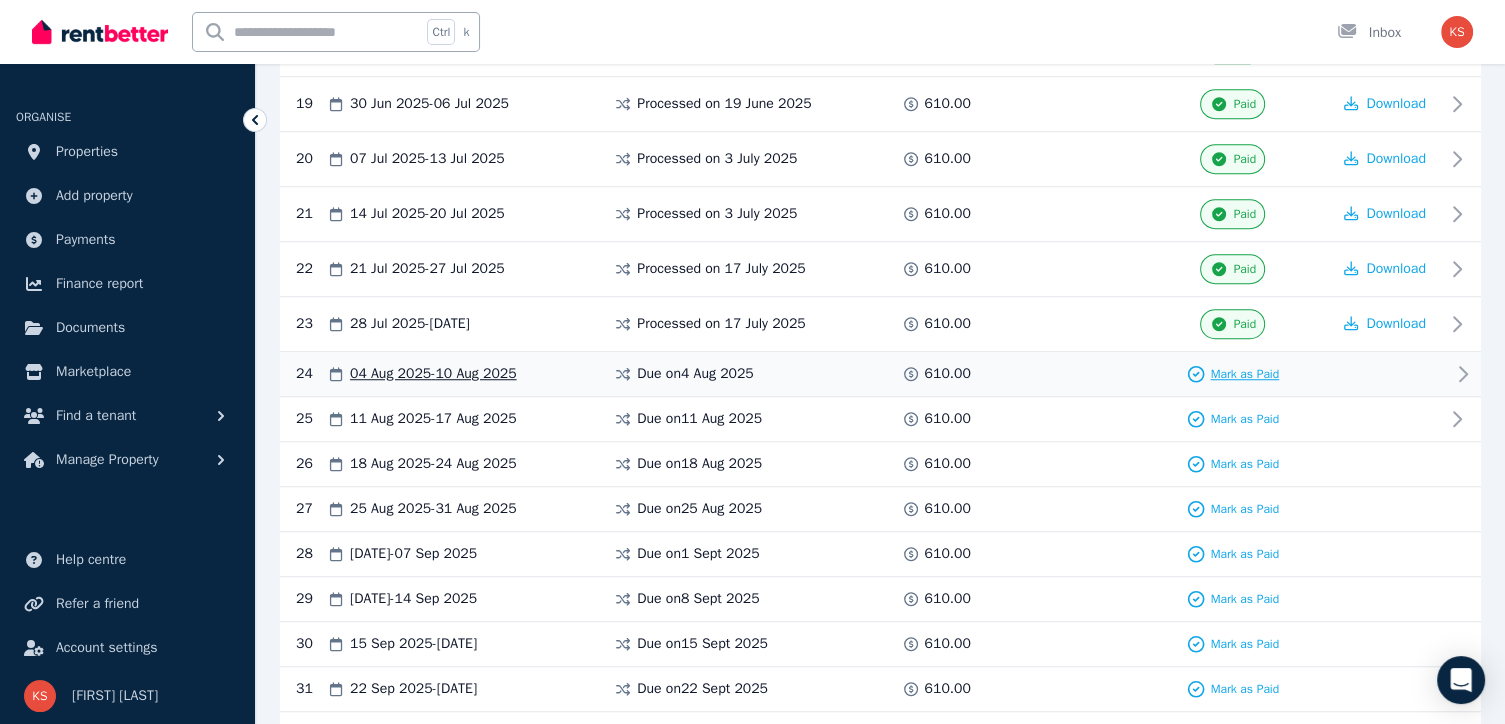 click on "Mark as Paid" at bounding box center (1244, 374) 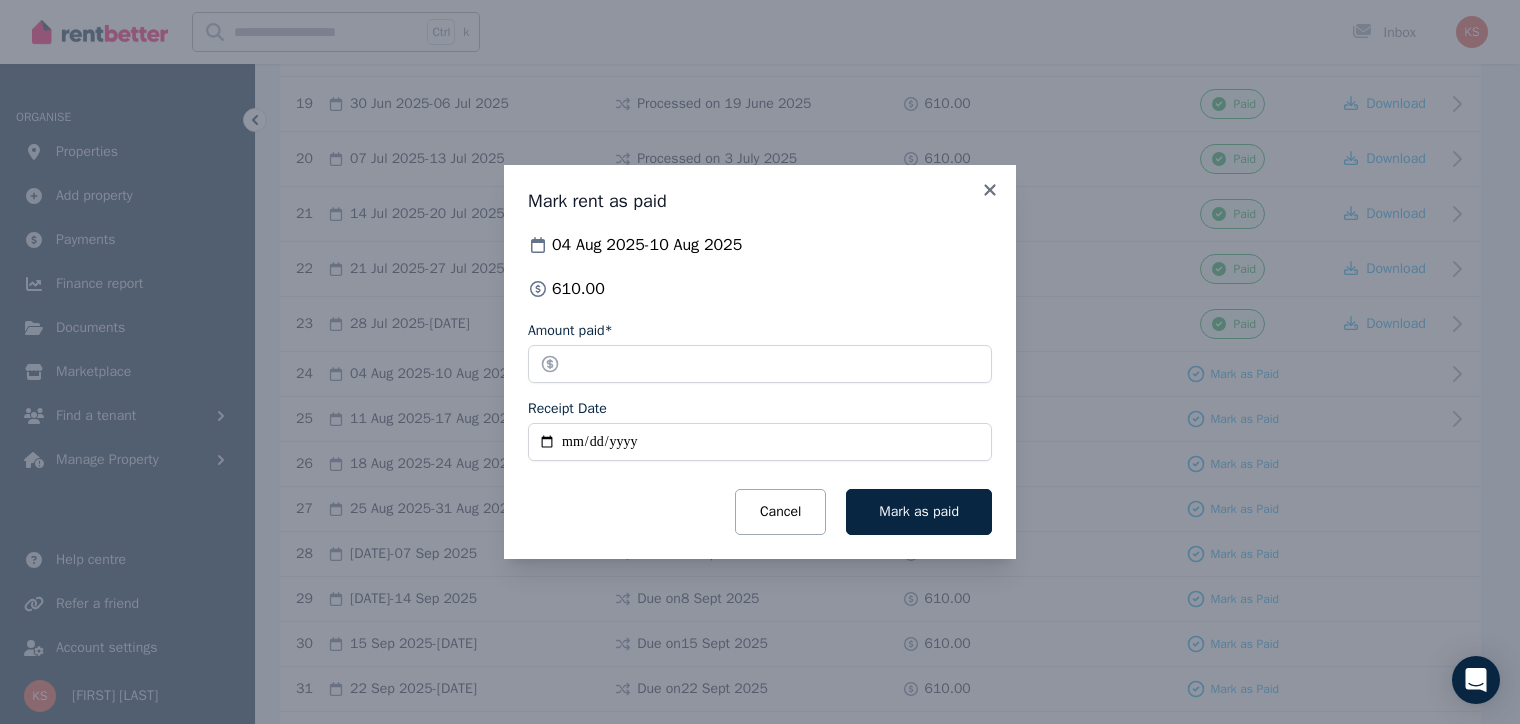 click on "Receipt Date" at bounding box center (760, 442) 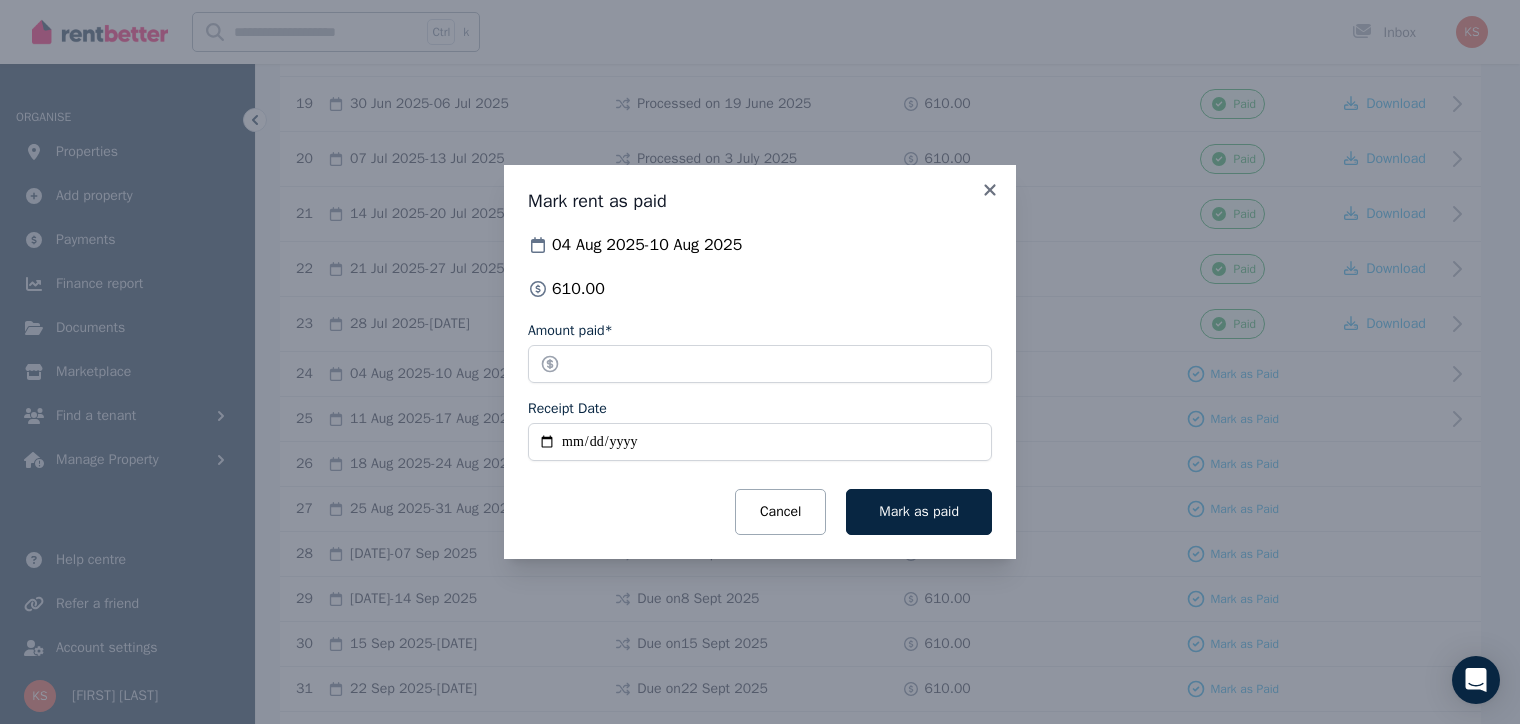 type on "**********" 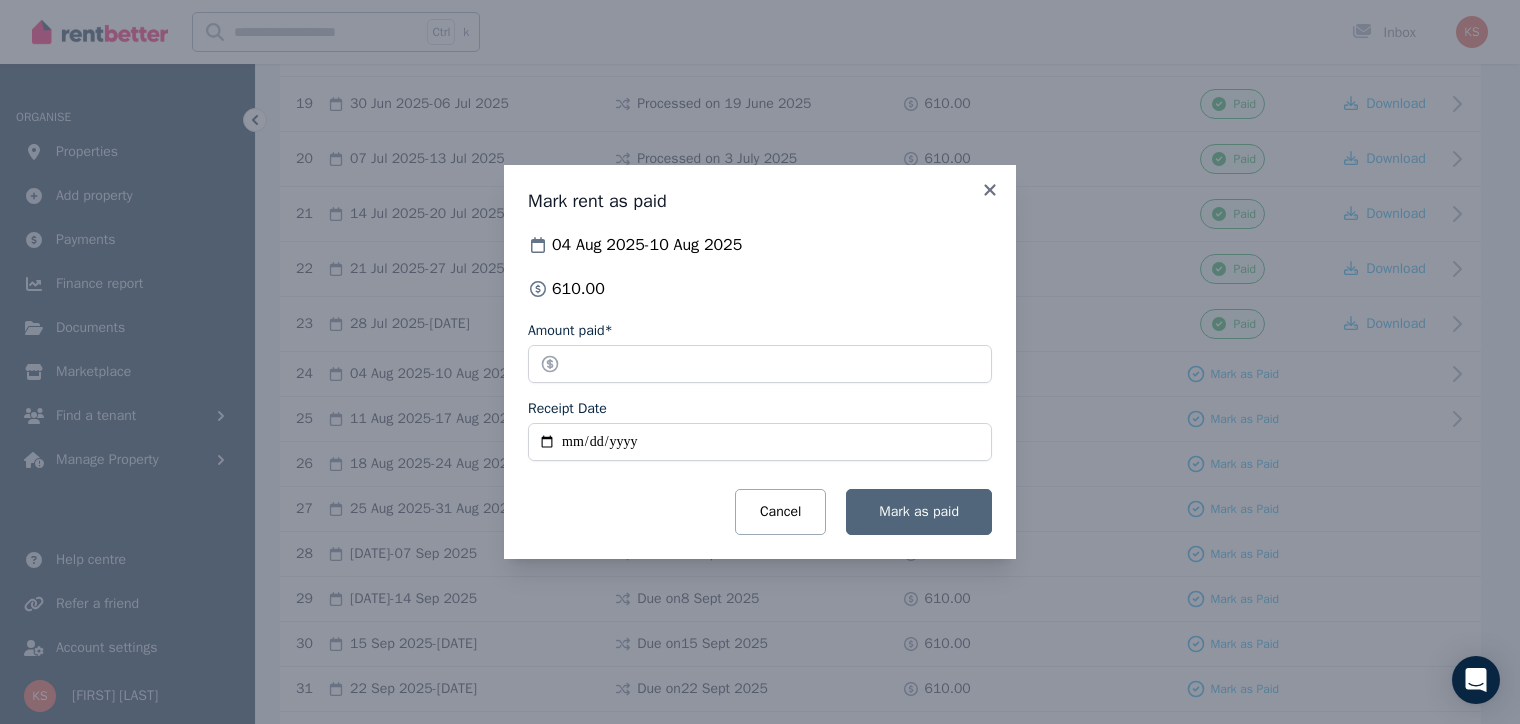 click on "Mark as paid" at bounding box center (919, 511) 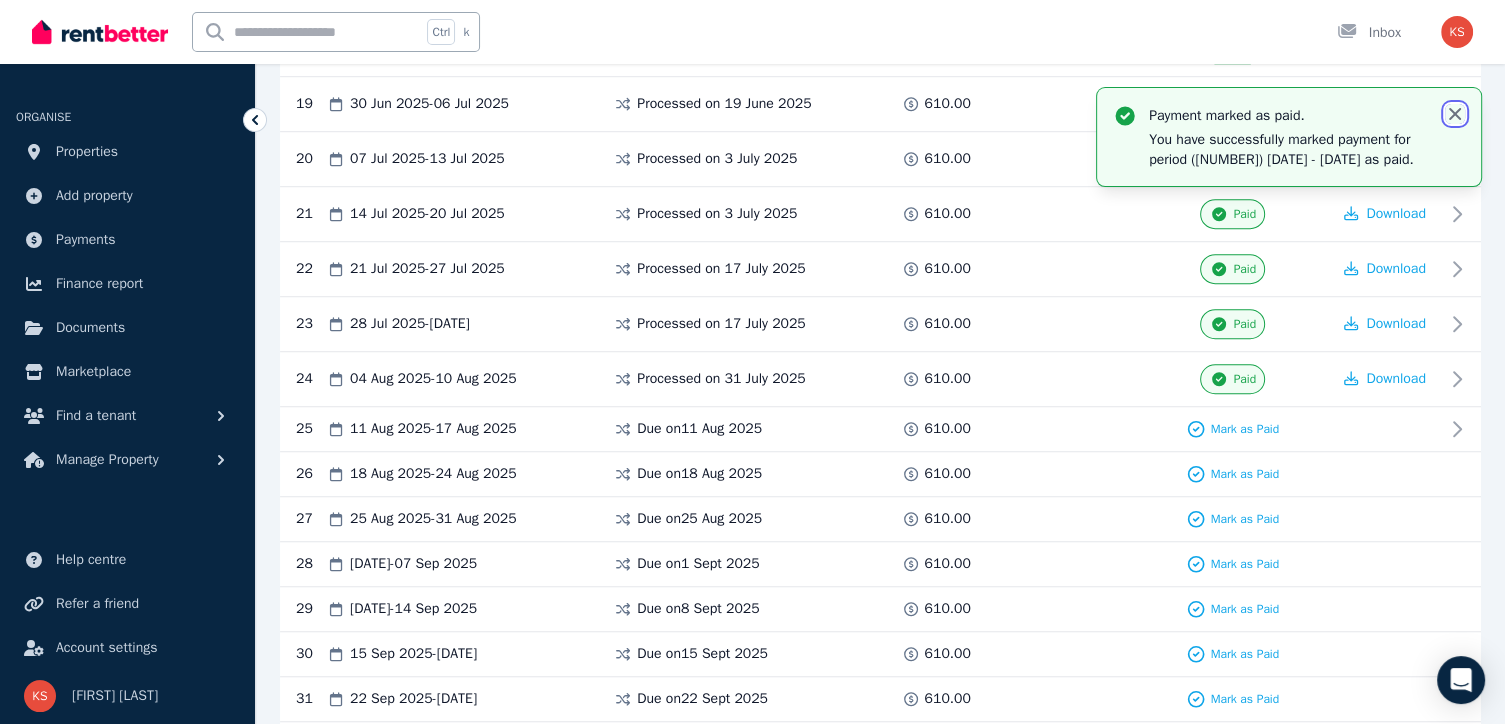 click 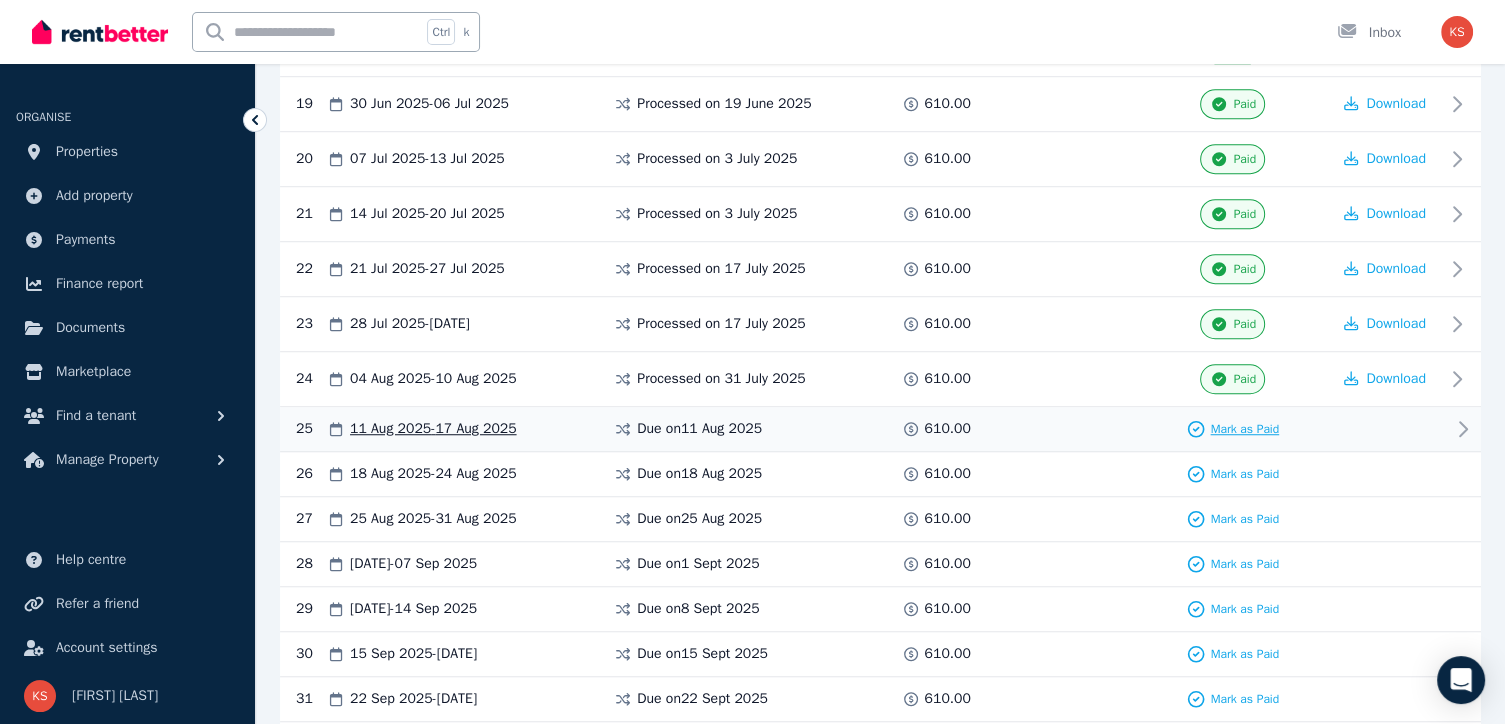 click on "Mark as Paid" at bounding box center [1244, 429] 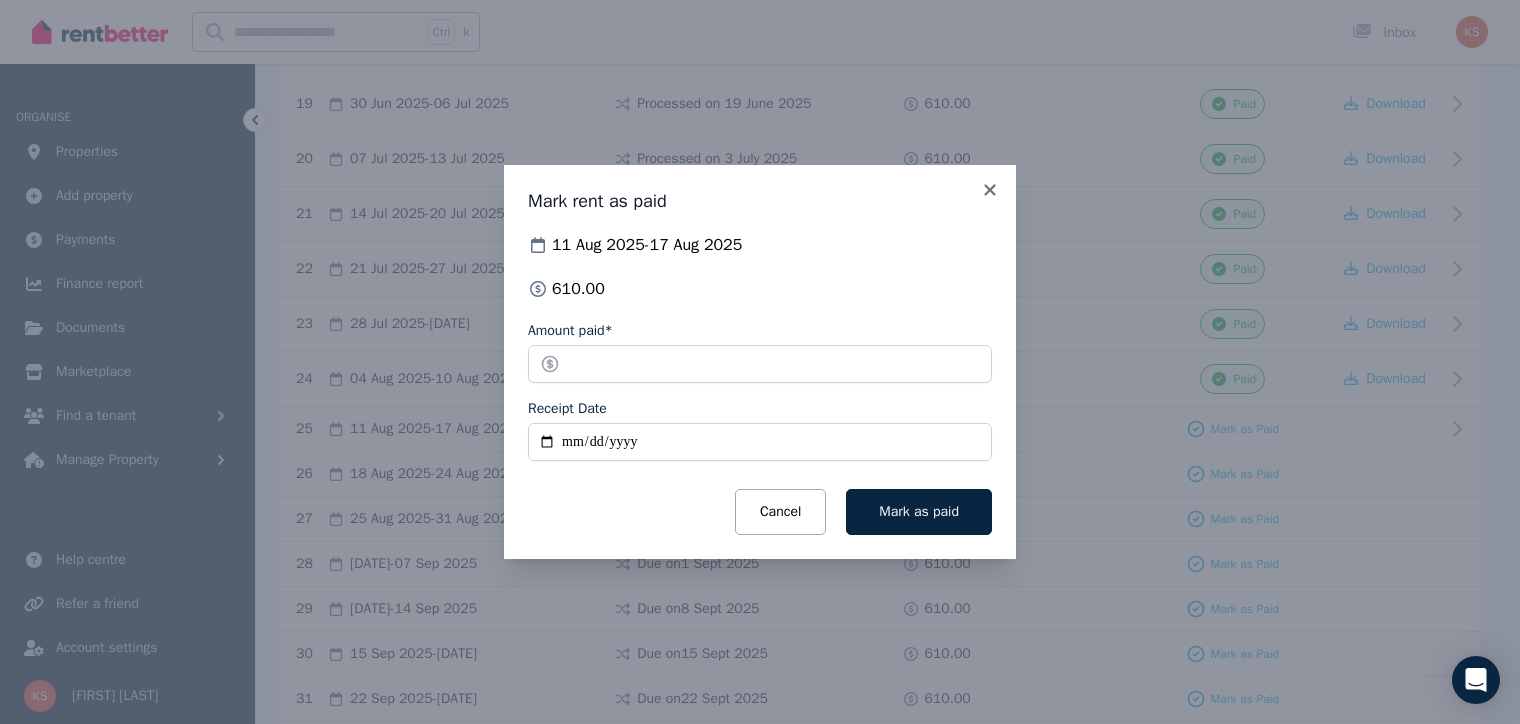click on "Receipt Date" at bounding box center (760, 442) 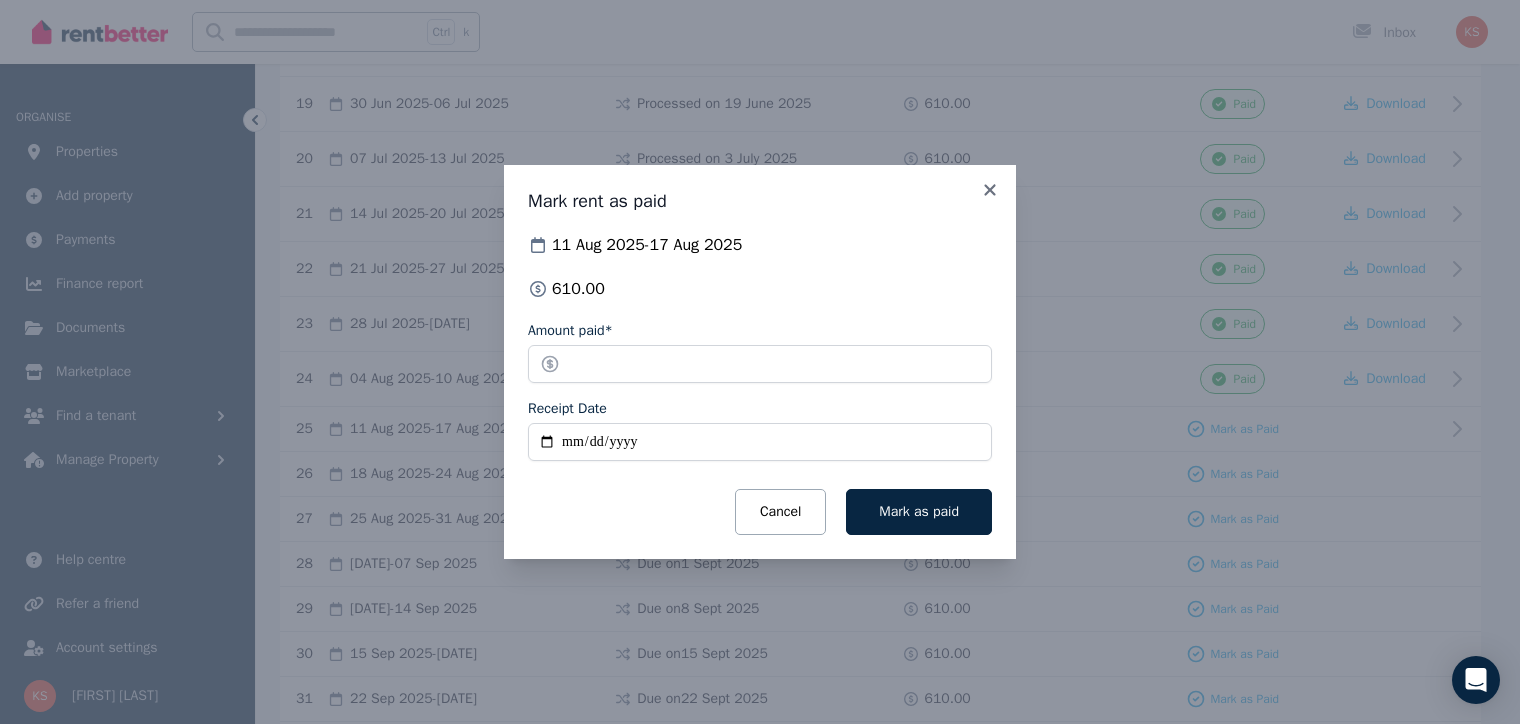 type on "**********" 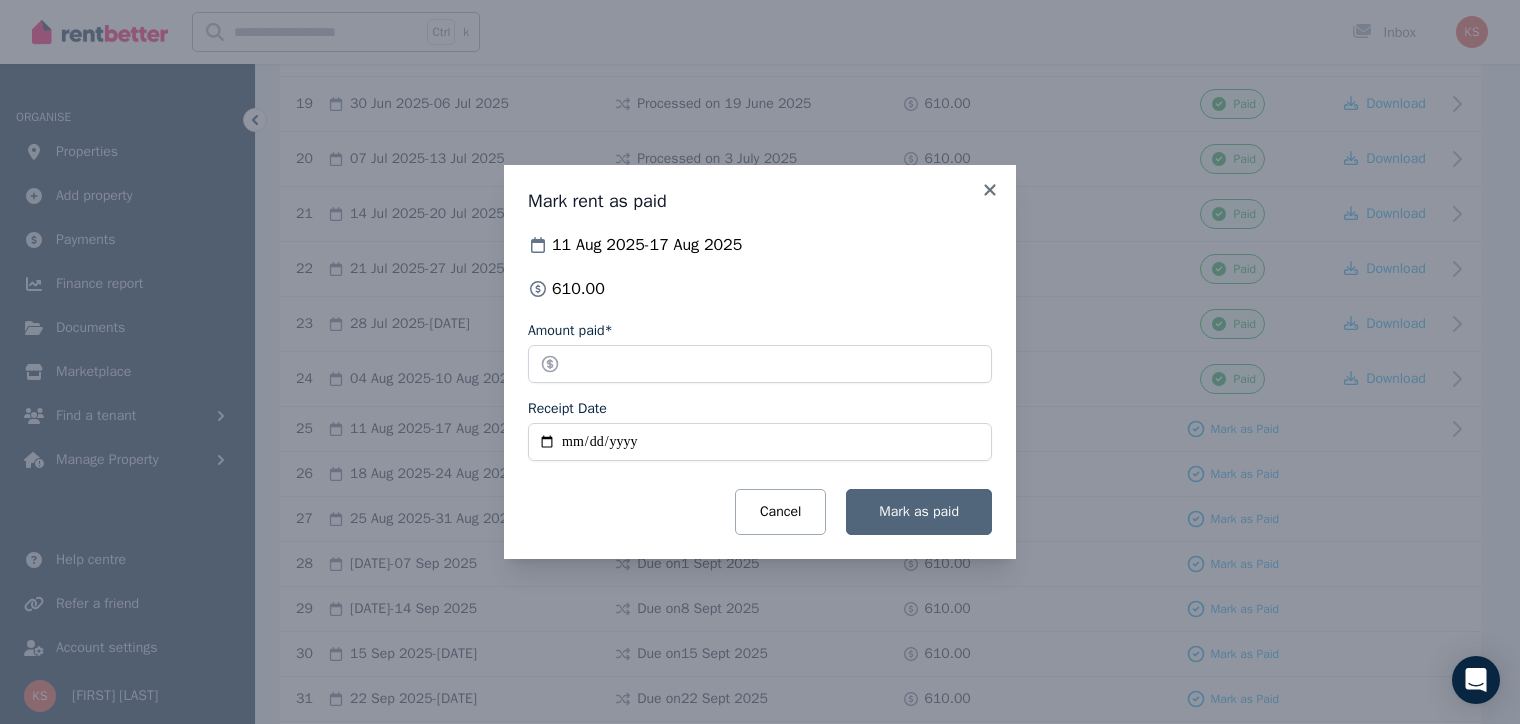 click on "Mark as paid" at bounding box center (919, 511) 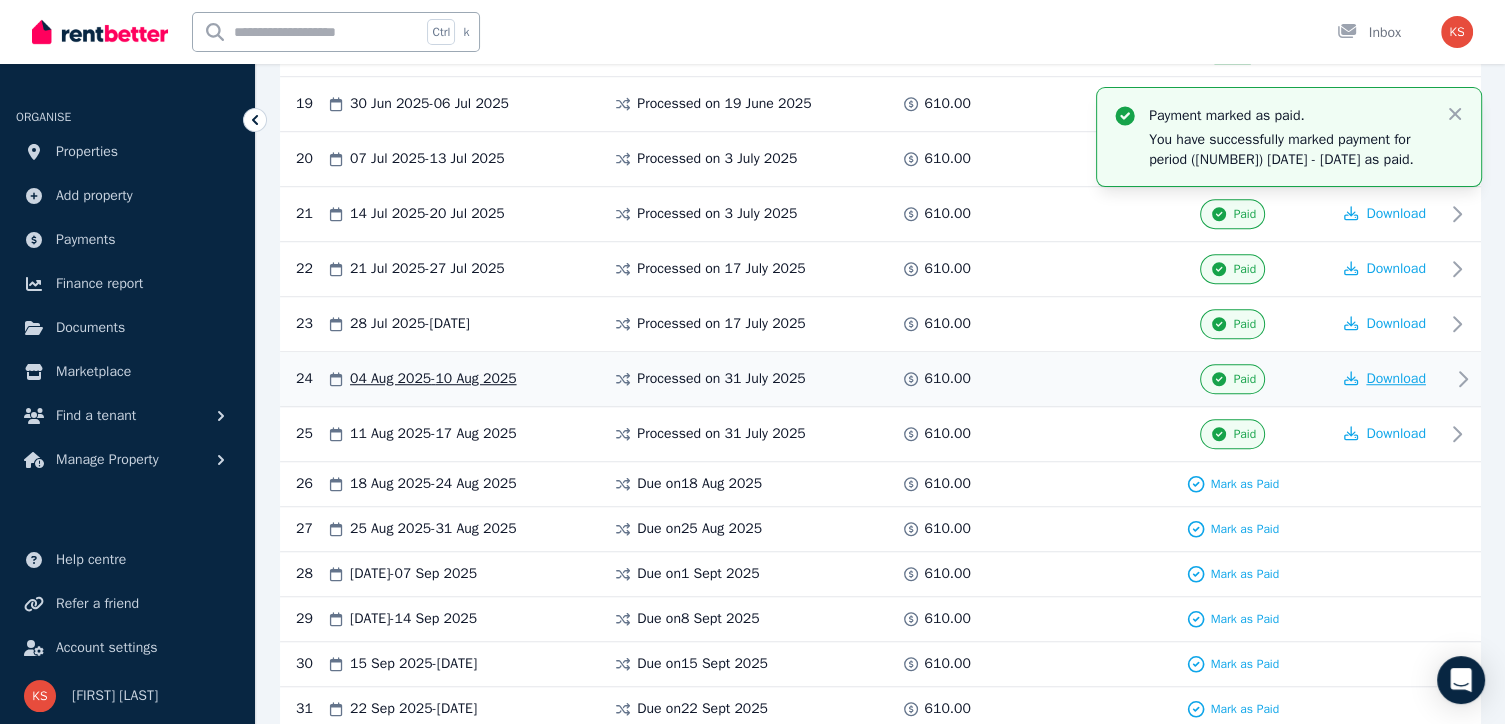 click on "Download" at bounding box center (1396, 378) 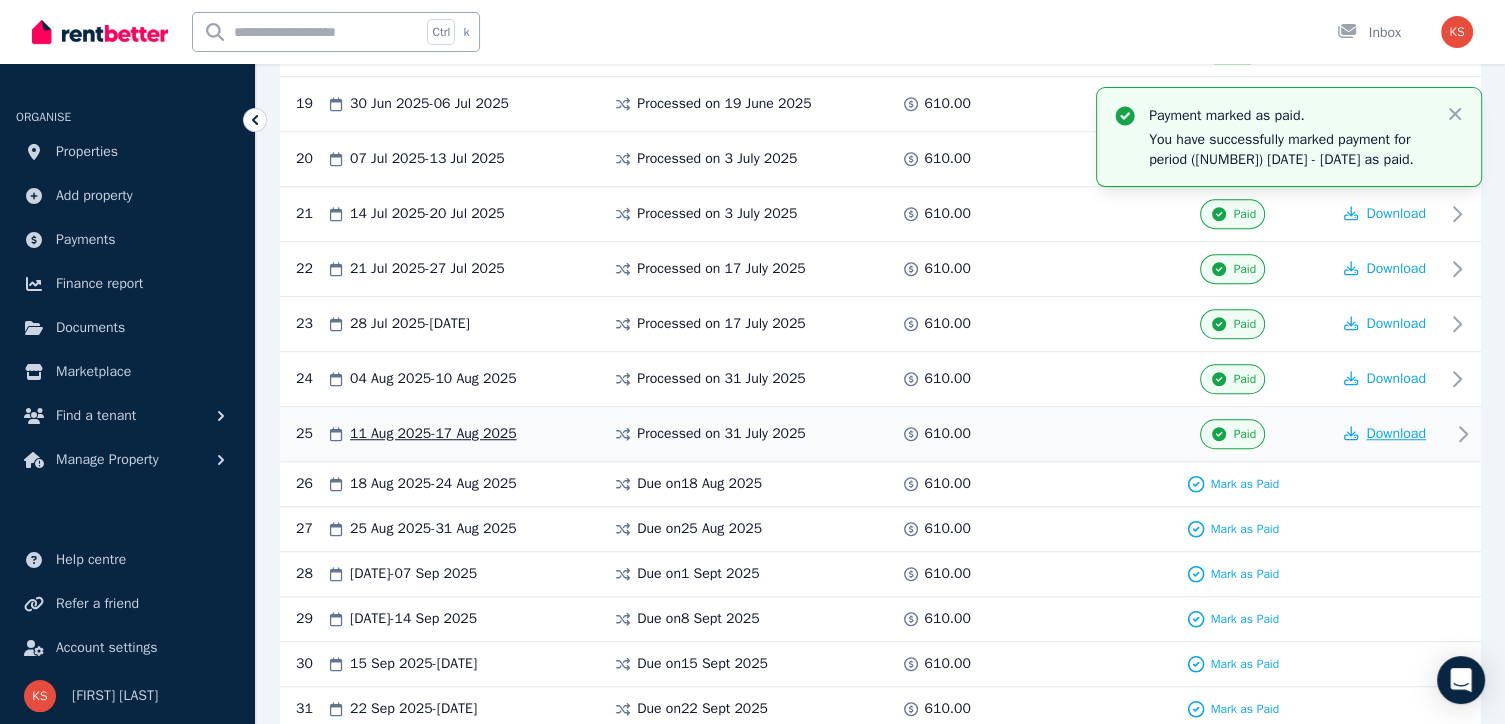click on "Download" at bounding box center [1396, 433] 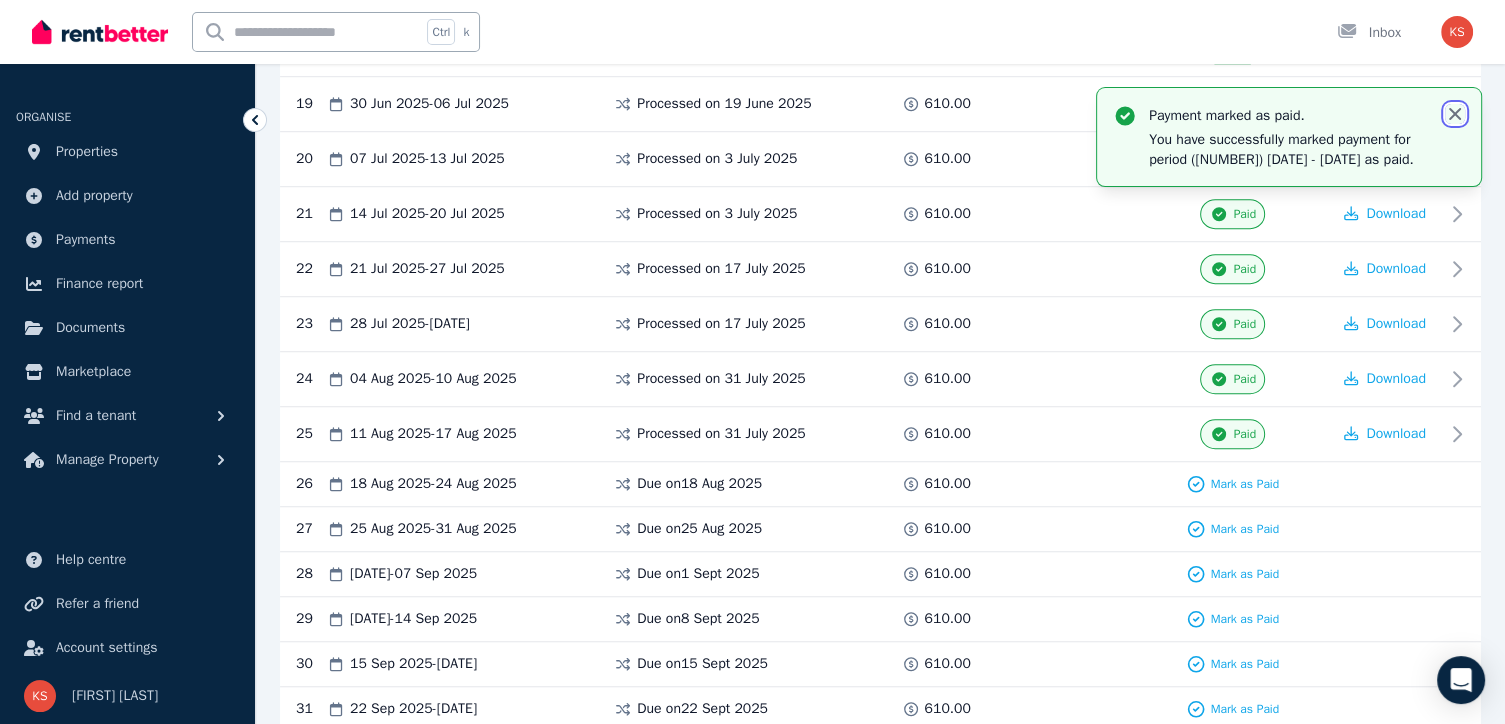 click 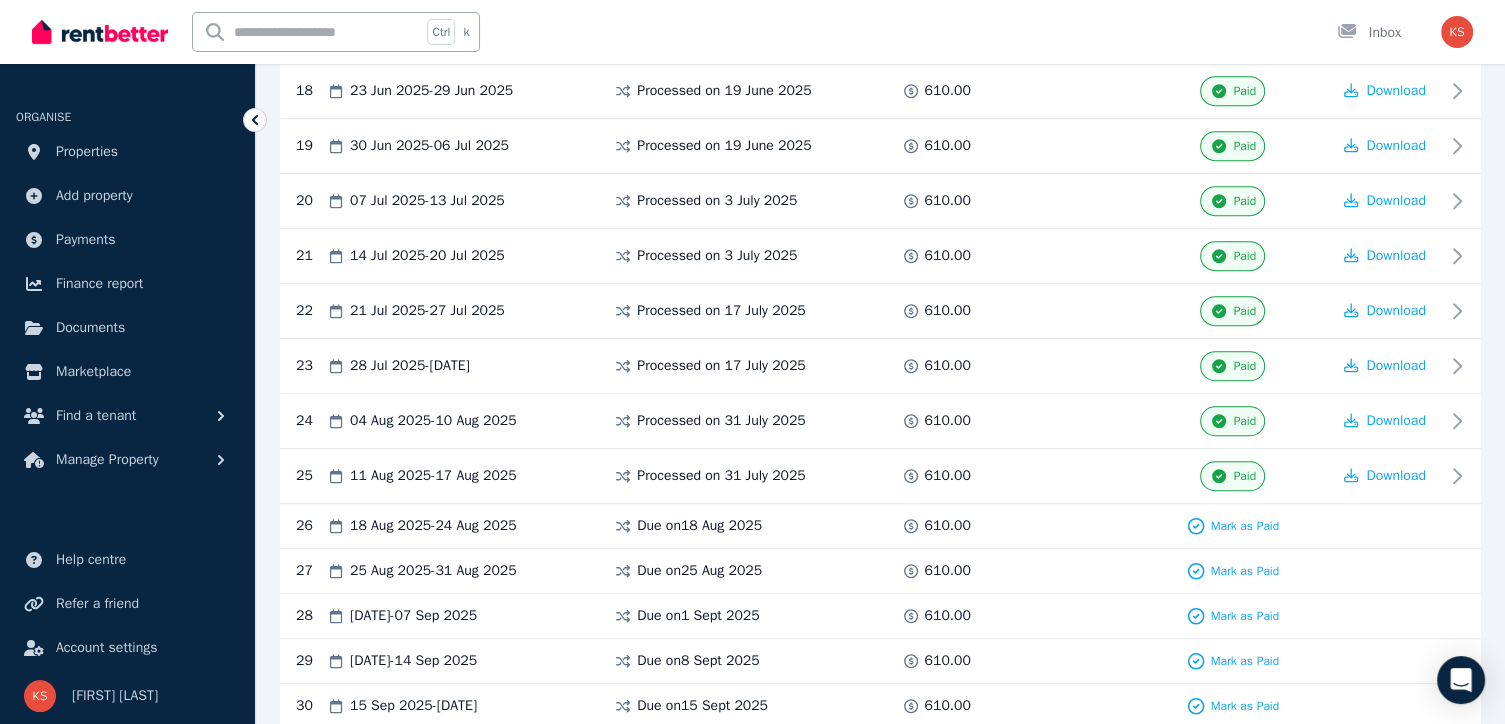 scroll, scrollTop: 1400, scrollLeft: 0, axis: vertical 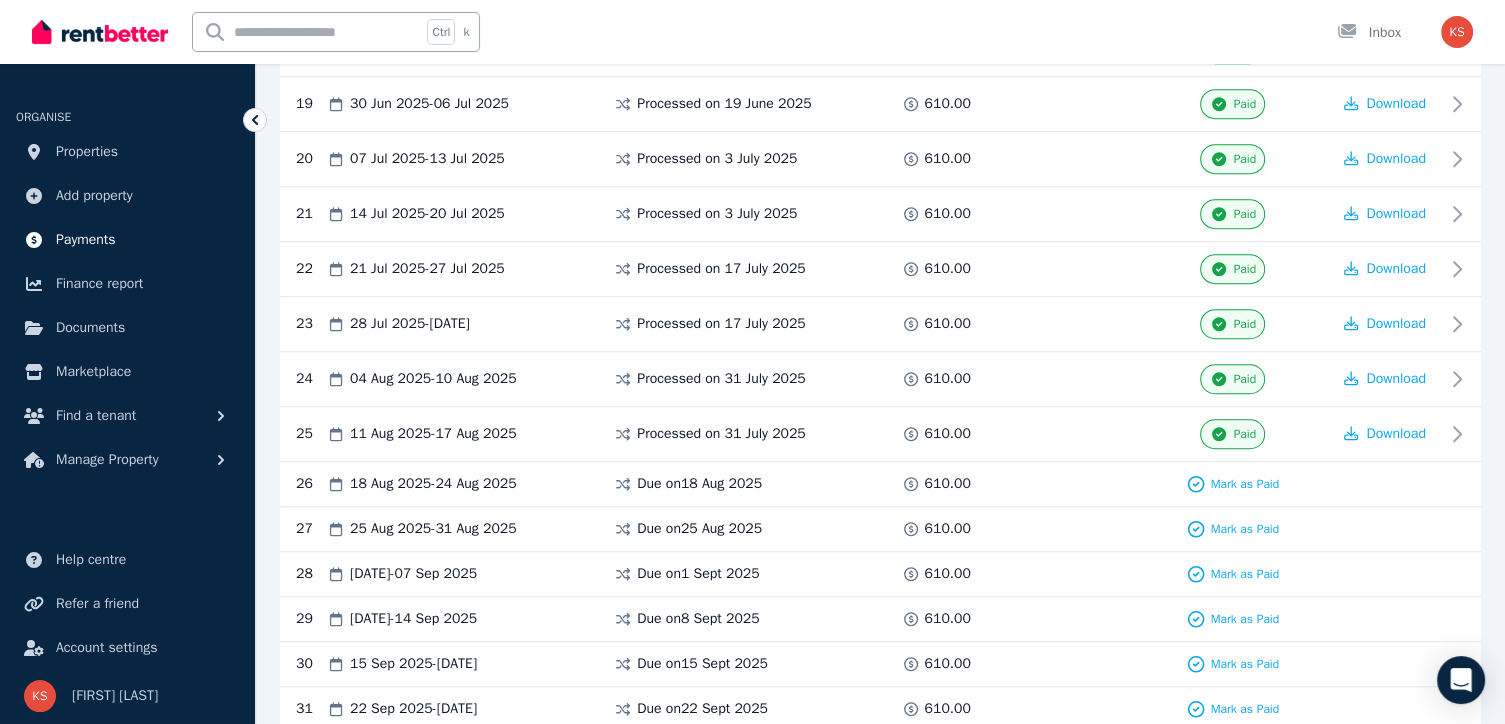 click on "Payments" at bounding box center (86, 240) 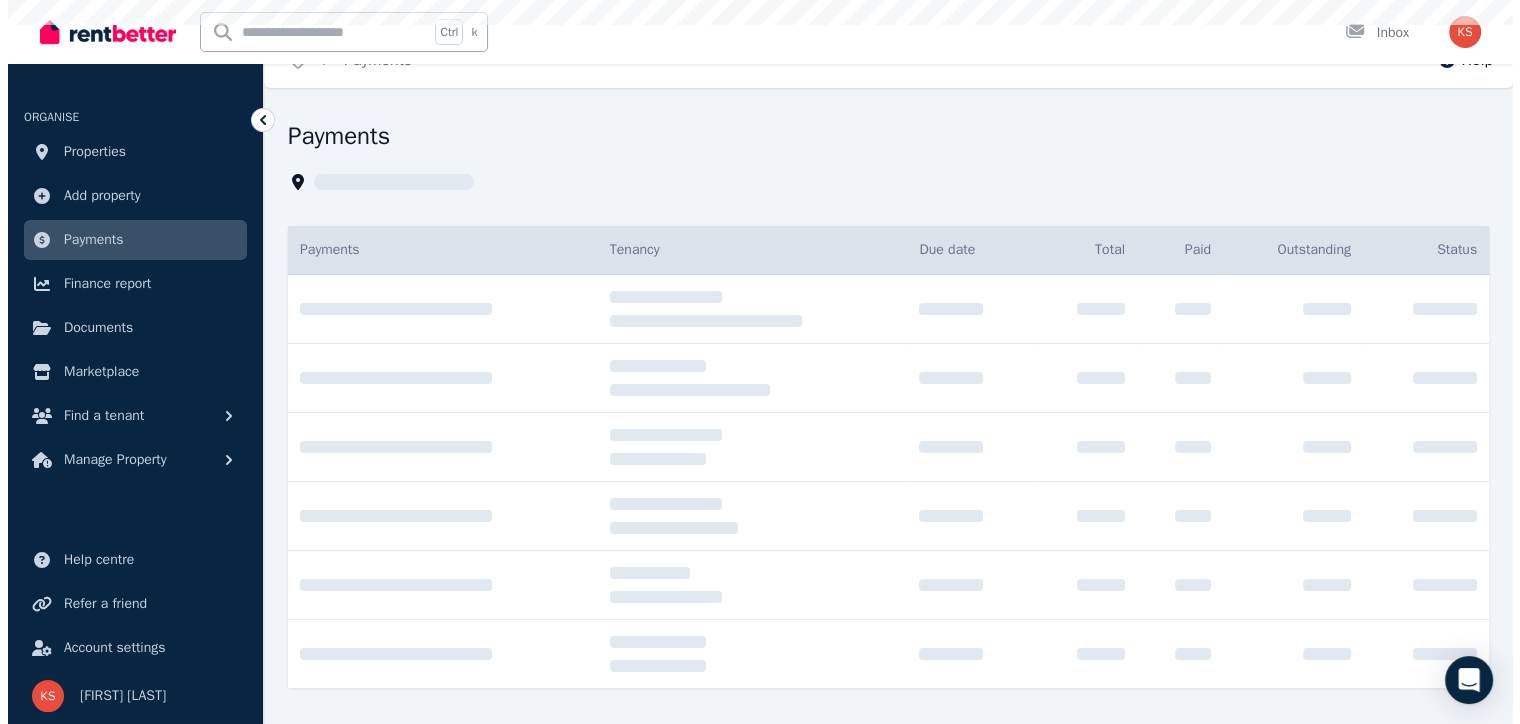 scroll, scrollTop: 0, scrollLeft: 0, axis: both 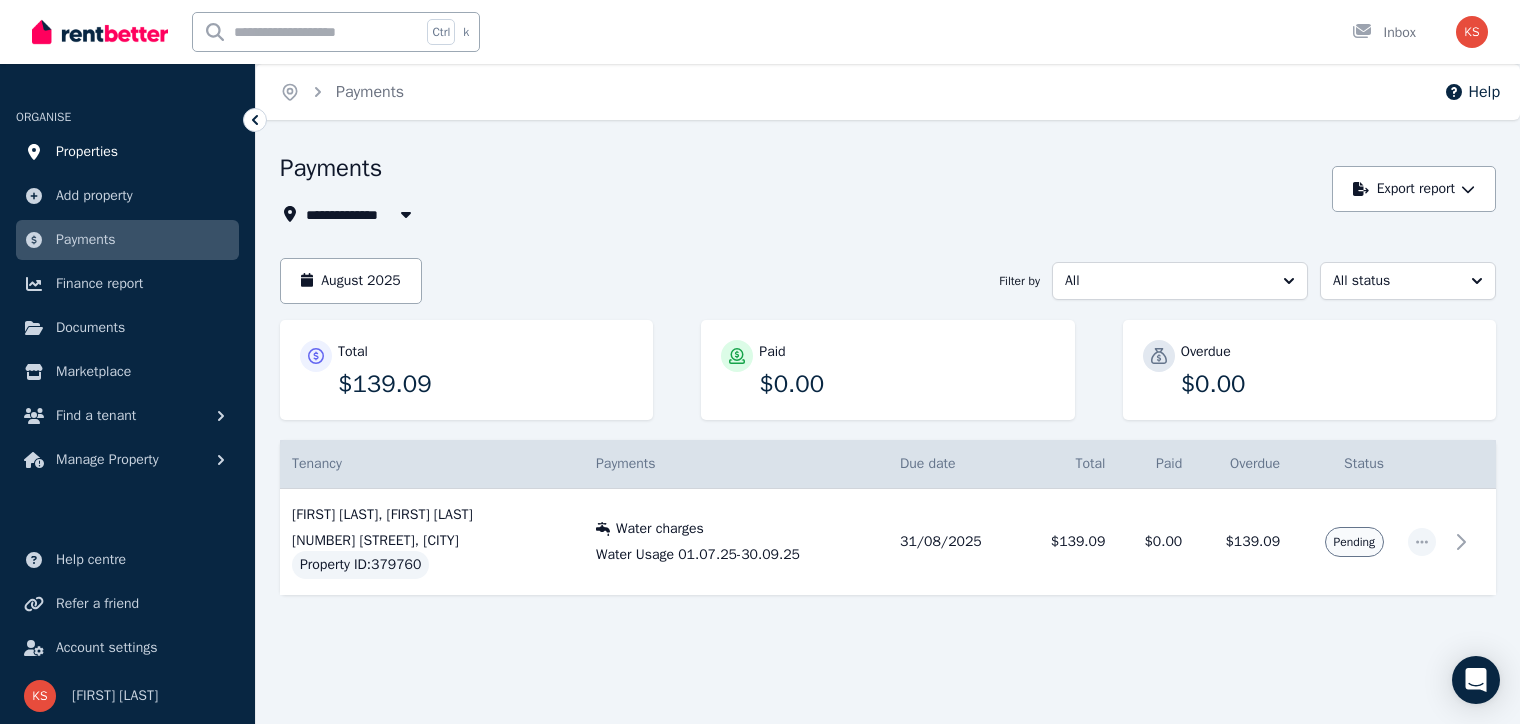 click on "Properties" at bounding box center (87, 152) 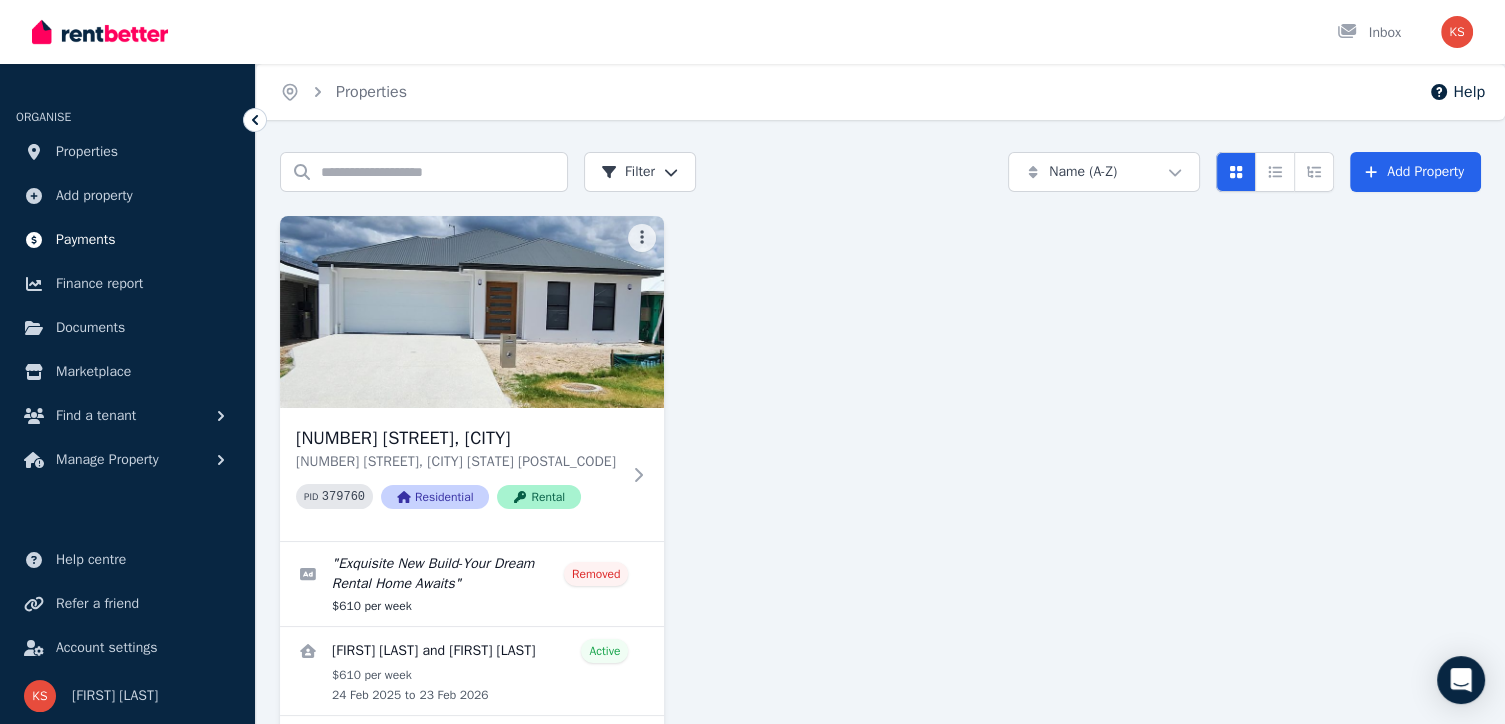 click on "Payments" at bounding box center (86, 240) 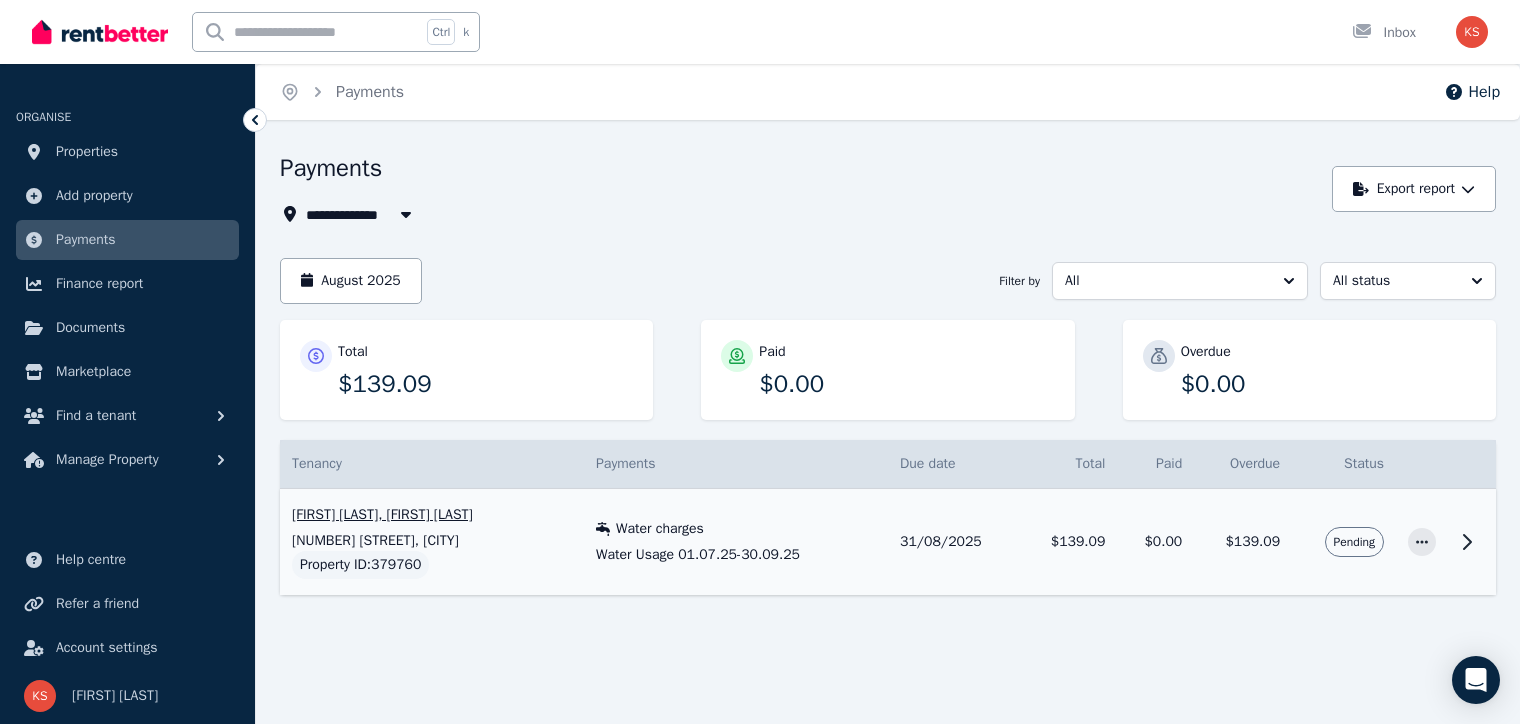 click 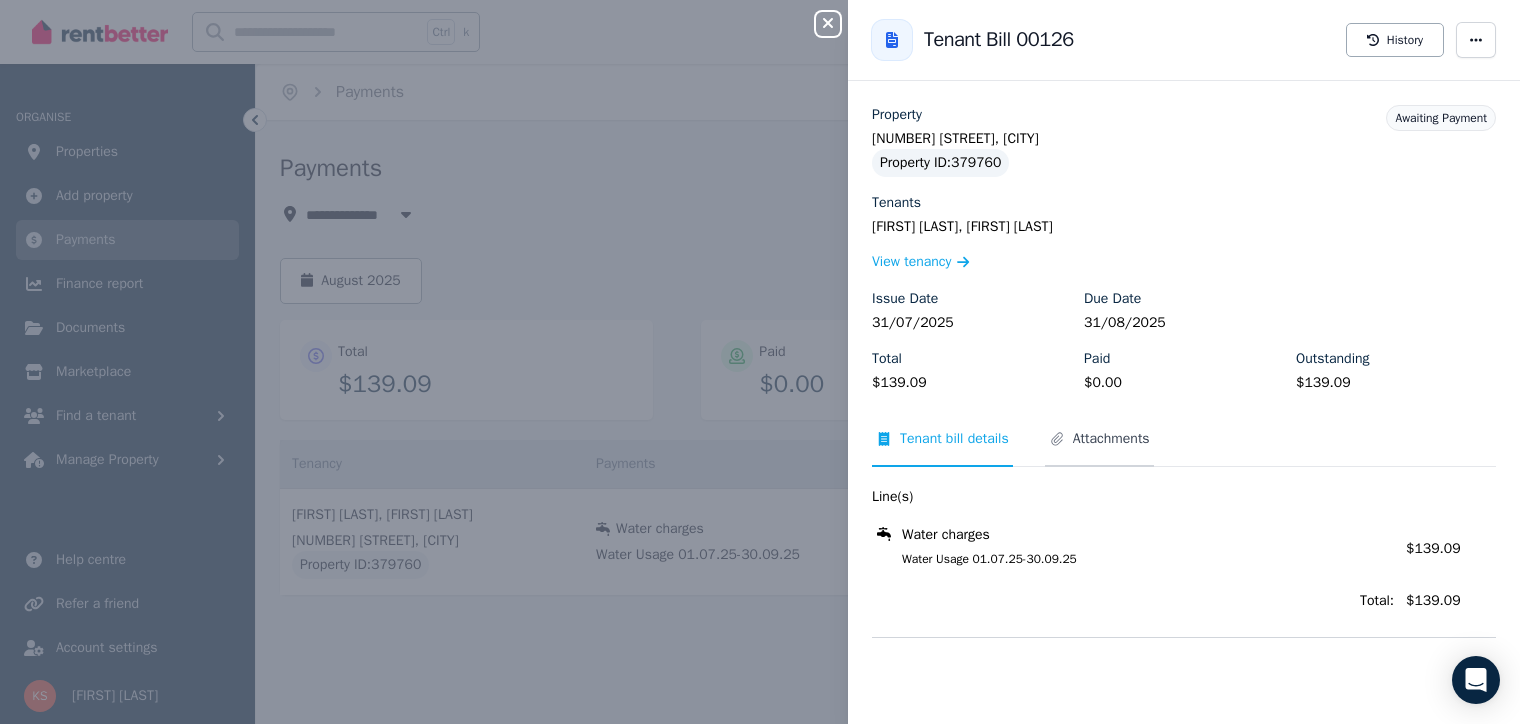 click on "Attachments" at bounding box center (1111, 439) 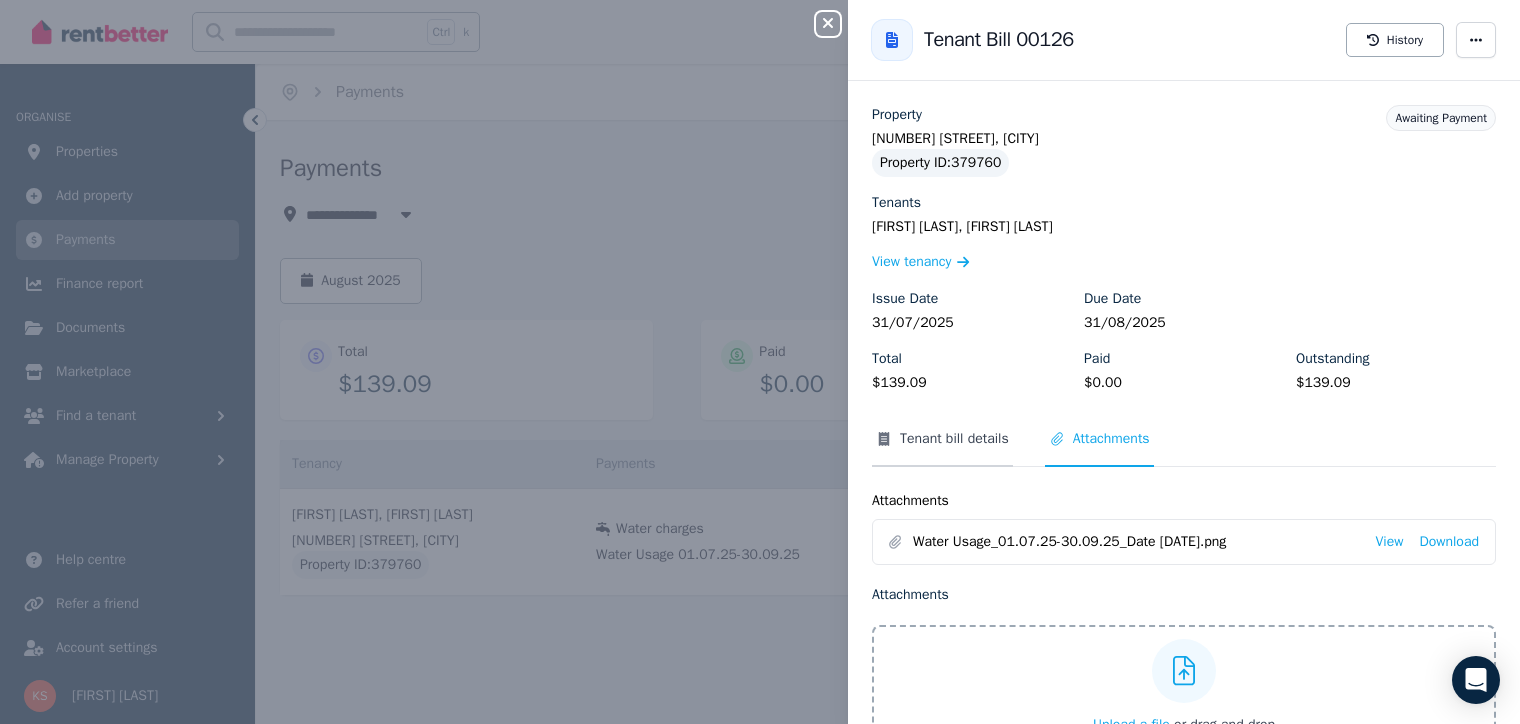 click on "Tenant bill details" at bounding box center [954, 439] 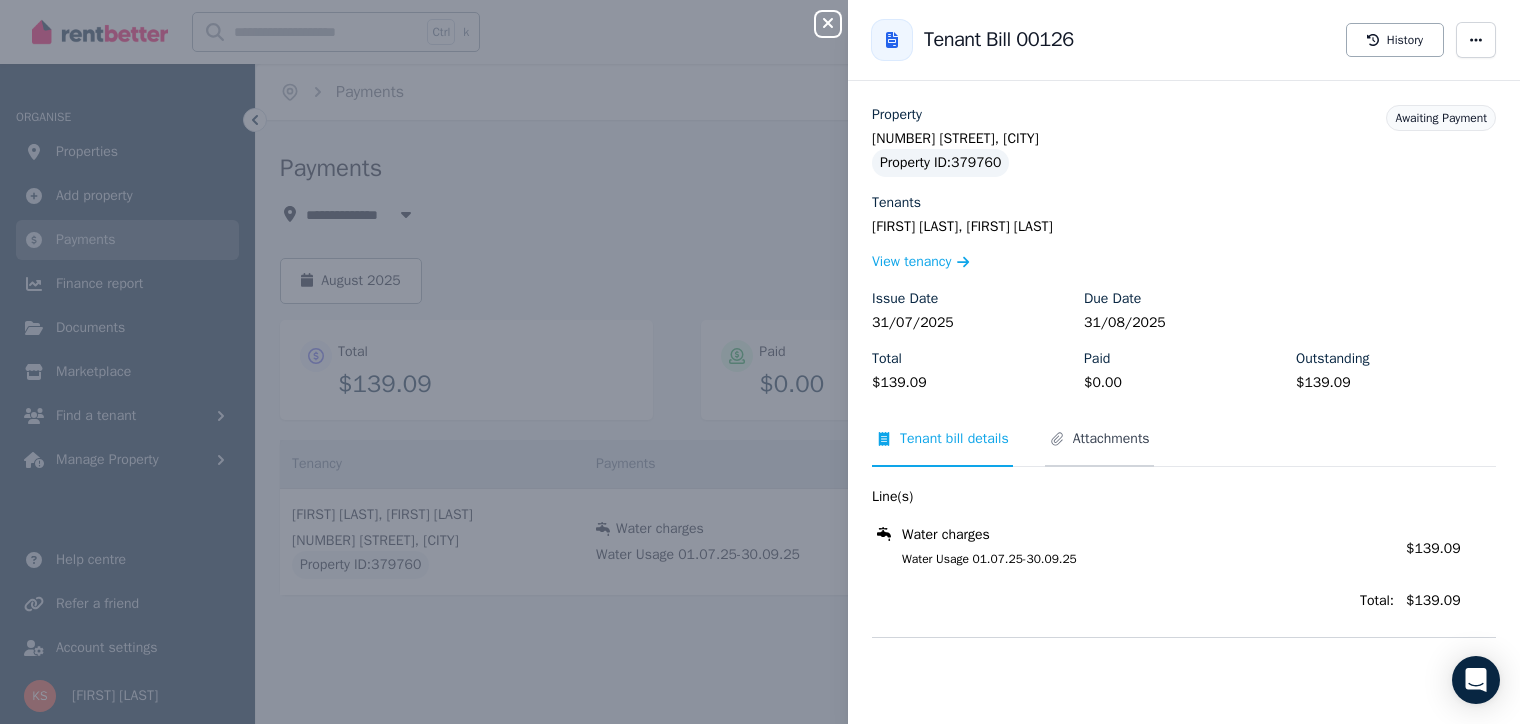 click on "Attachments" at bounding box center [1111, 439] 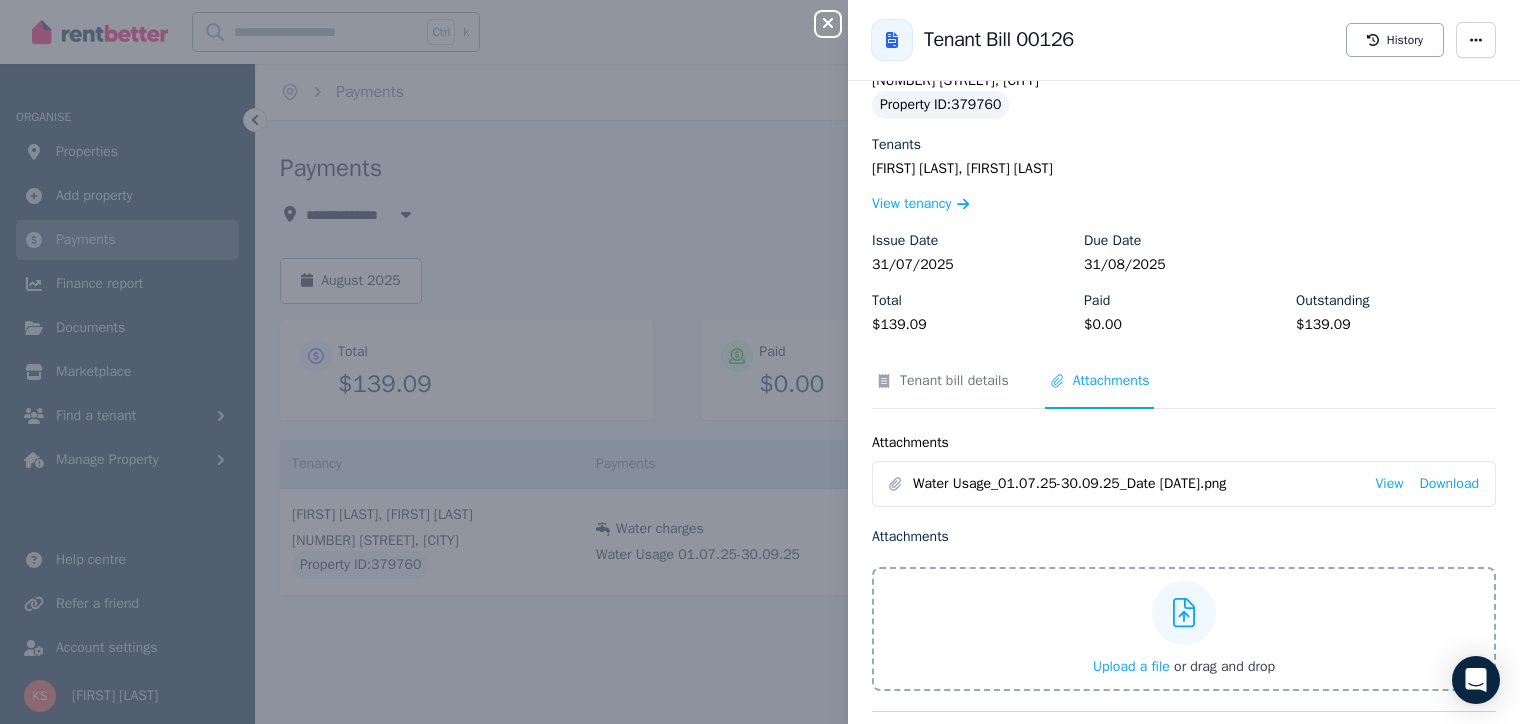 scroll, scrollTop: 87, scrollLeft: 0, axis: vertical 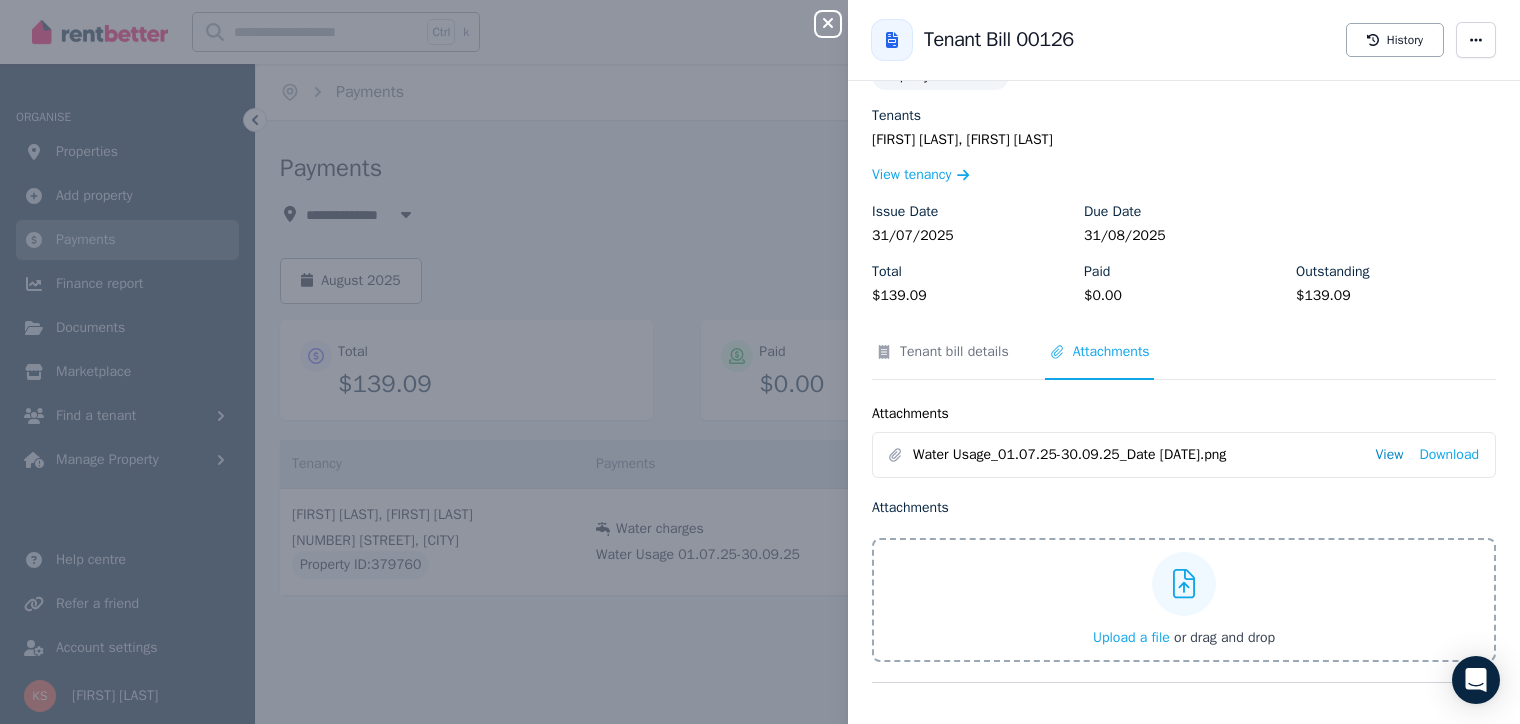 click on "View" at bounding box center [1389, 455] 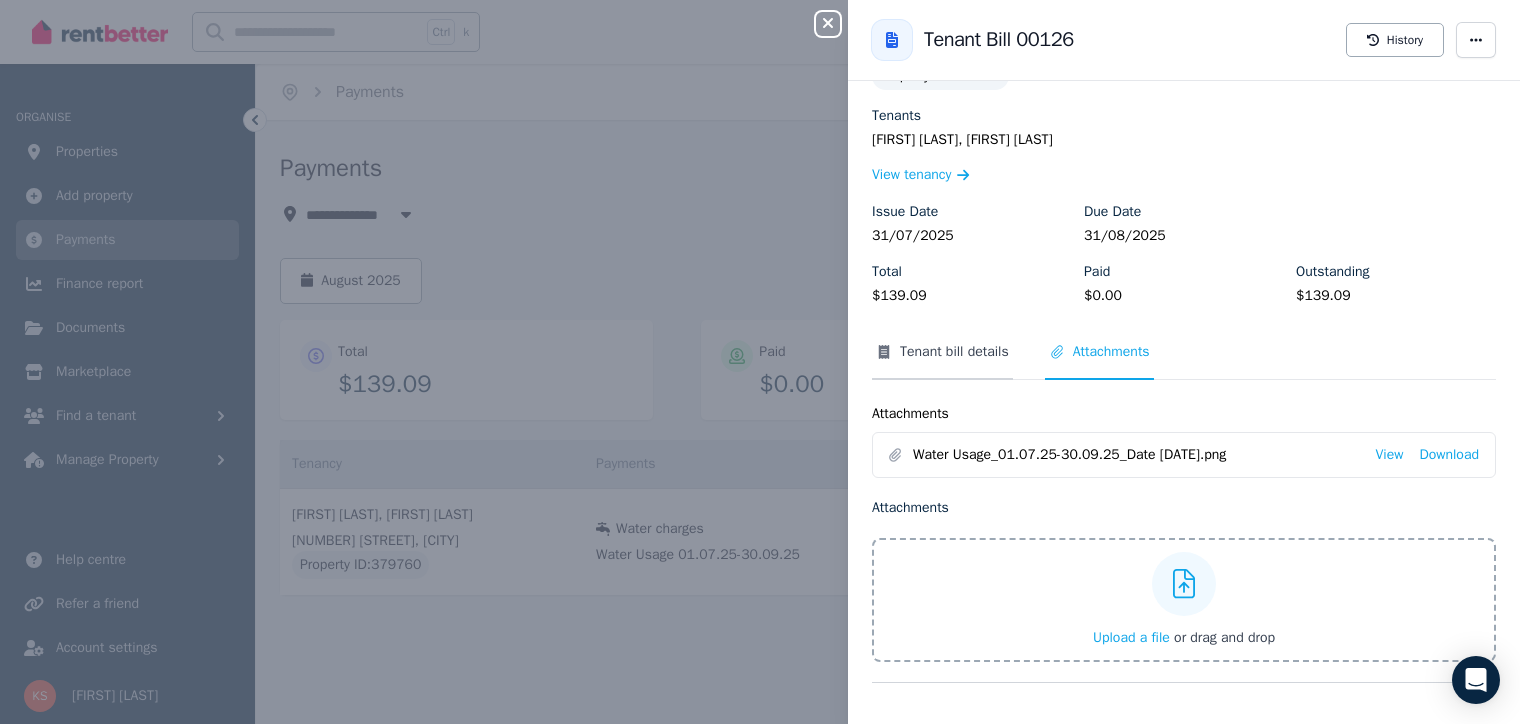click on "Tenant bill details" at bounding box center [954, 352] 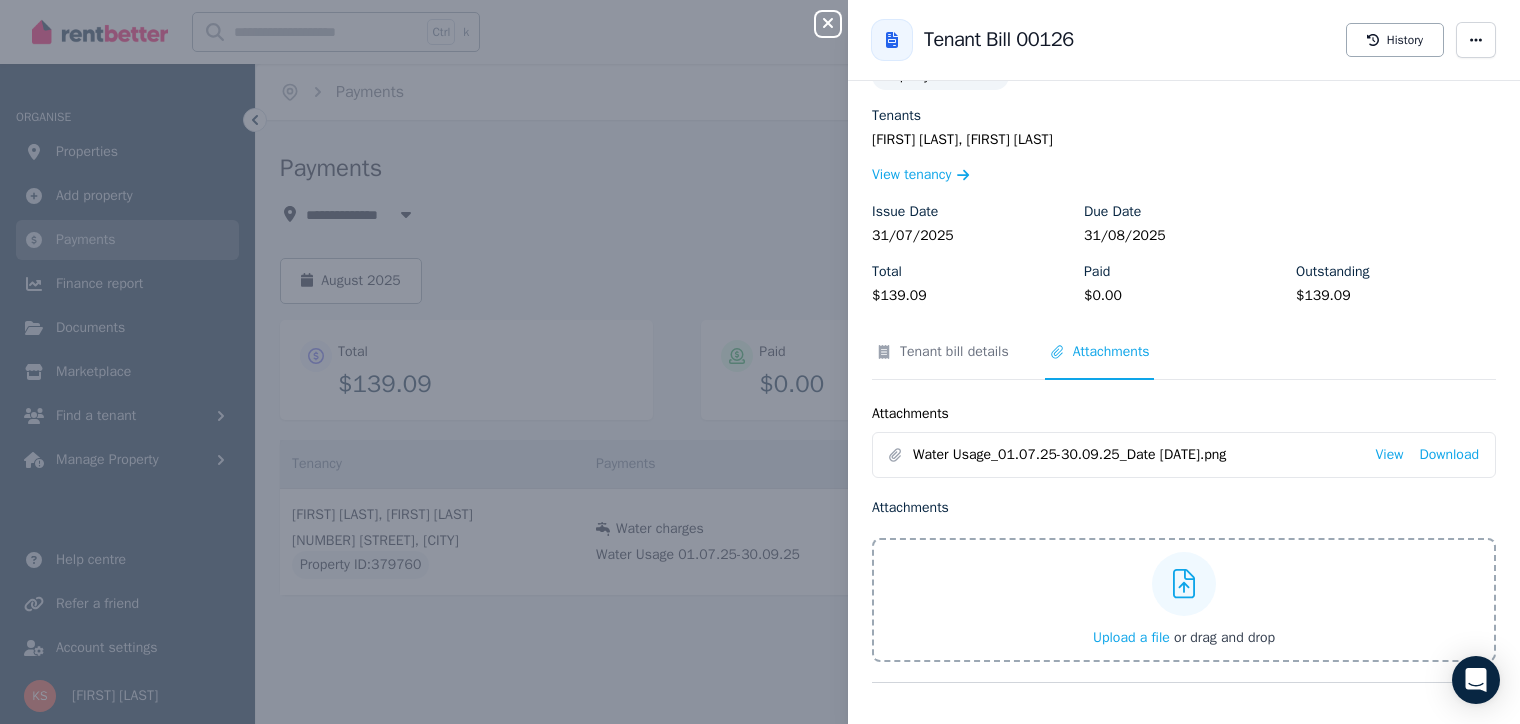 scroll, scrollTop: 0, scrollLeft: 0, axis: both 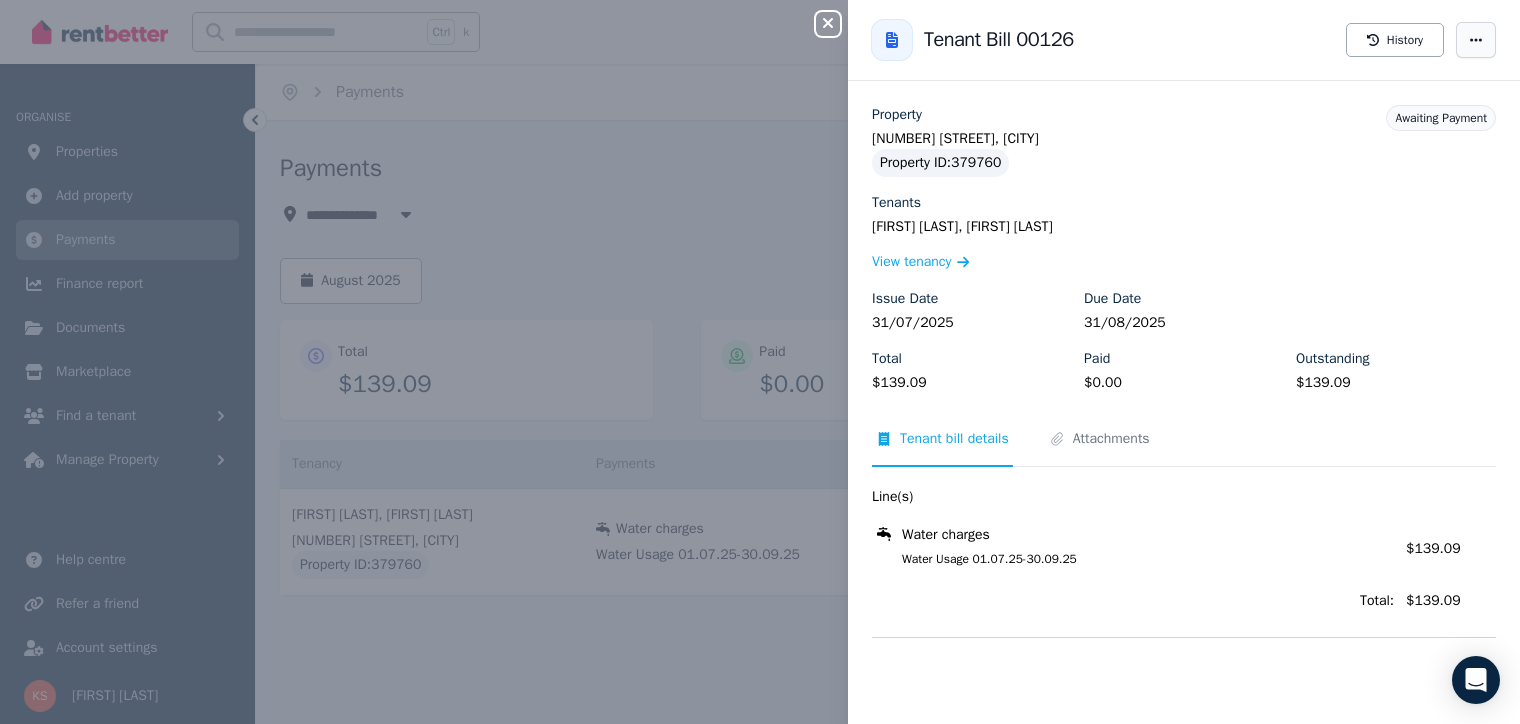 click at bounding box center (1476, 40) 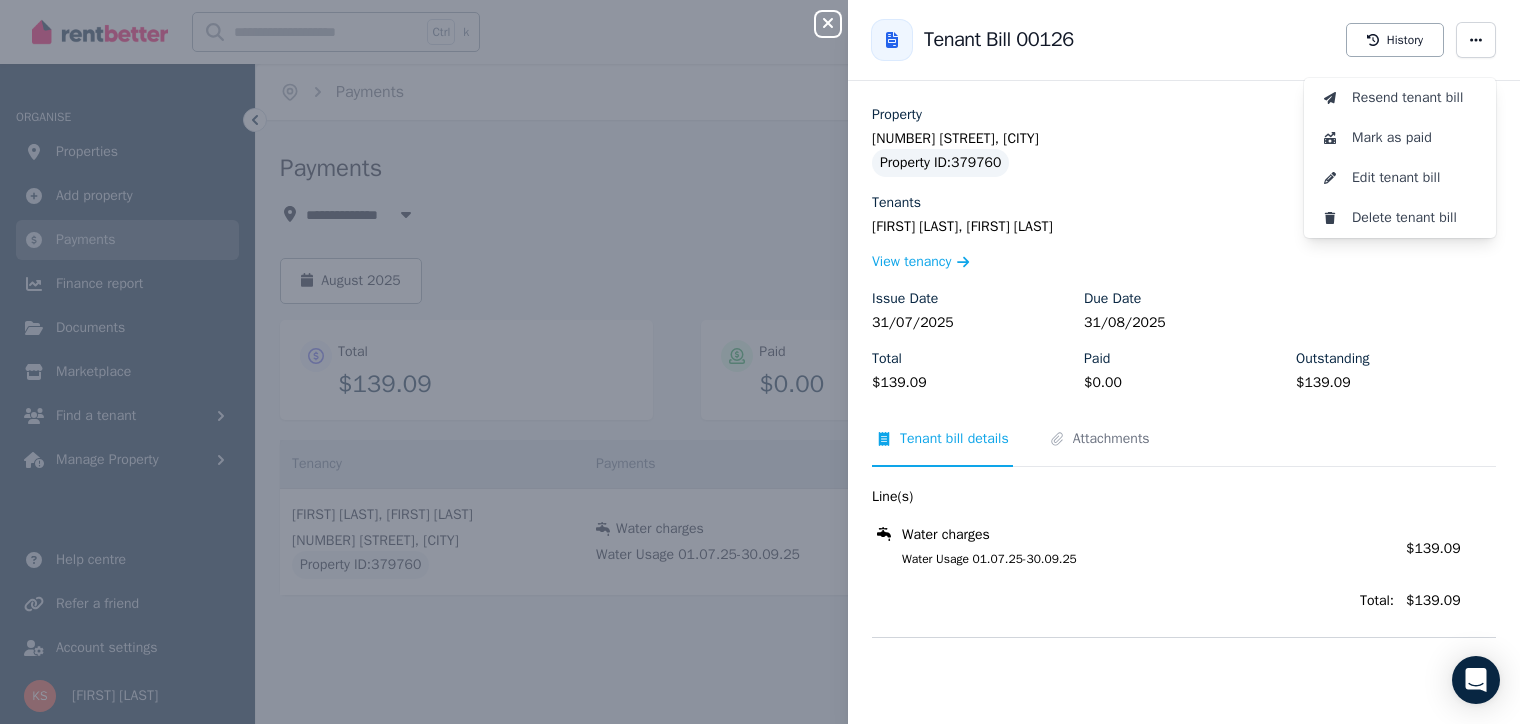 click on "[NUMBER] [STREET], [CITY]" at bounding box center [1184, 139] 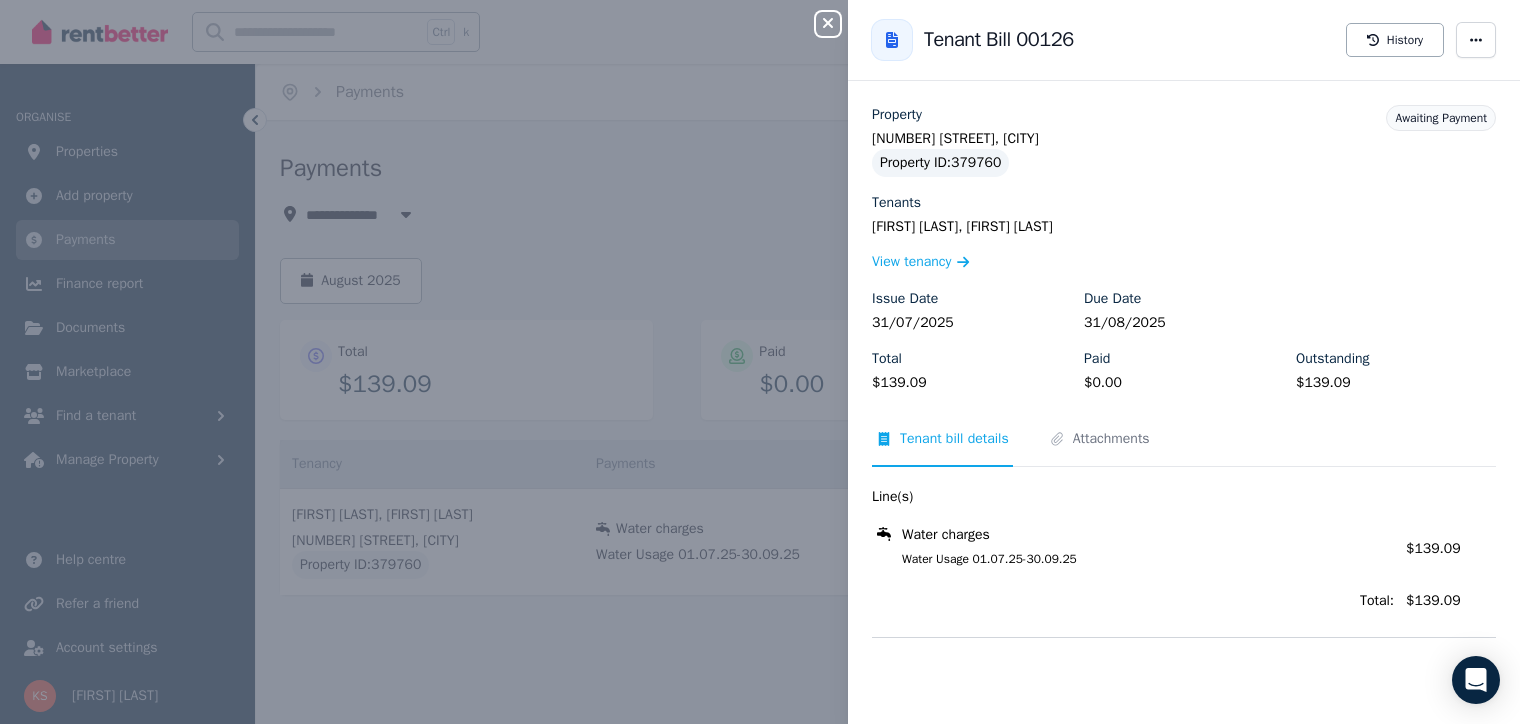 click 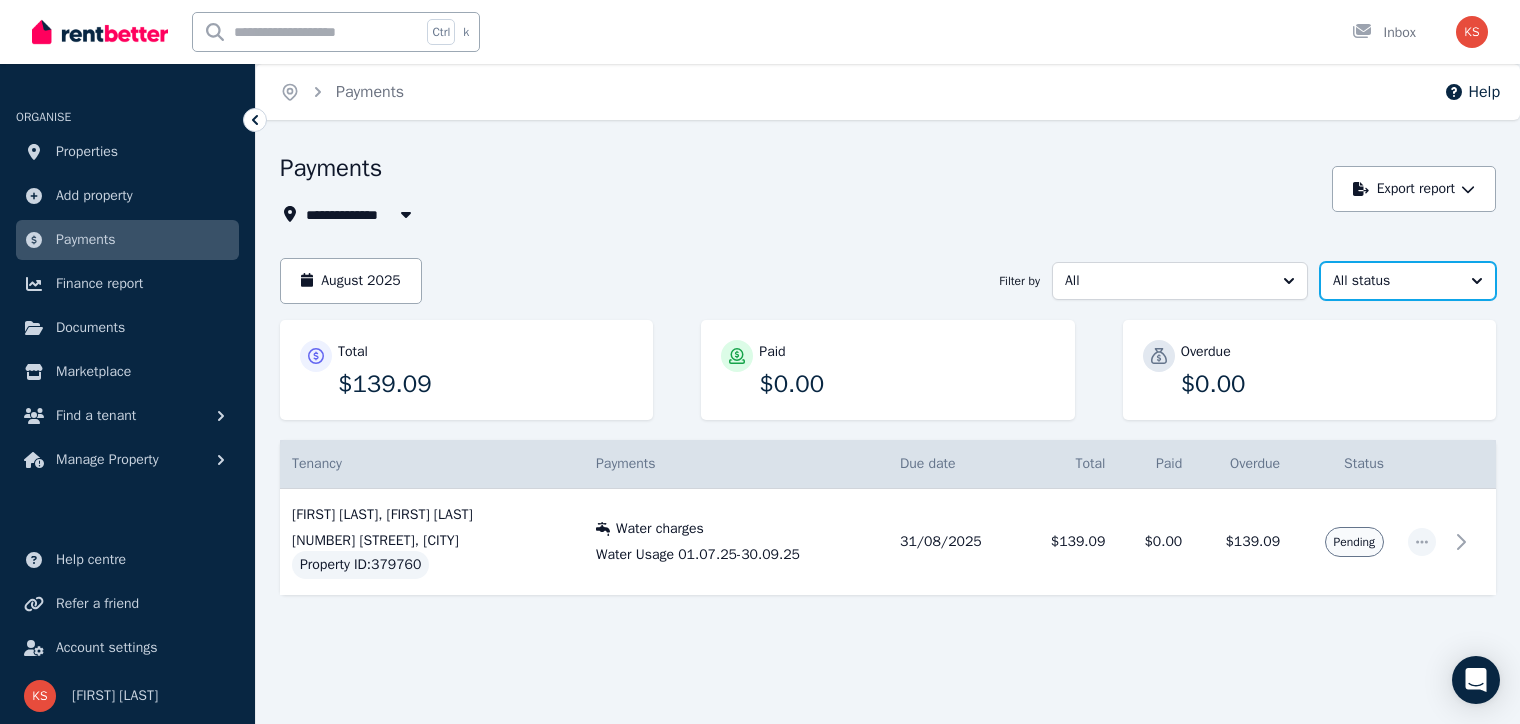 click on "All status" at bounding box center [1394, 281] 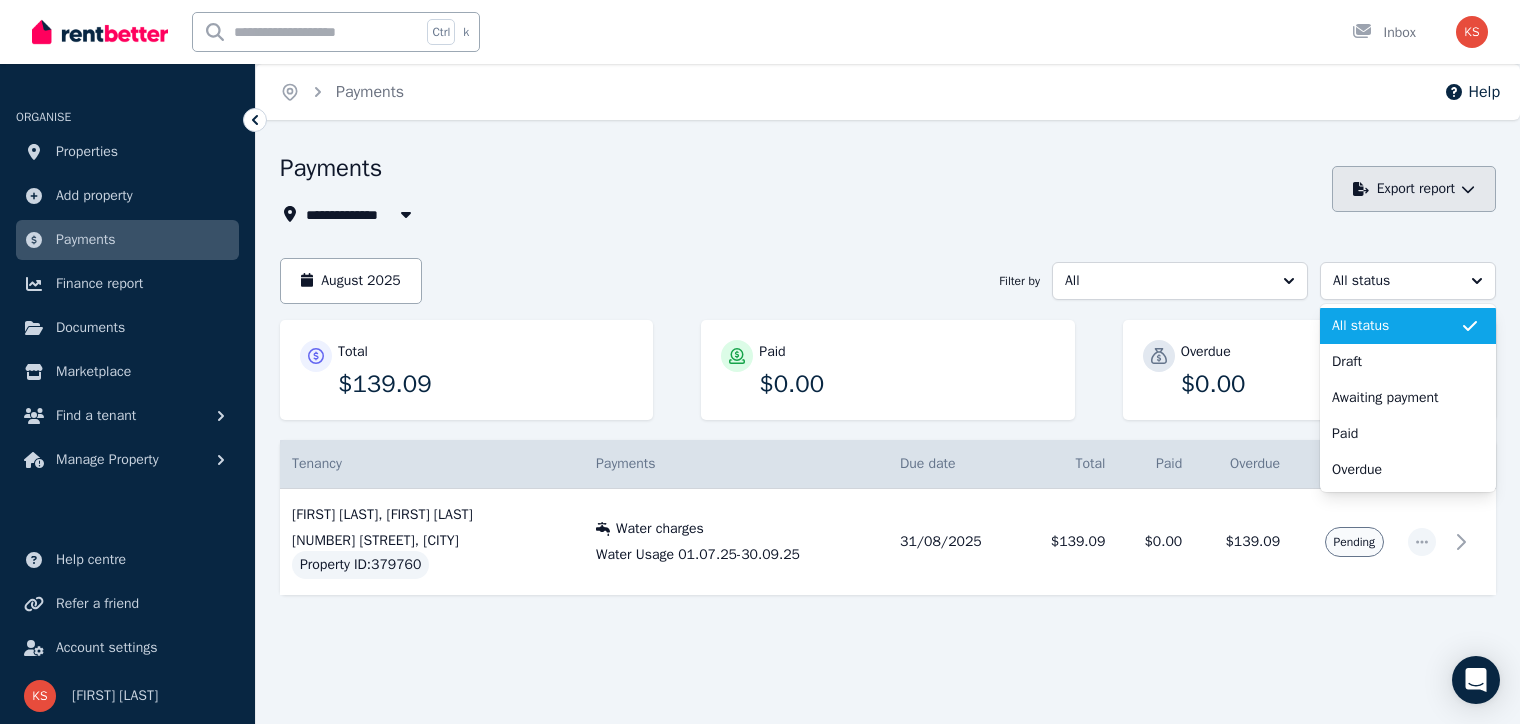 click on "Export report" at bounding box center (1414, 189) 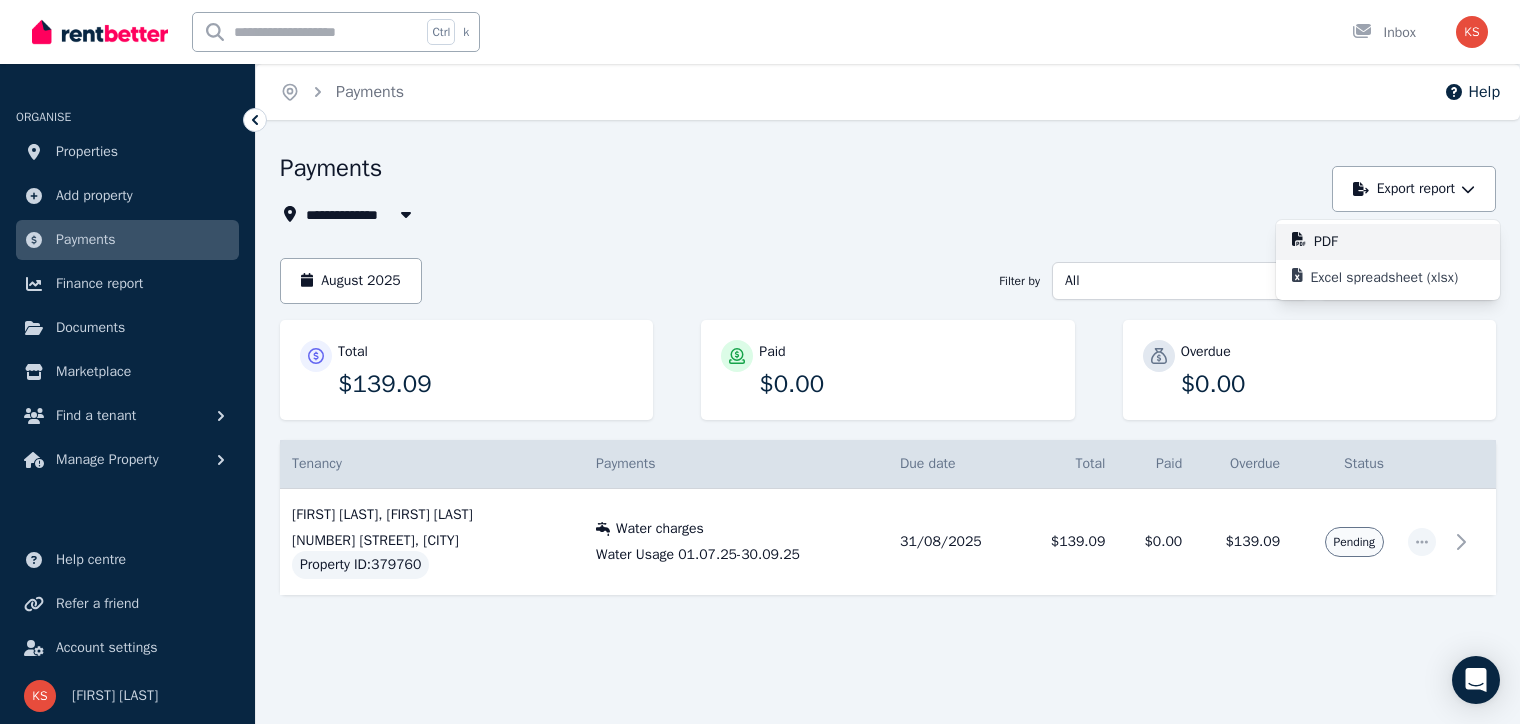click on "PDF" at bounding box center [1334, 242] 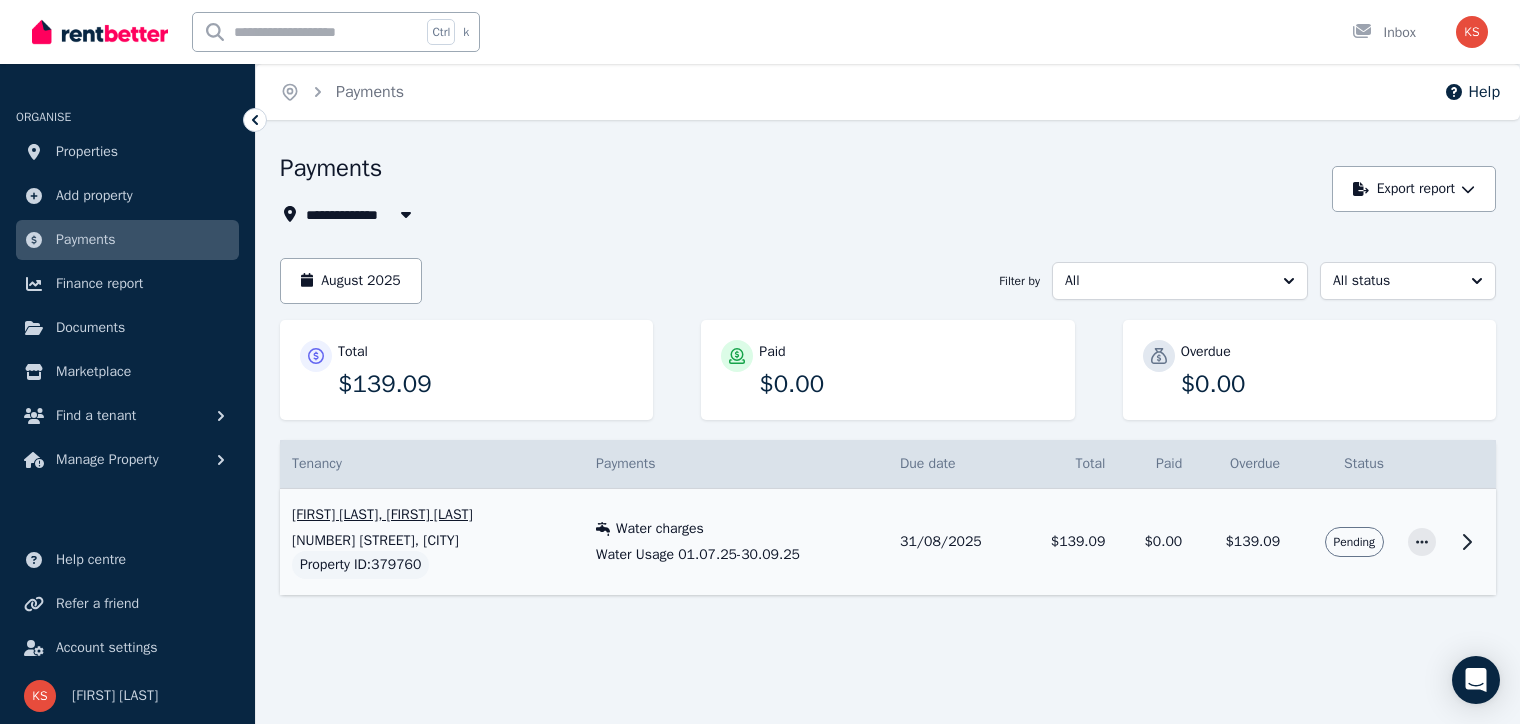 click on "Water Usage 01.07.25-30.09.25" at bounding box center [736, 555] 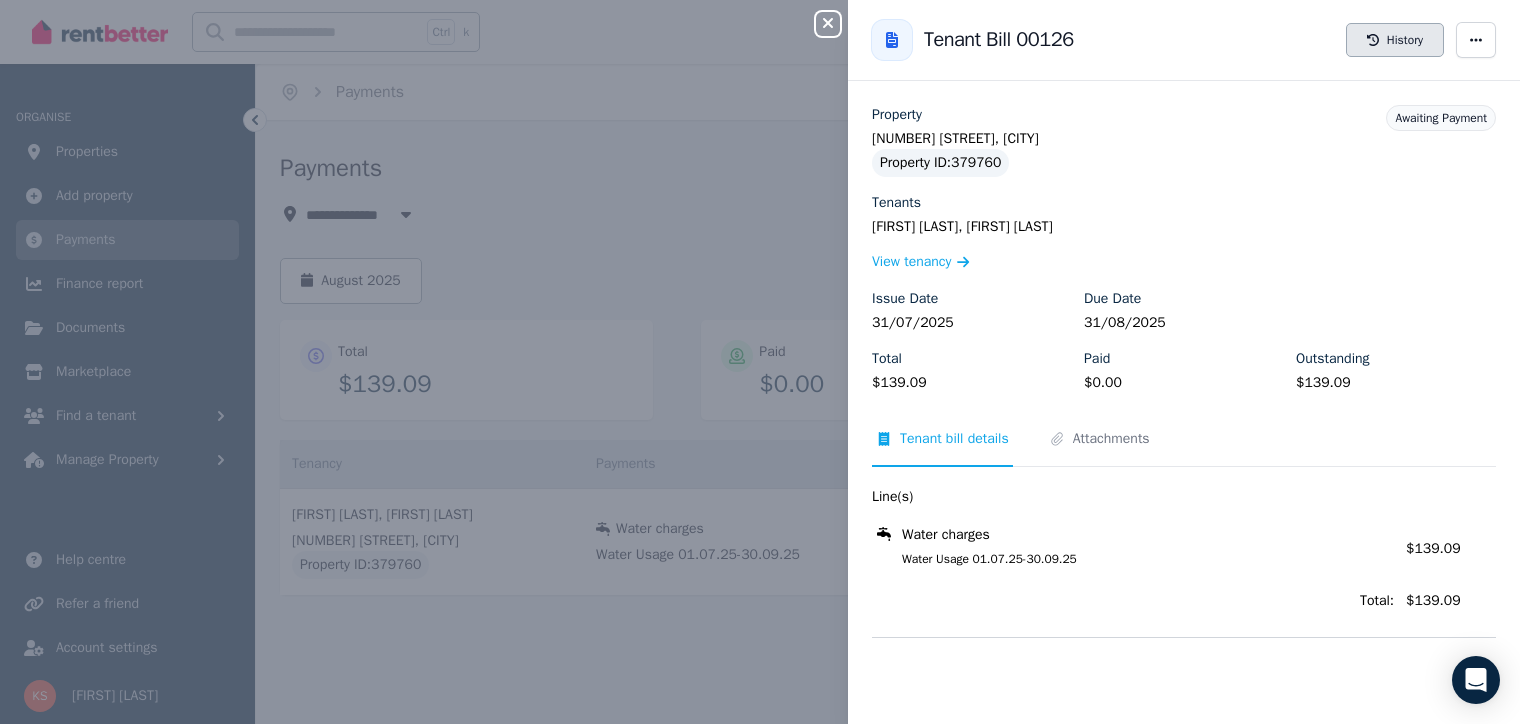 click on "History" at bounding box center [1395, 40] 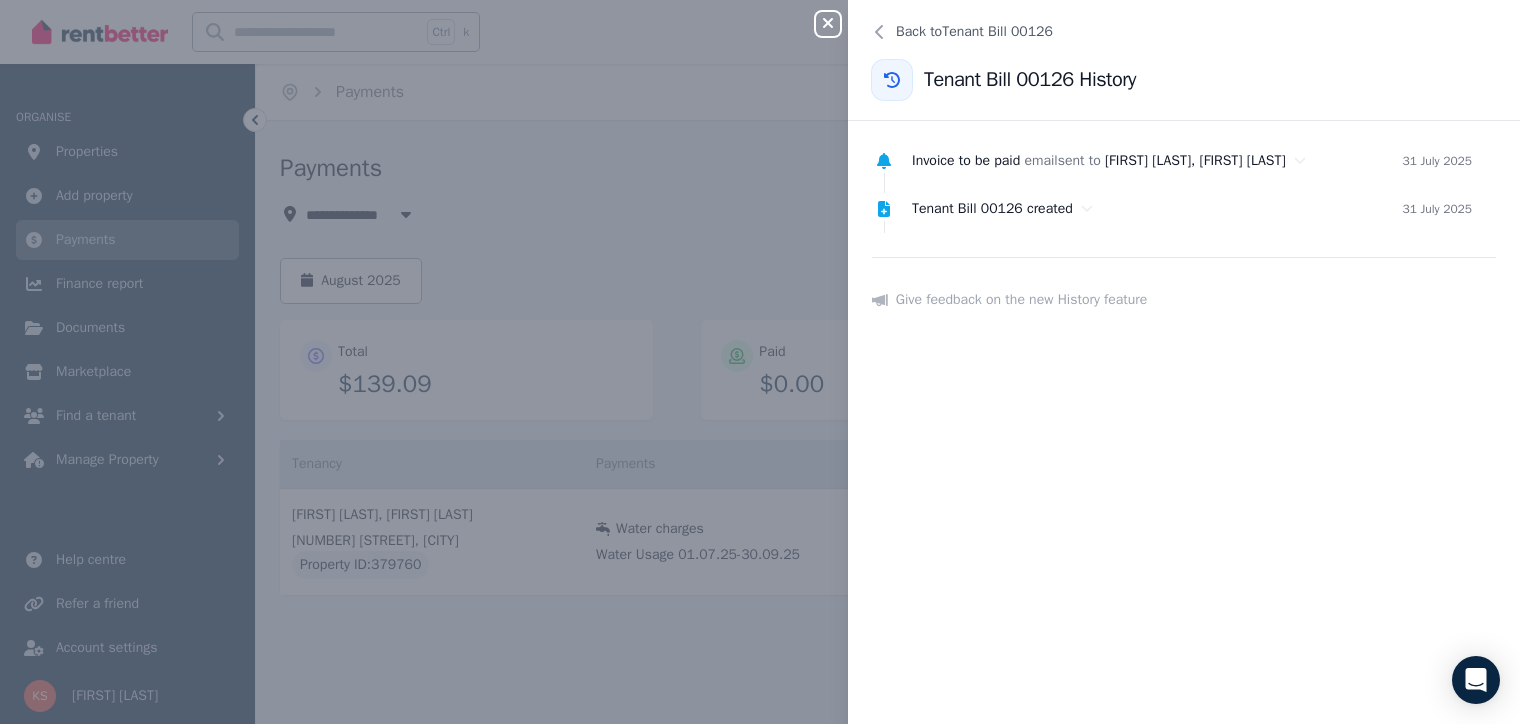 click at bounding box center [892, 80] 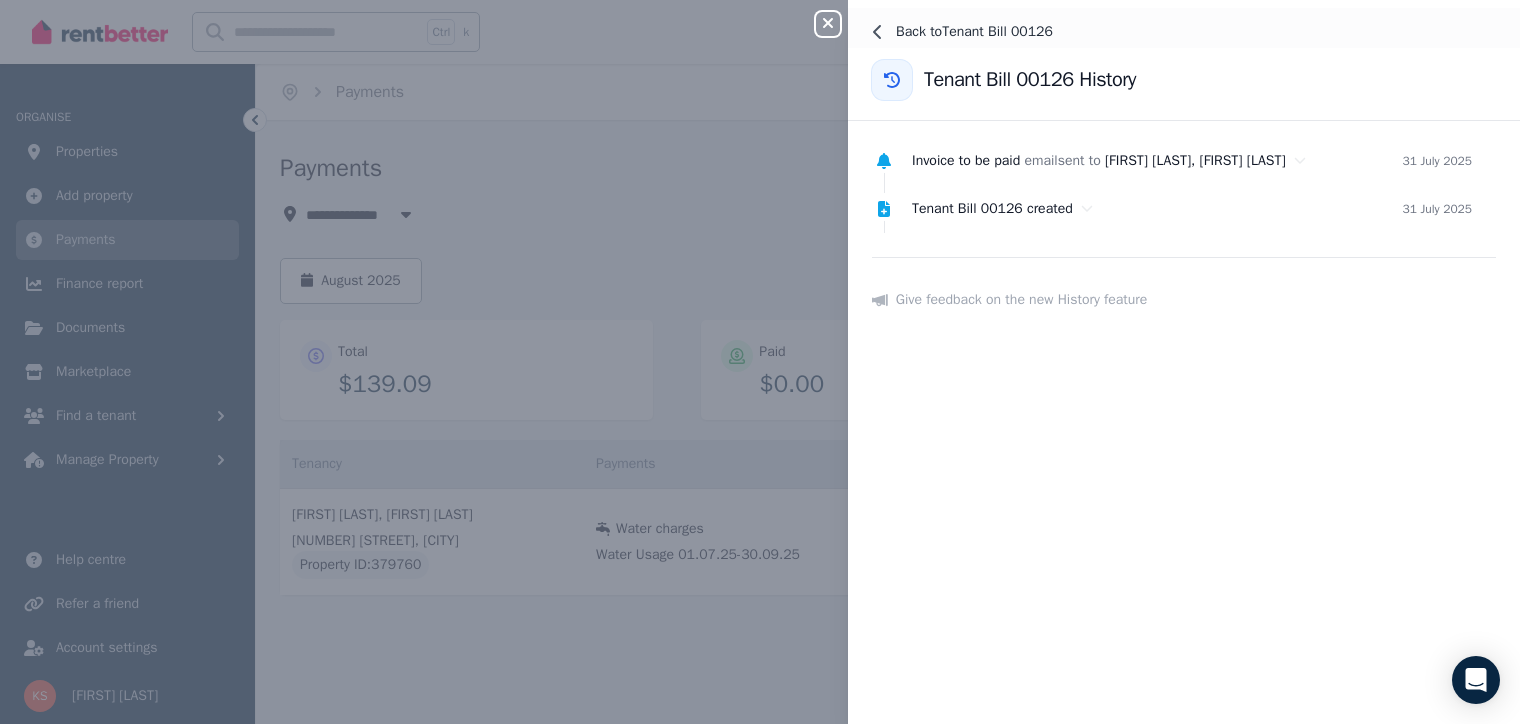 click on "Back to  Tenant Bill 00126" at bounding box center [1184, 32] 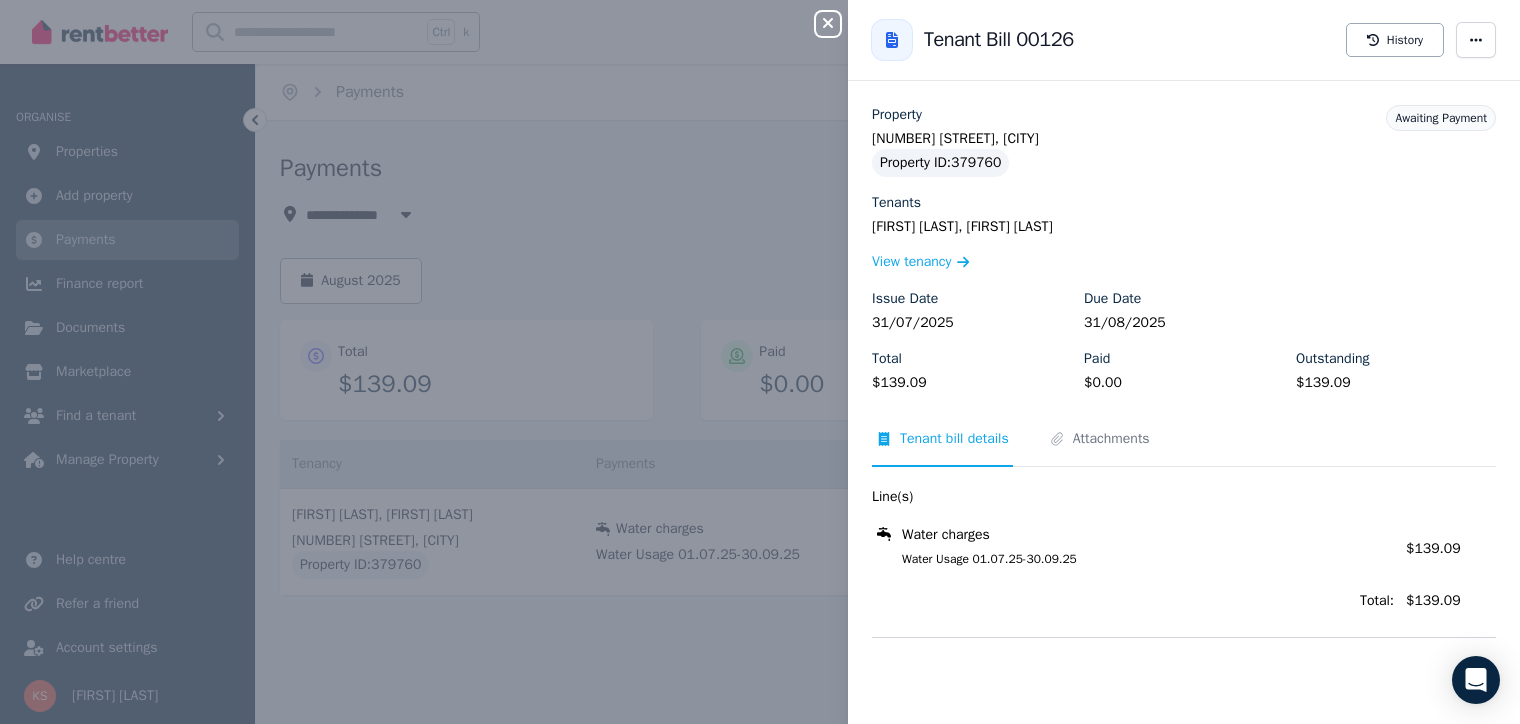 click on "$139.09" at bounding box center (1396, 383) 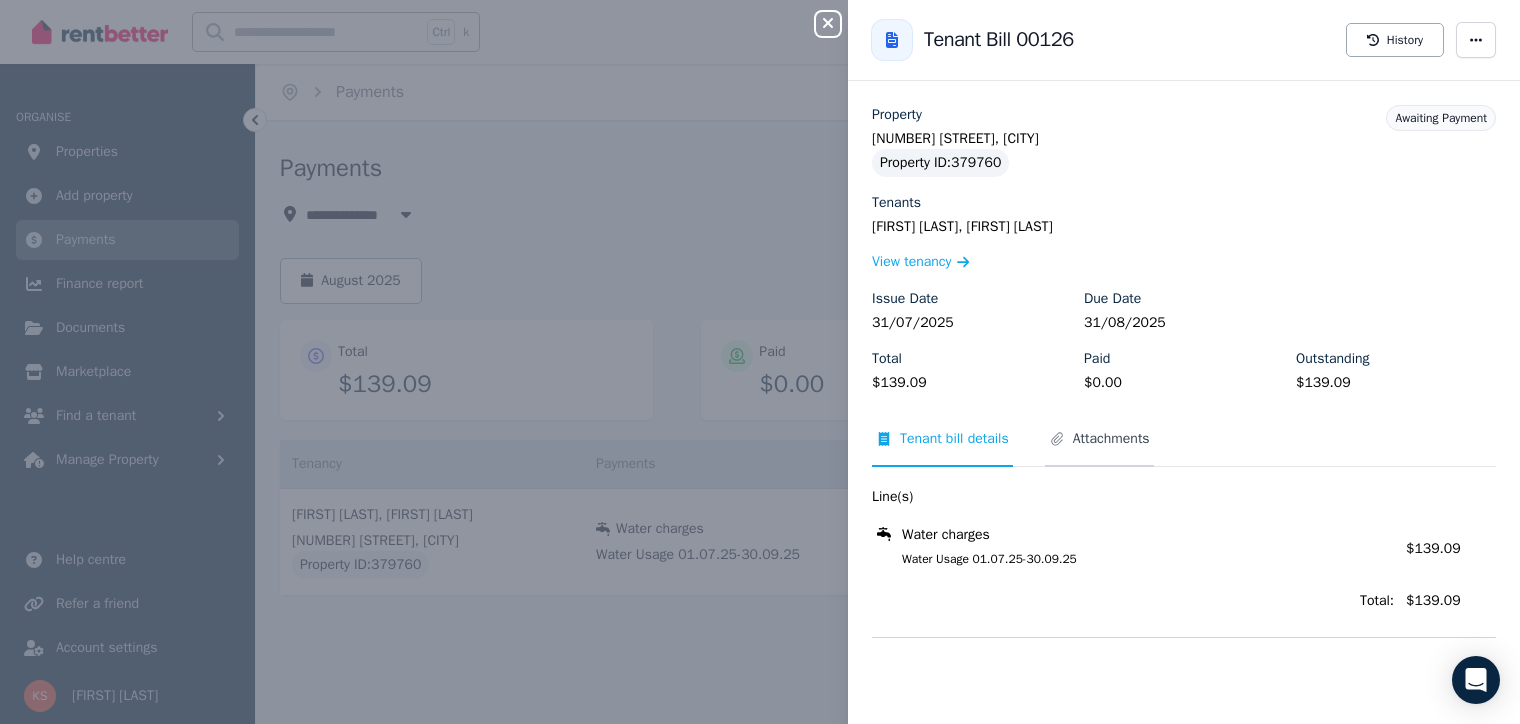click on "Attachments" at bounding box center (1111, 439) 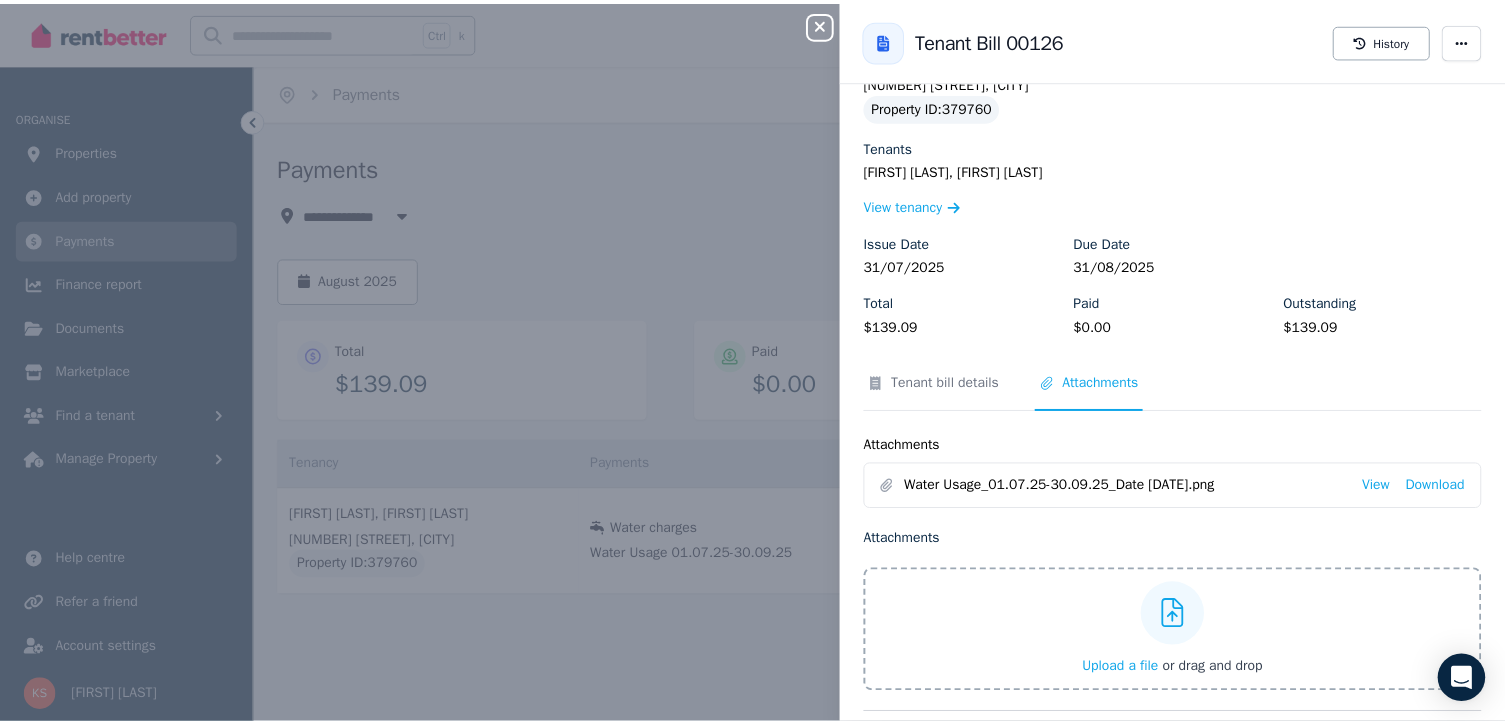 scroll, scrollTop: 87, scrollLeft: 0, axis: vertical 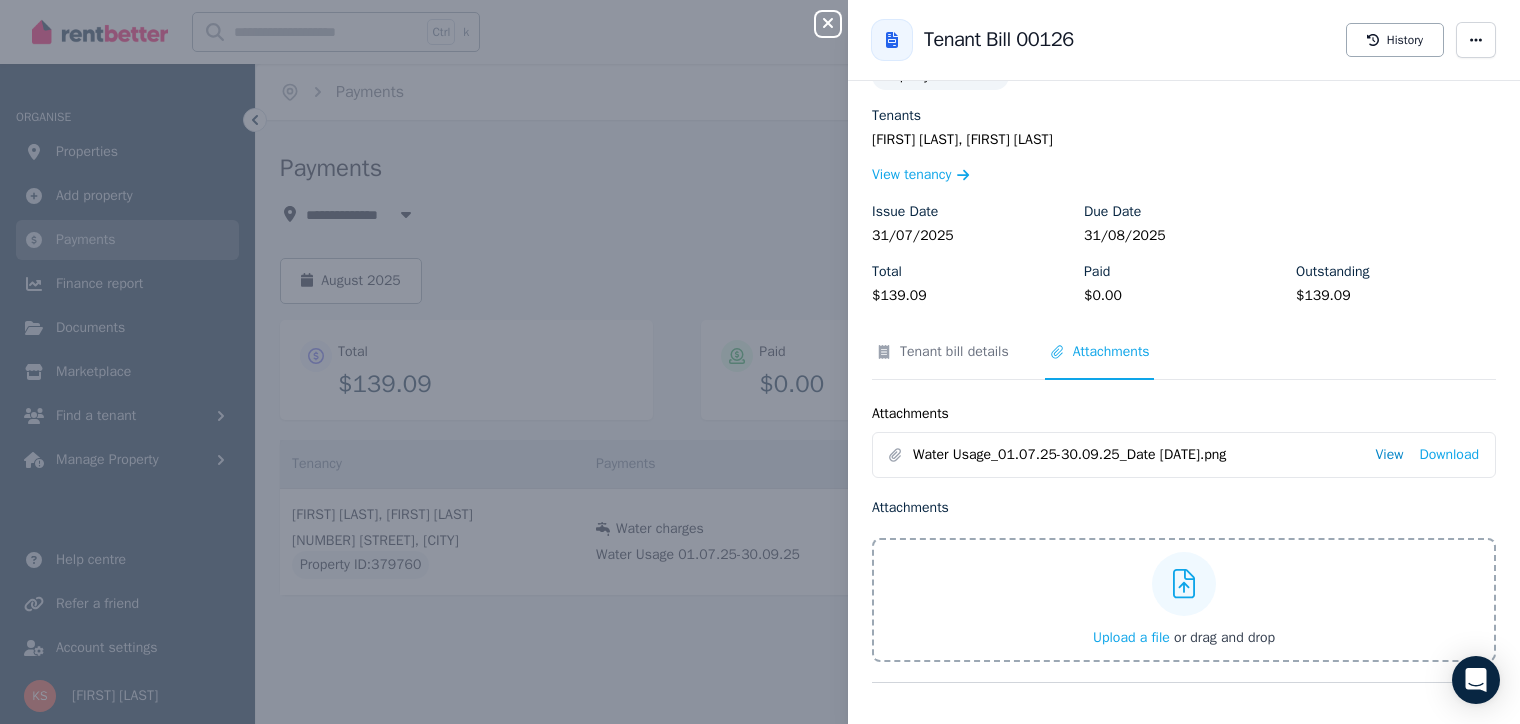 click on "View" at bounding box center (1389, 455) 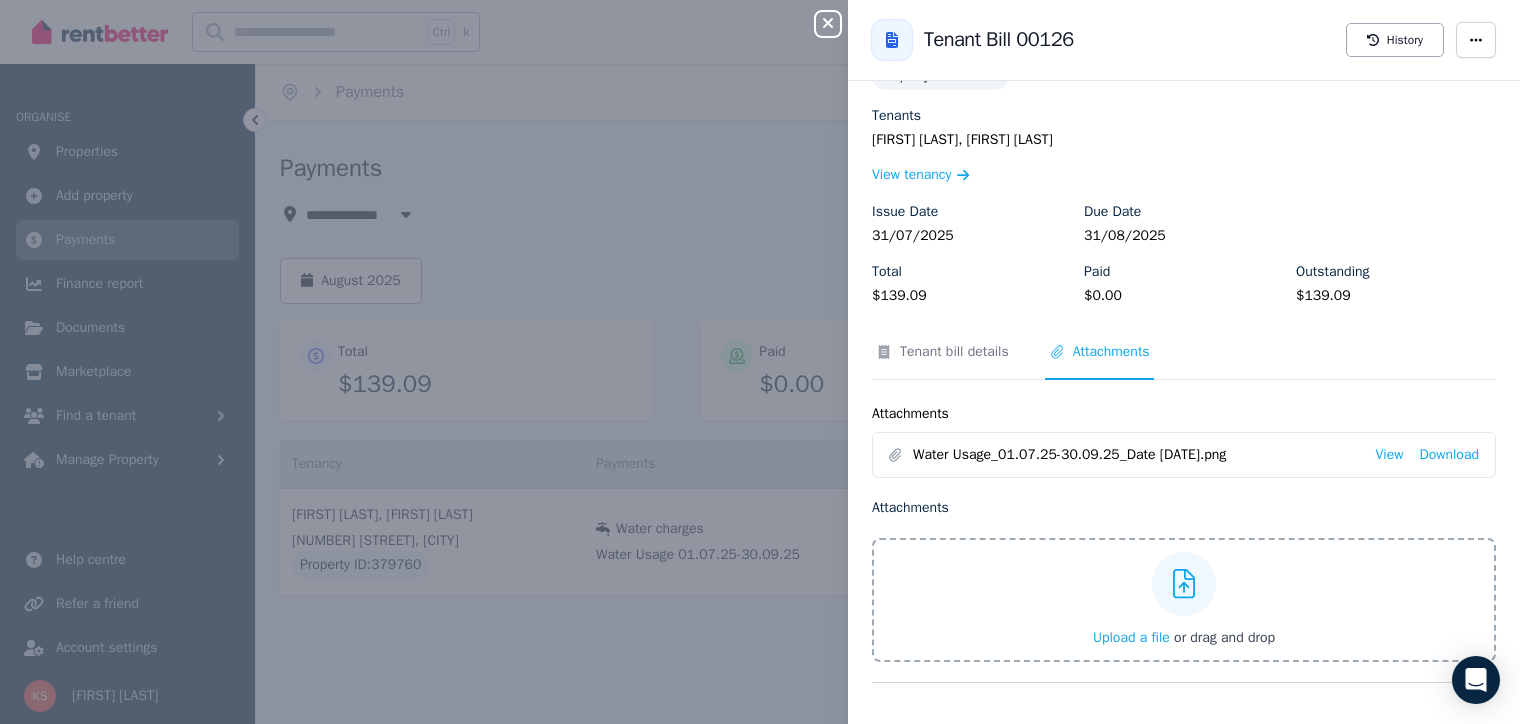 click on "Close panel Back to  Tenant Bill 00126 Tenant Bill 00126 History Property [NUMBER] [STREET], [CITY] Property ID :  379760 Tenants [FIRST] [LAST], [FIRST] [LAST] View tenancy Issue Date [DATE] Due Date [DATE] Total $139.09 Paid $0.00 Outstanding $139.09 Awaiting Payment Tenant bill details Attachments Attachments Water Usage_01.07.25-30.09.25_Date [DATE].png View Download Attachments Upload a file   or drag and drop" at bounding box center [760, 362] 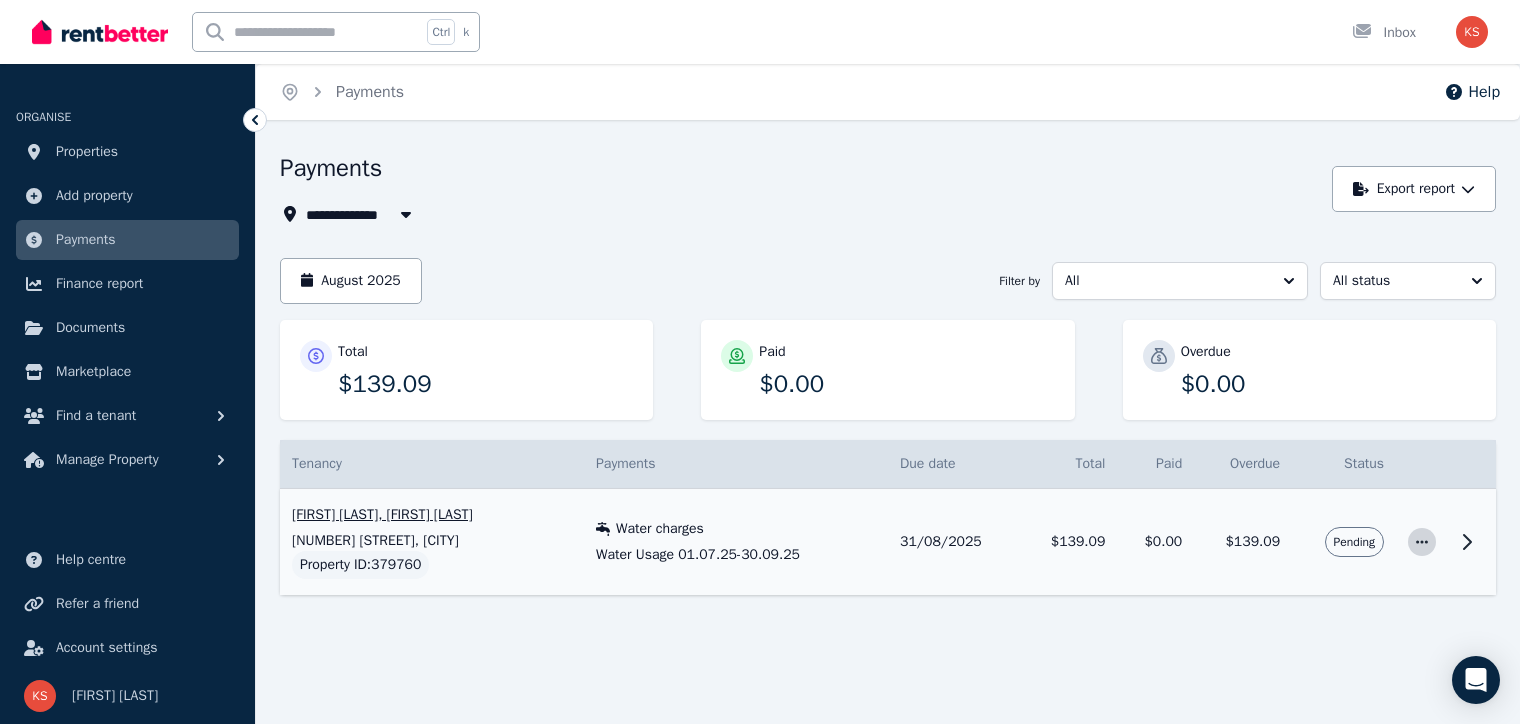 click 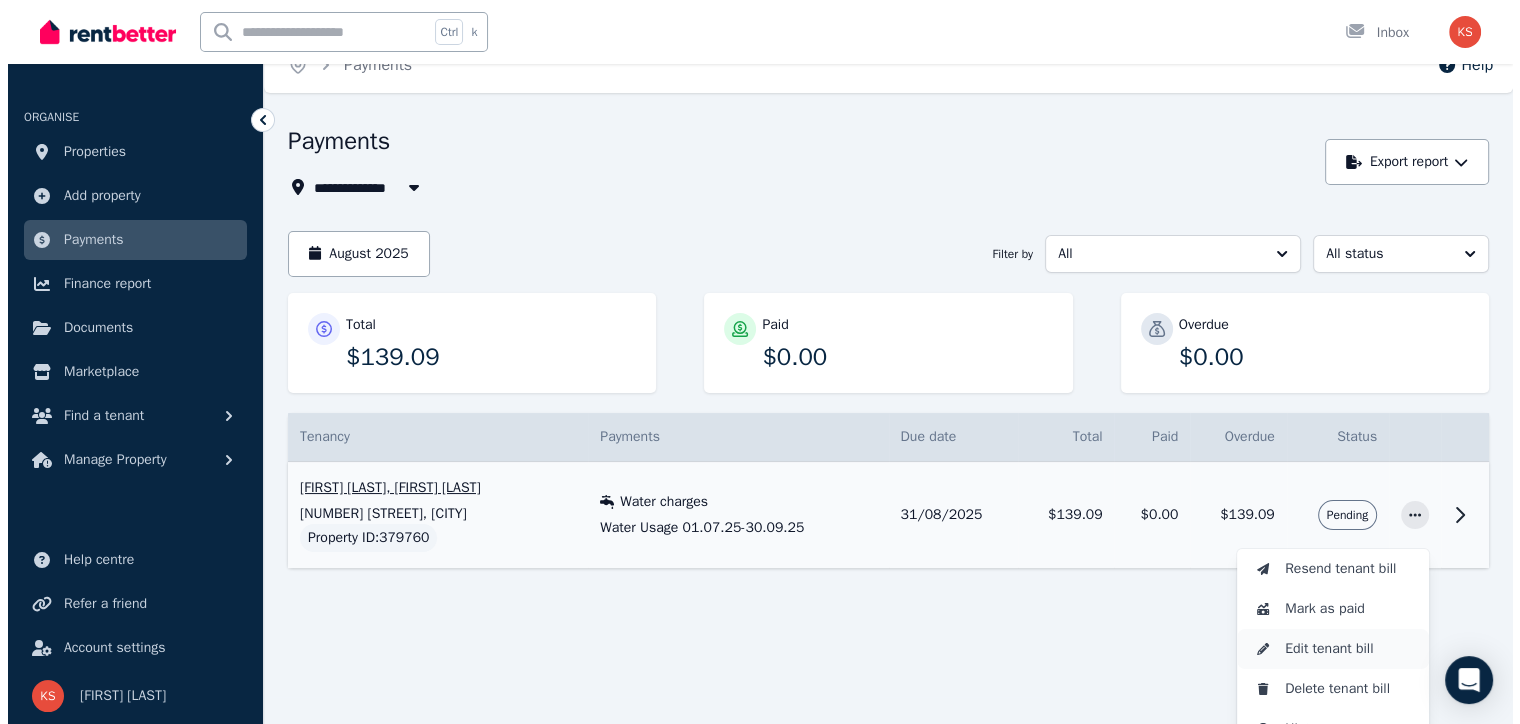 scroll, scrollTop: 51, scrollLeft: 0, axis: vertical 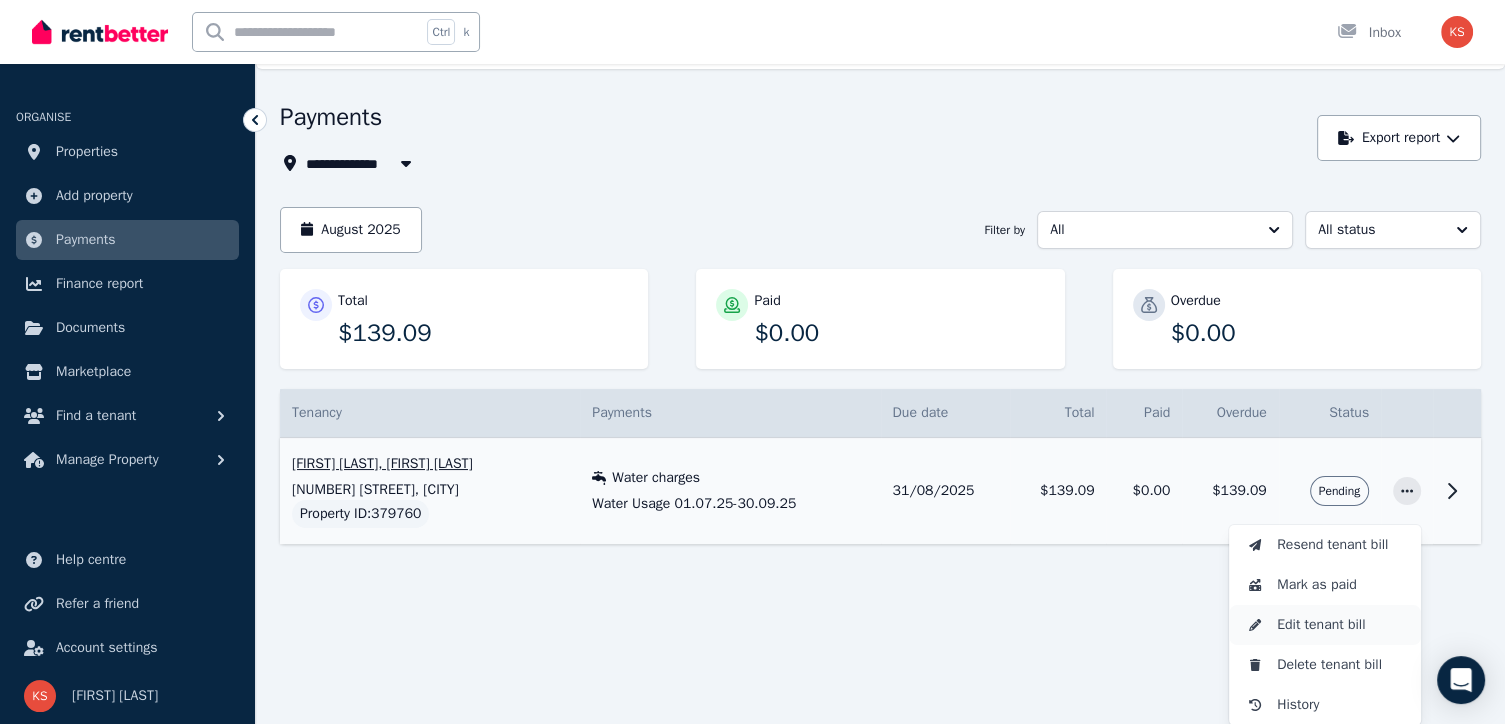 click on "Edit tenant bill" at bounding box center (1341, 625) 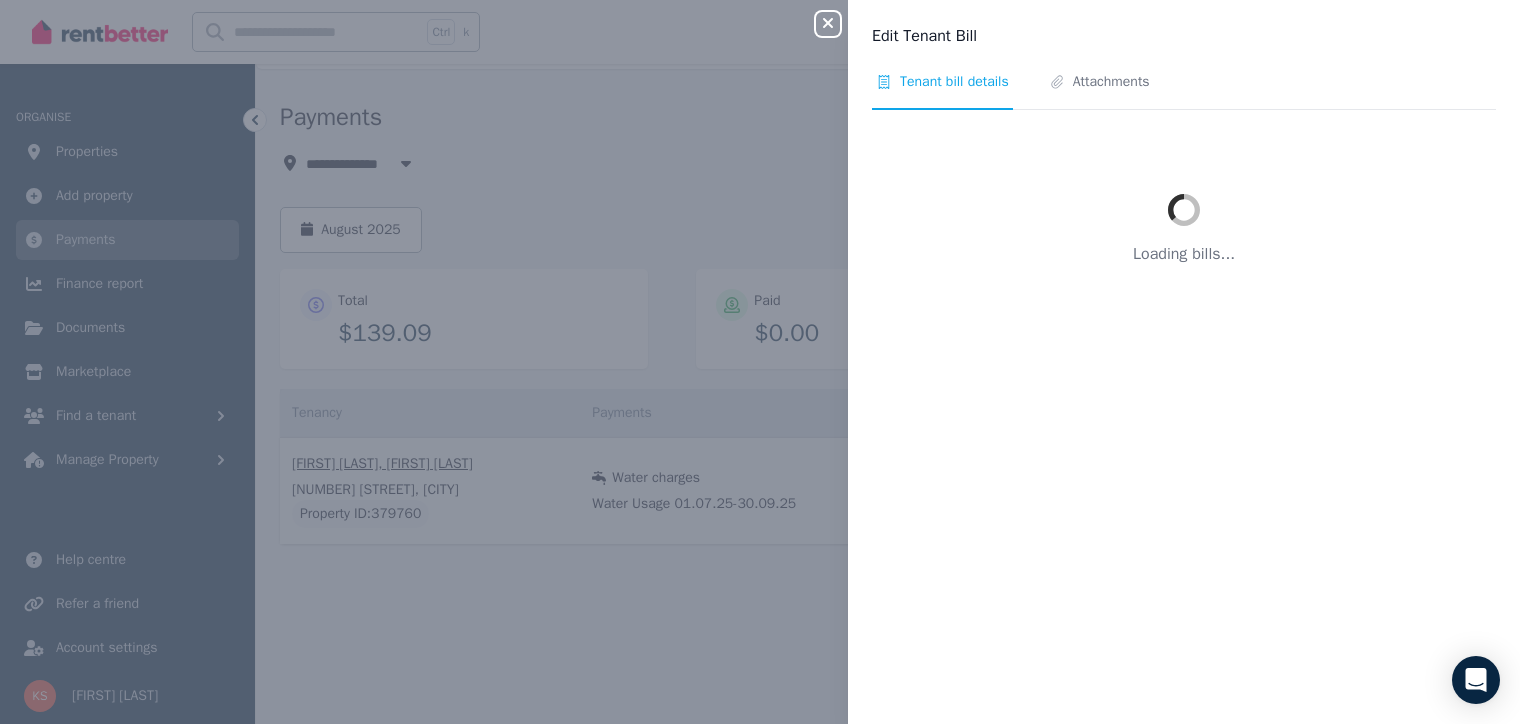 scroll, scrollTop: 0, scrollLeft: 0, axis: both 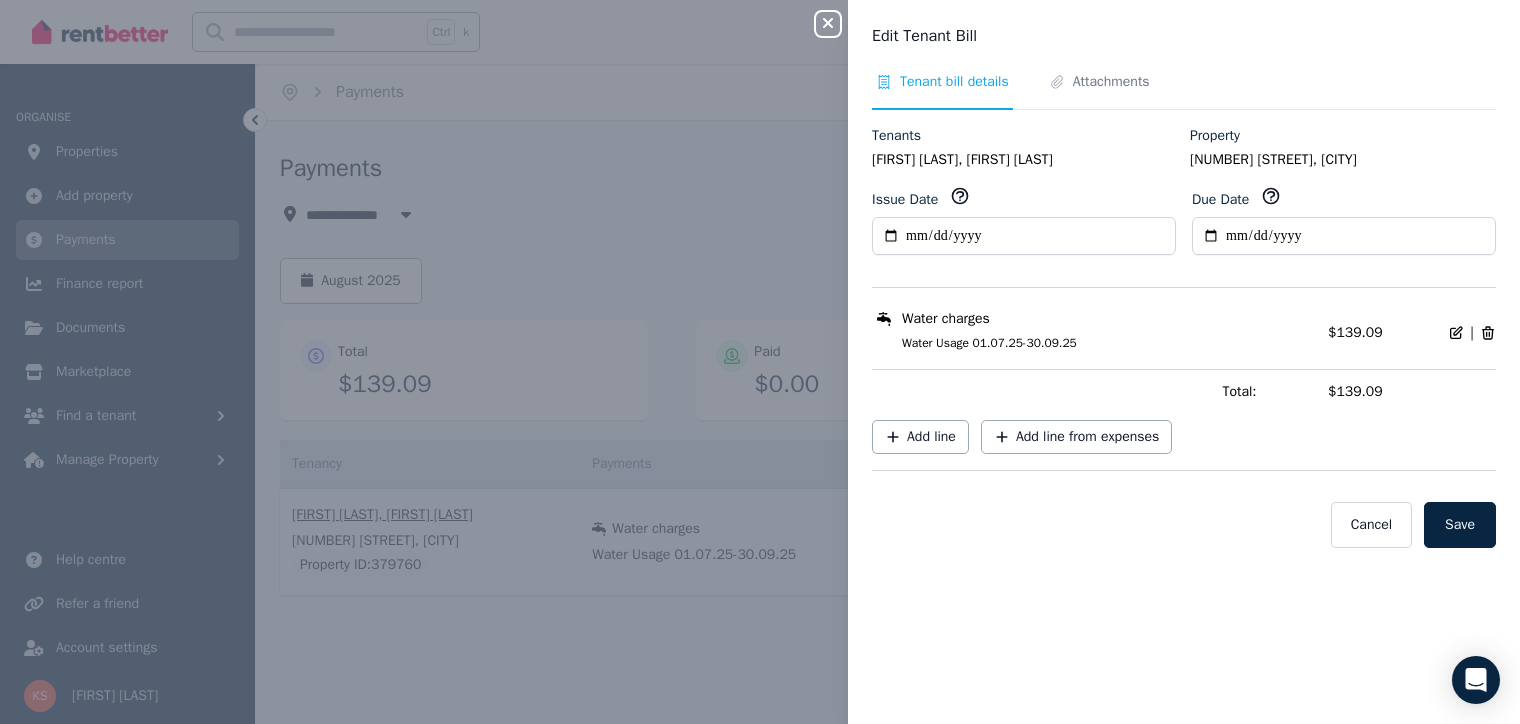 click on "Water charges Water Usage 01.07.25-30.09.25" at bounding box center [1094, 330] 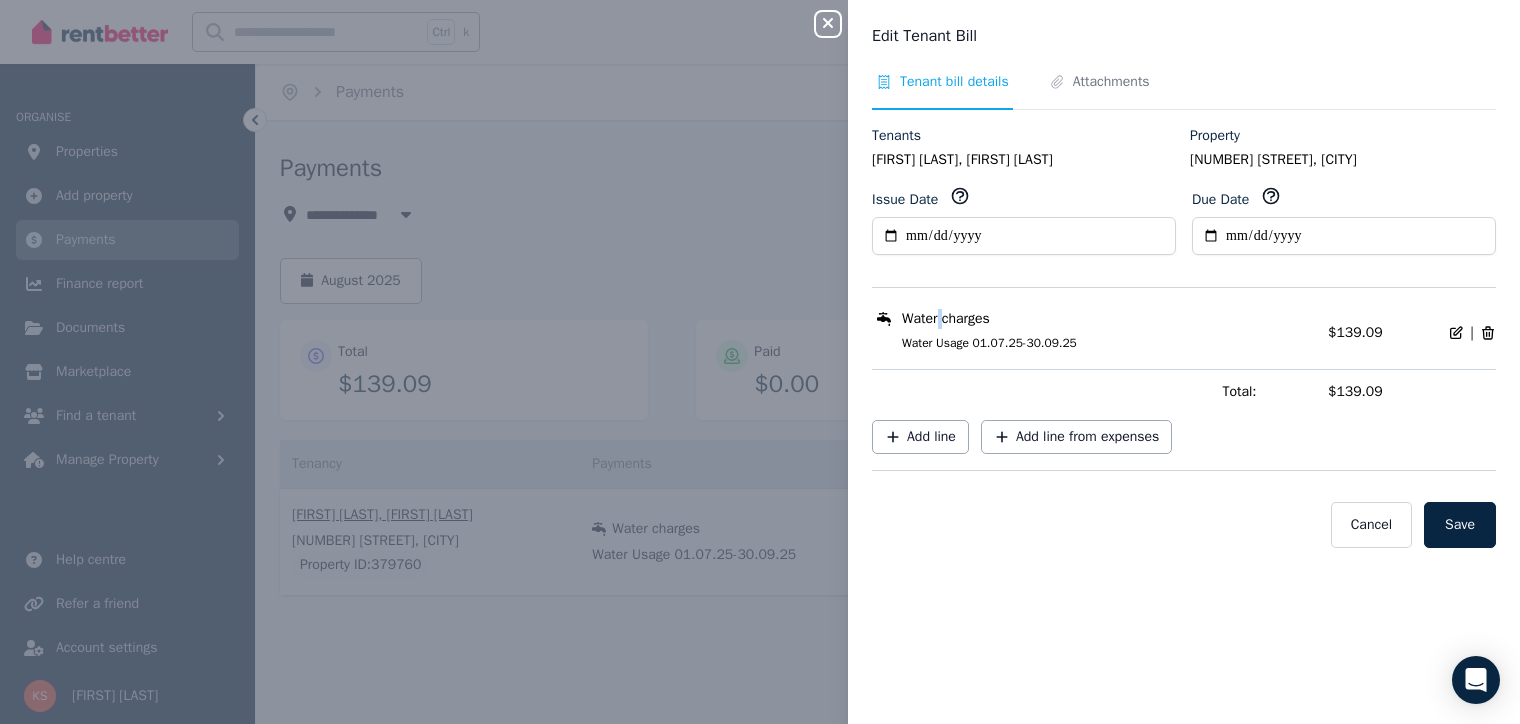 click on "Water charges Water Usage 01.07.25-30.09.25" at bounding box center [1094, 330] 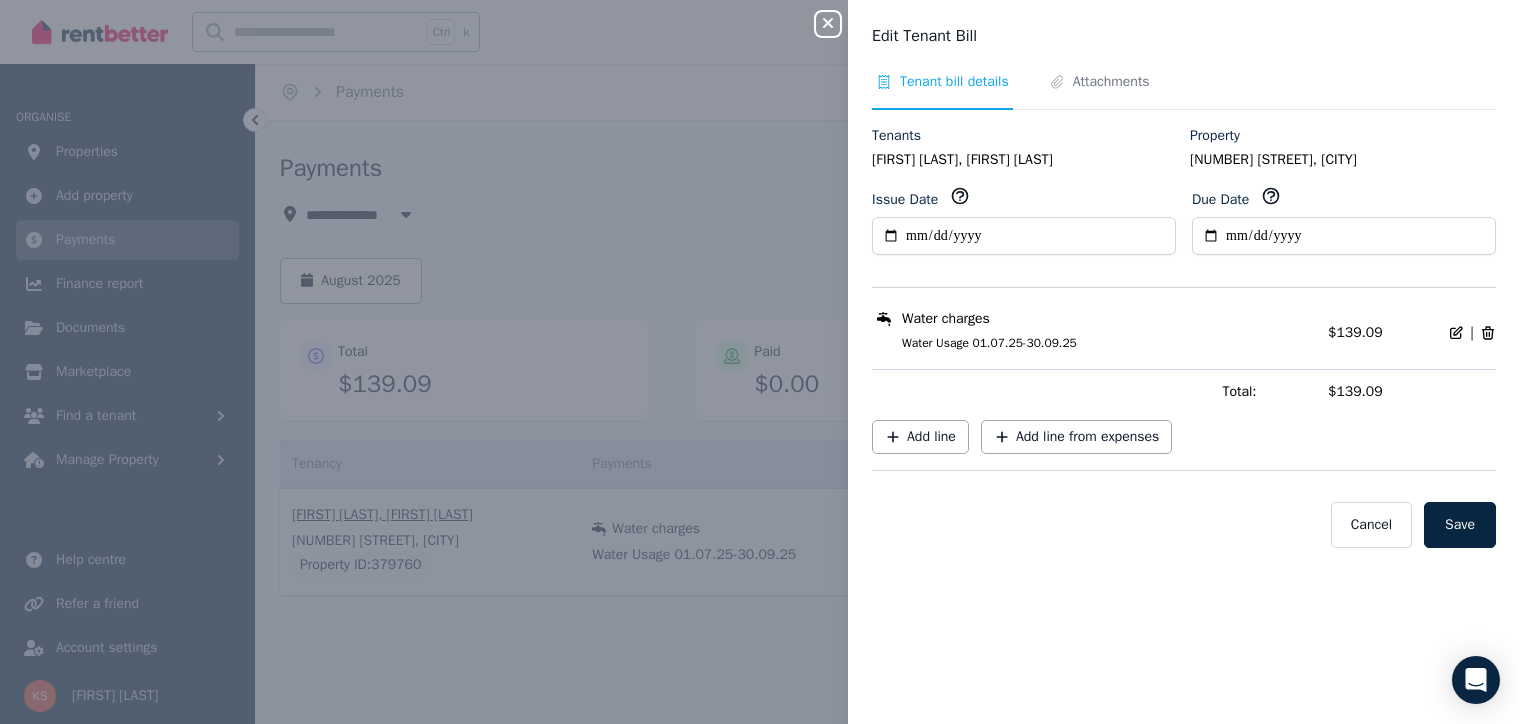 click 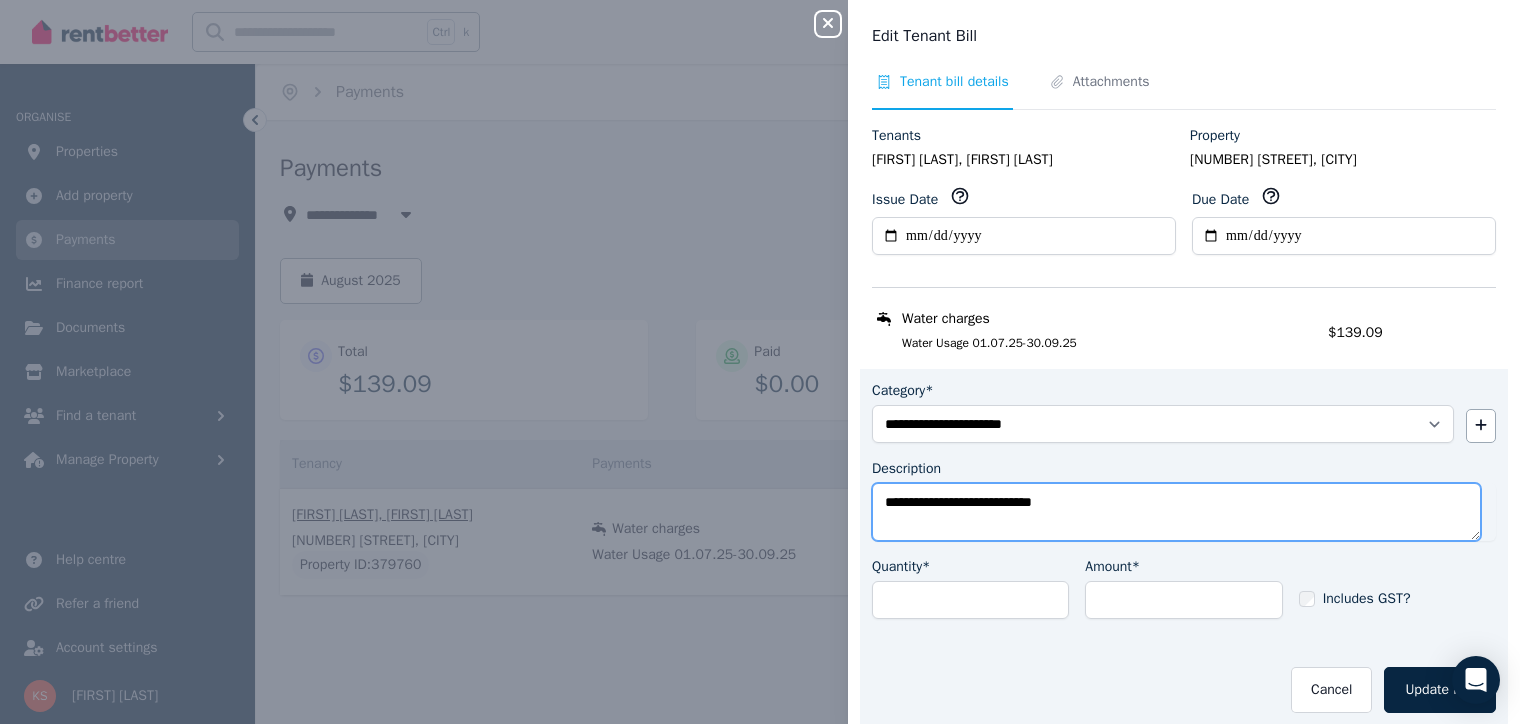 click on "**********" at bounding box center (1176, 512) 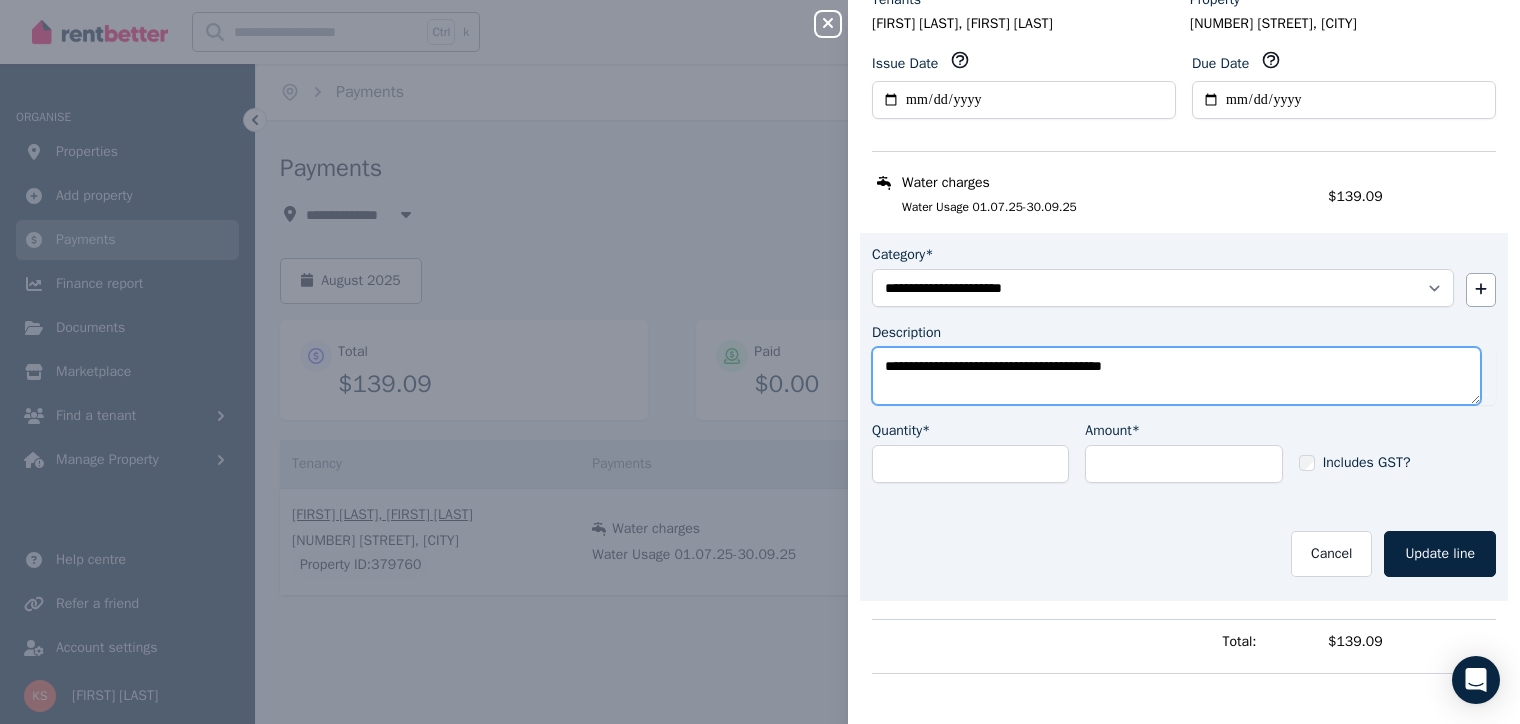 scroll, scrollTop: 137, scrollLeft: 0, axis: vertical 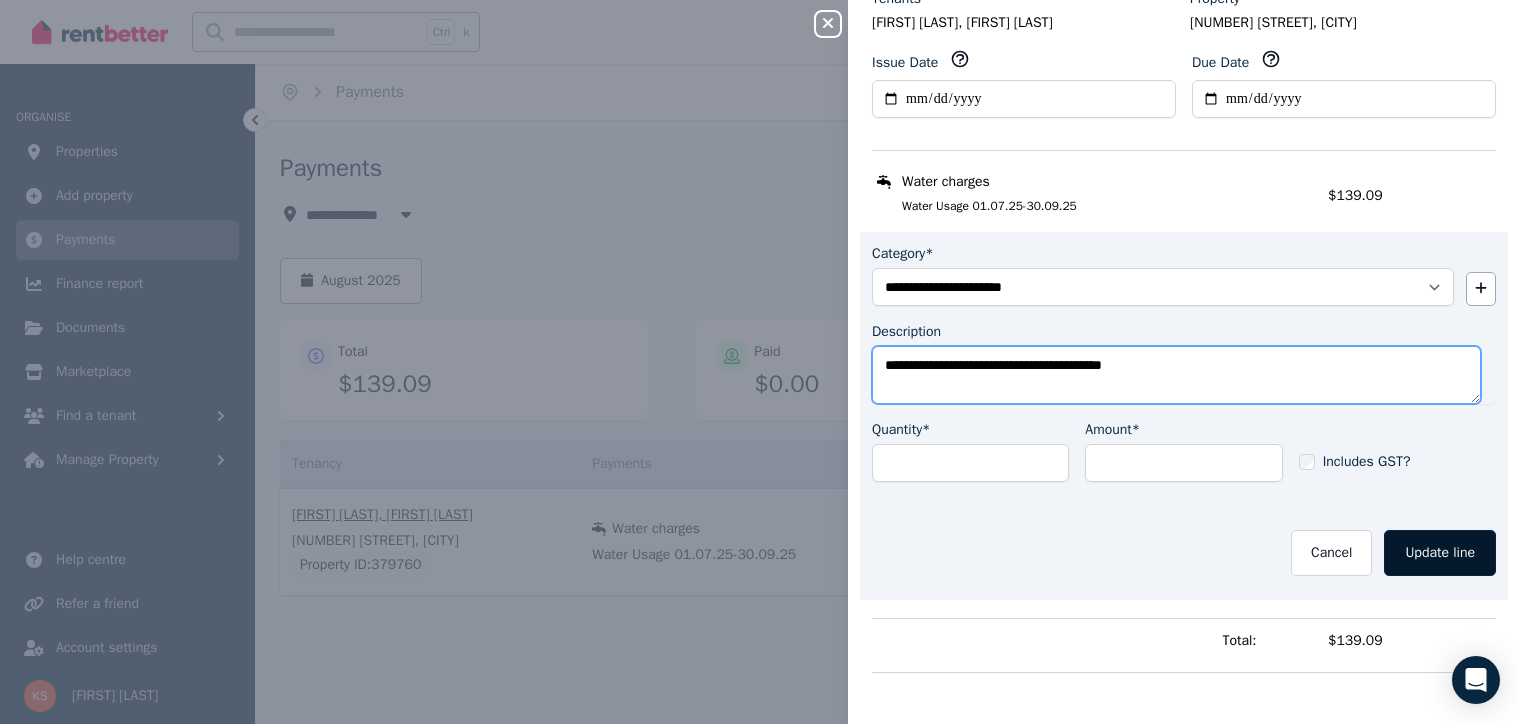 type on "**********" 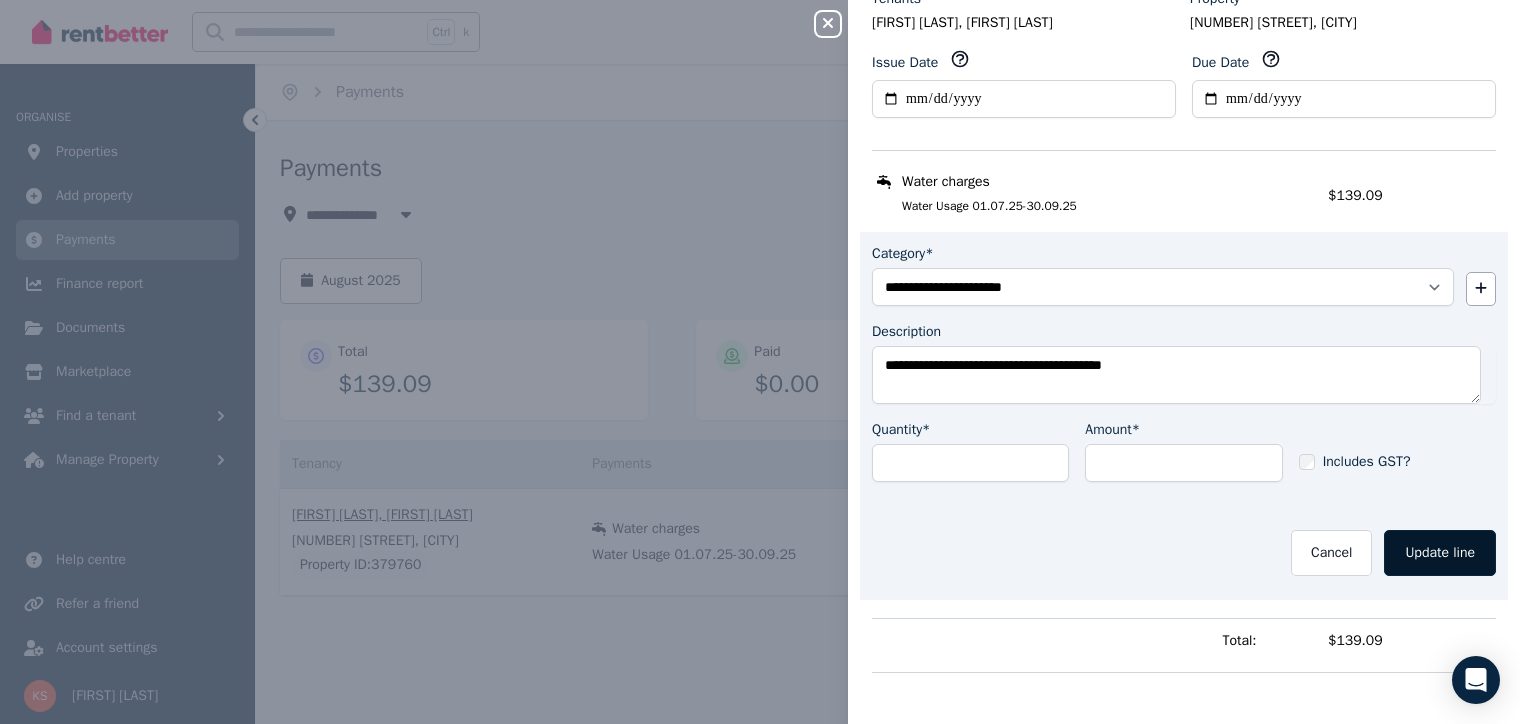 click on "Update line" at bounding box center (1440, 553) 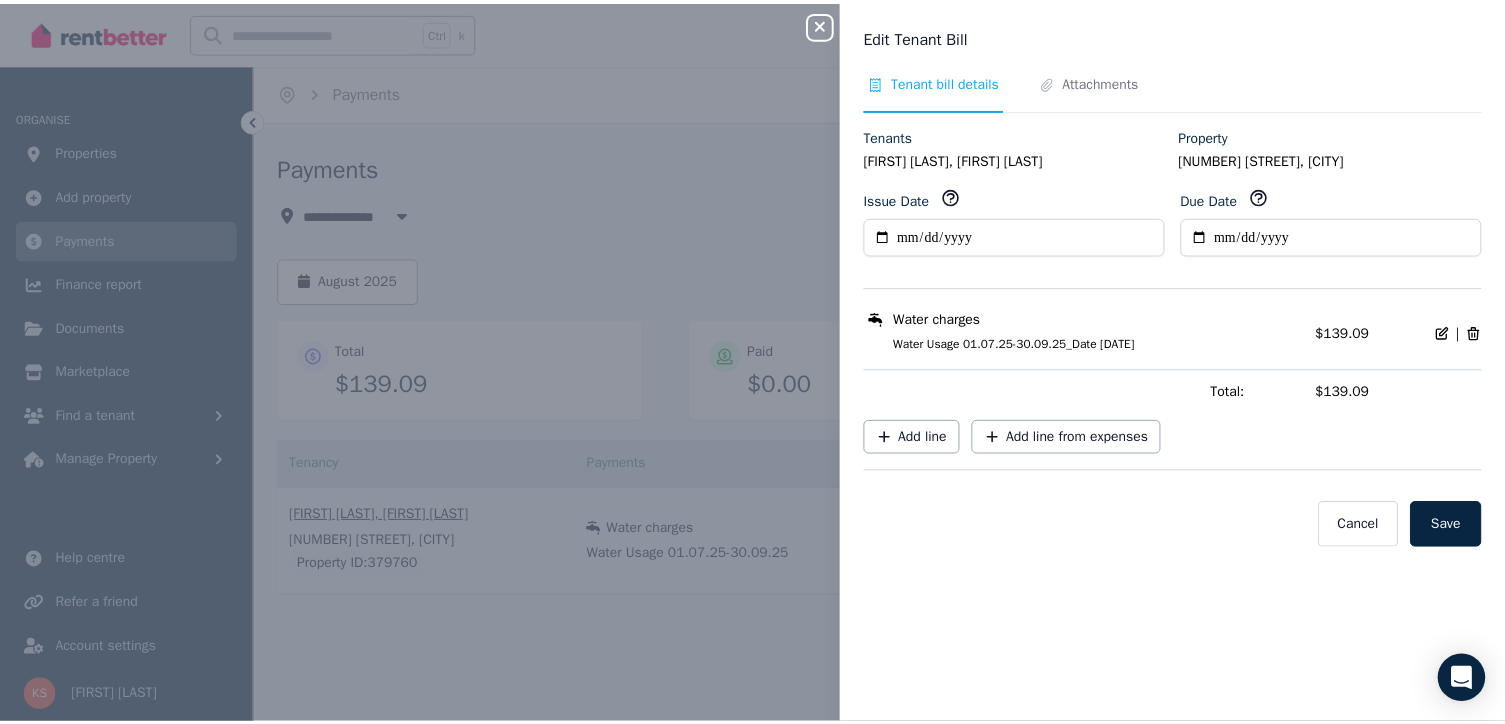 scroll, scrollTop: 0, scrollLeft: 0, axis: both 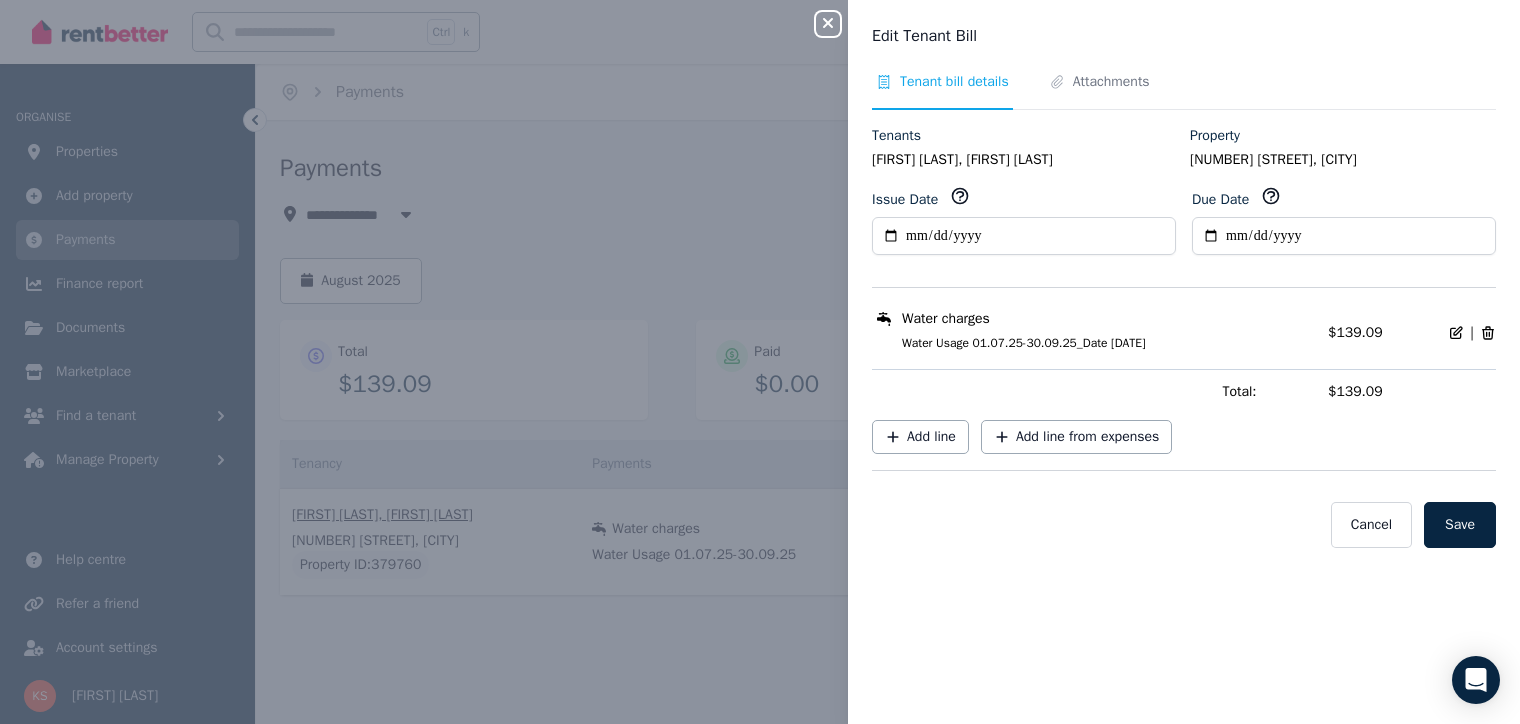 click on "Tenant bill details" at bounding box center (954, 82) 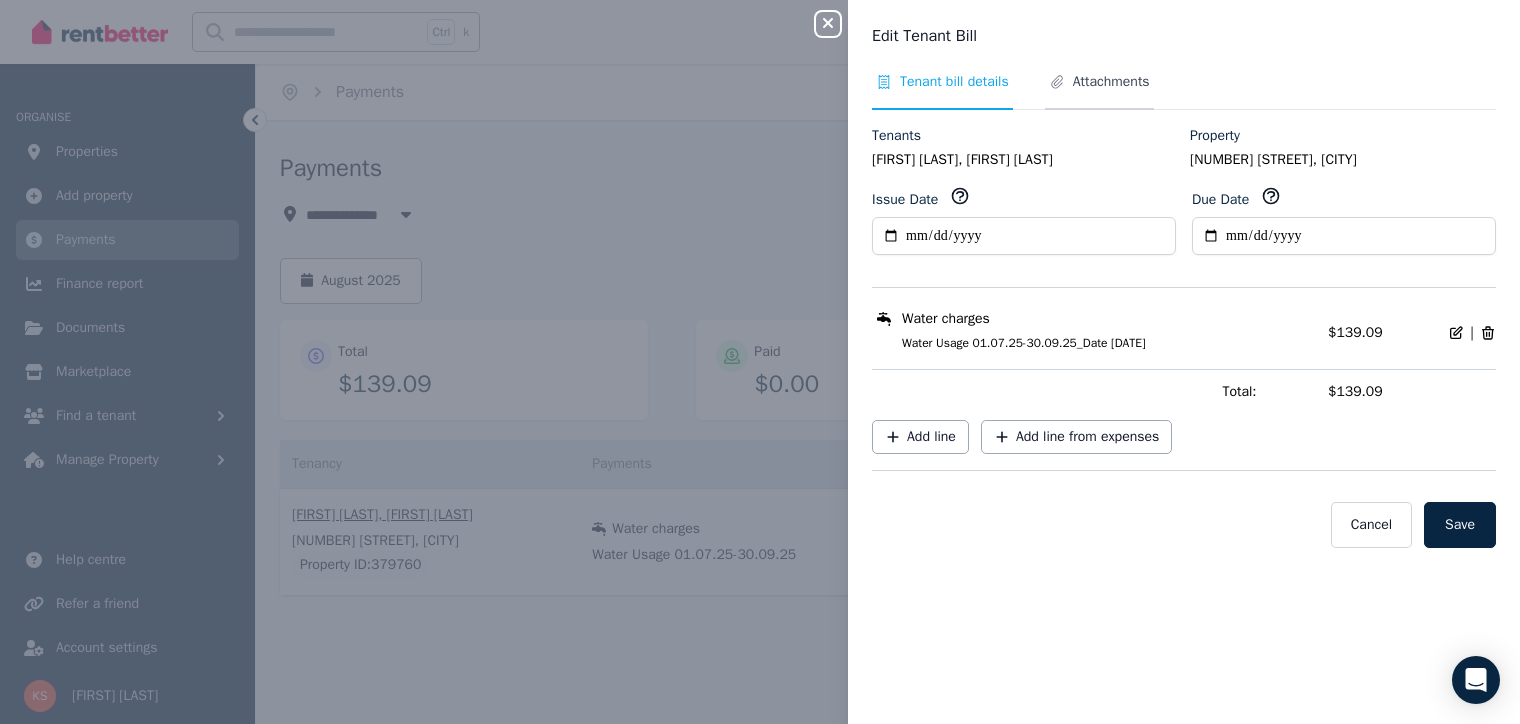 click on "Attachments" at bounding box center [1111, 82] 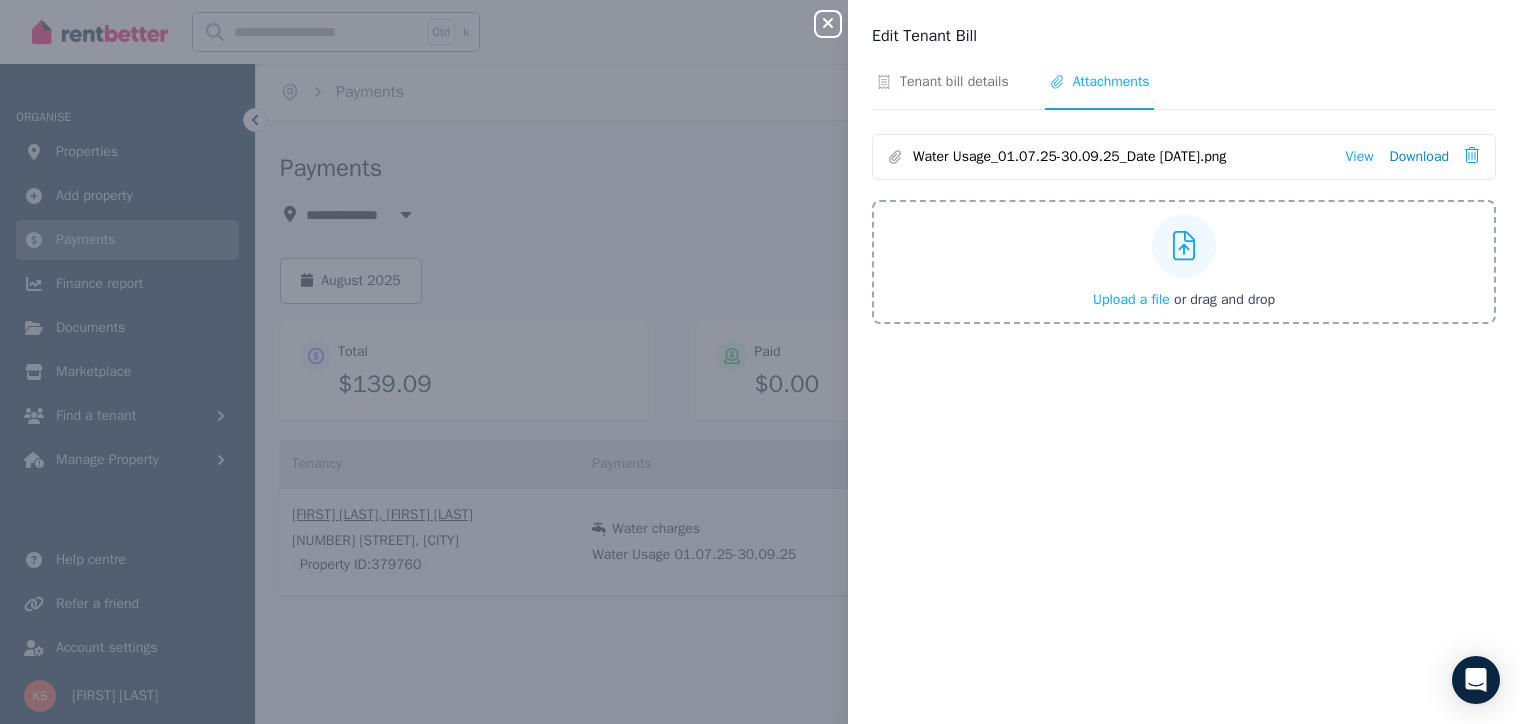 click on "Download" at bounding box center (1419, 157) 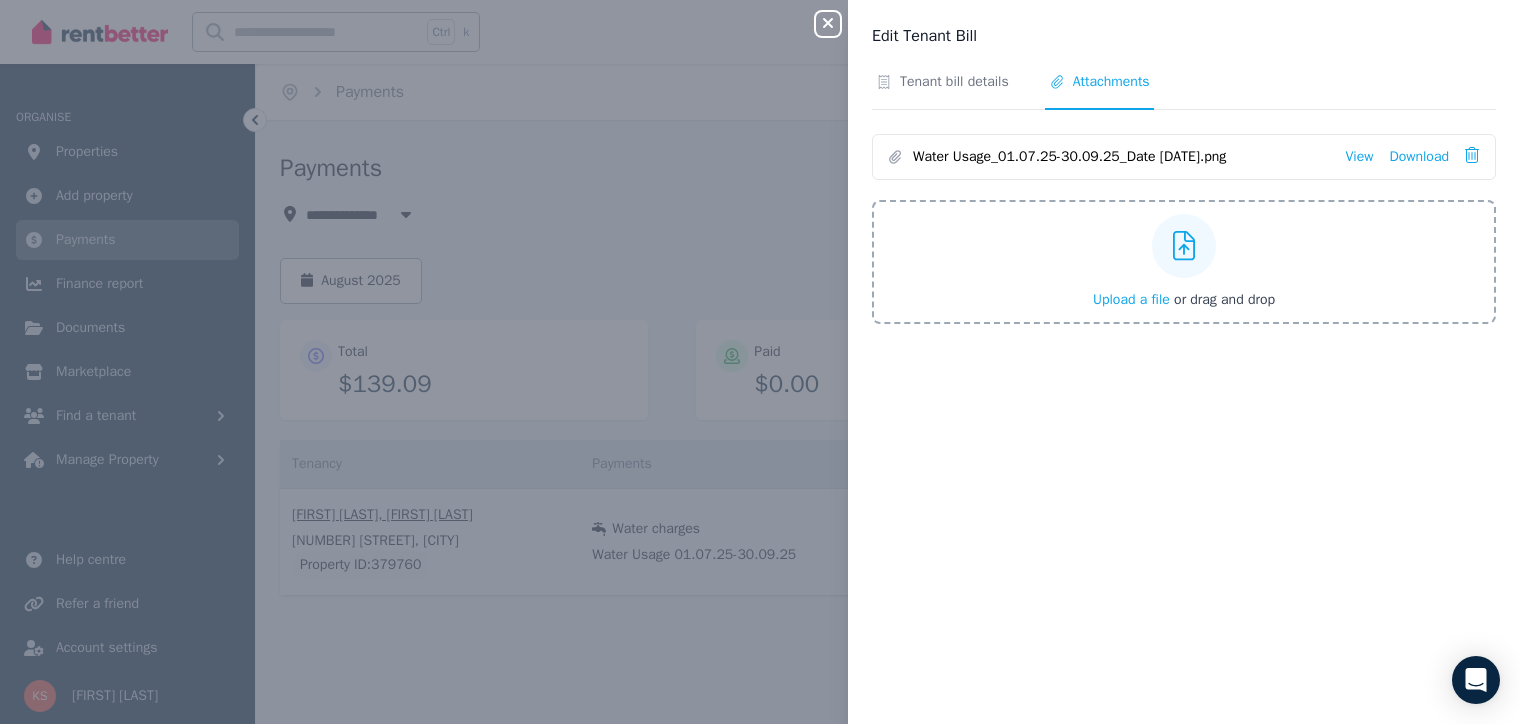 drag, startPoint x: 1028, startPoint y: 527, endPoint x: 1024, endPoint y: 500, distance: 27.294687 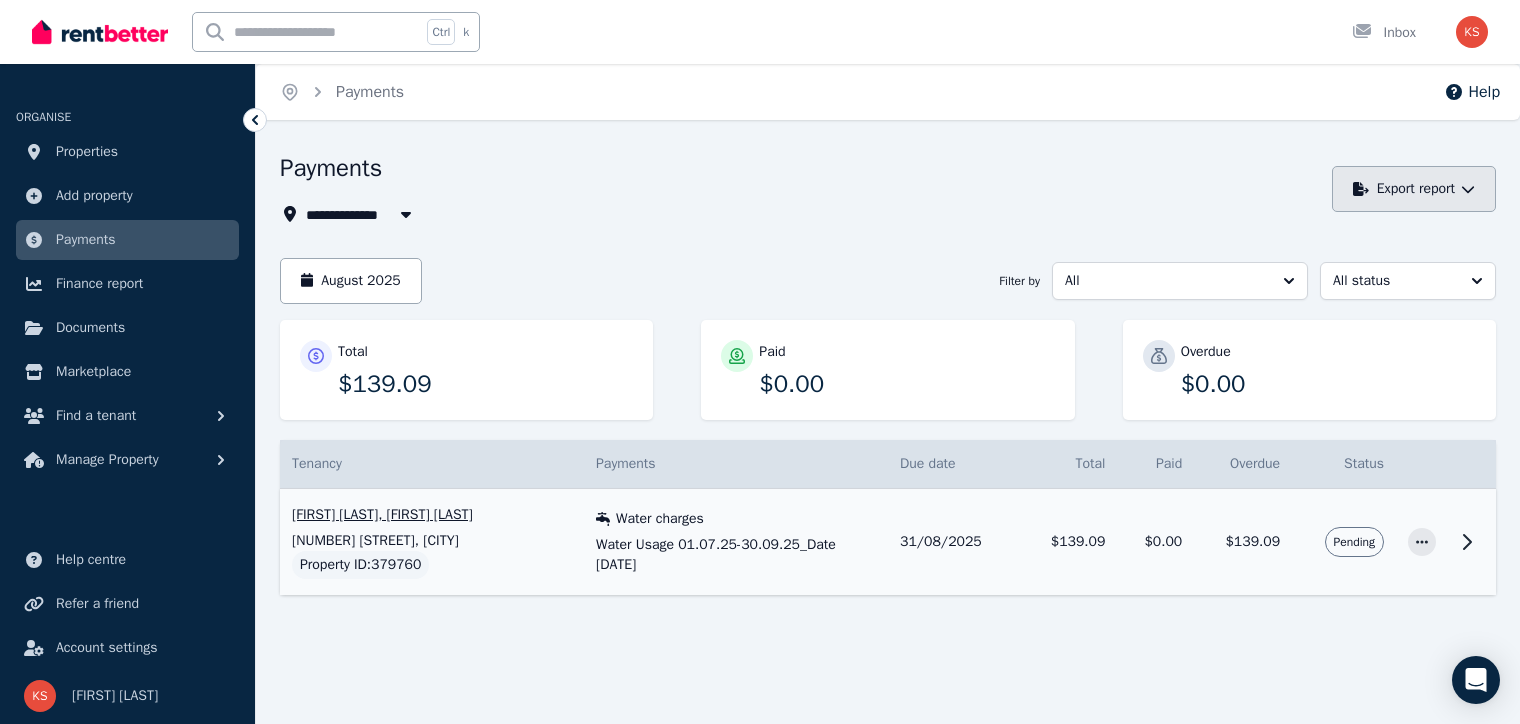 click on "Export report" at bounding box center [1414, 189] 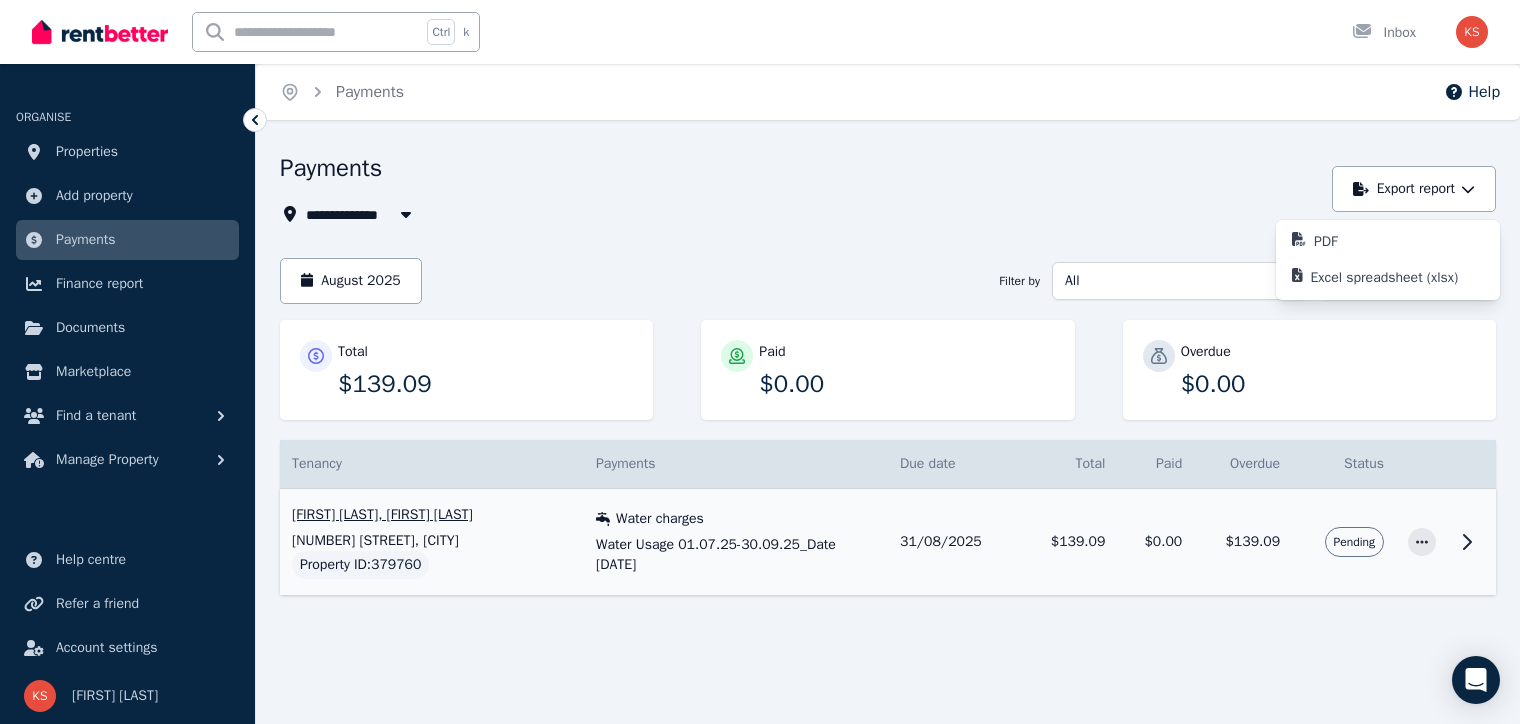 click on "**********" at bounding box center [760, 362] 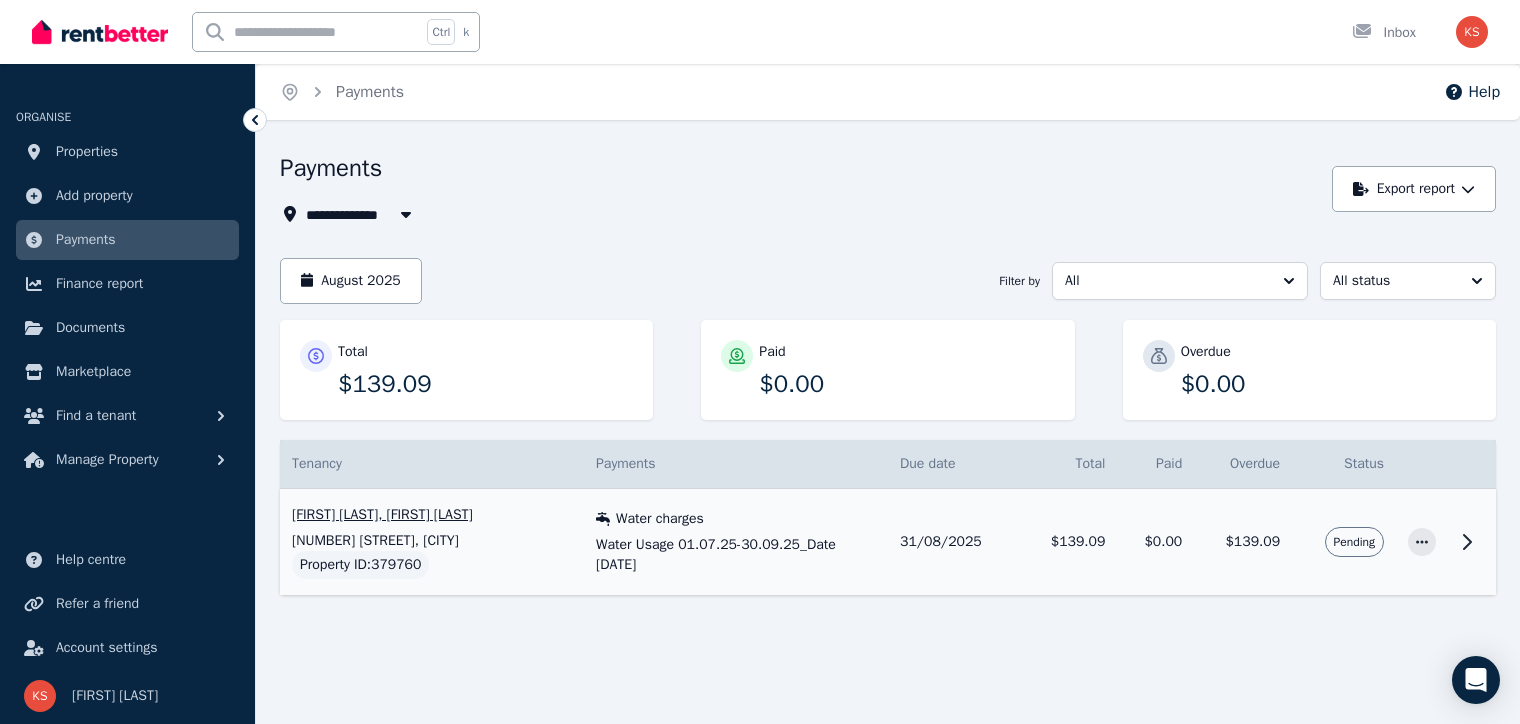 click on "$0.00" at bounding box center (1155, 542) 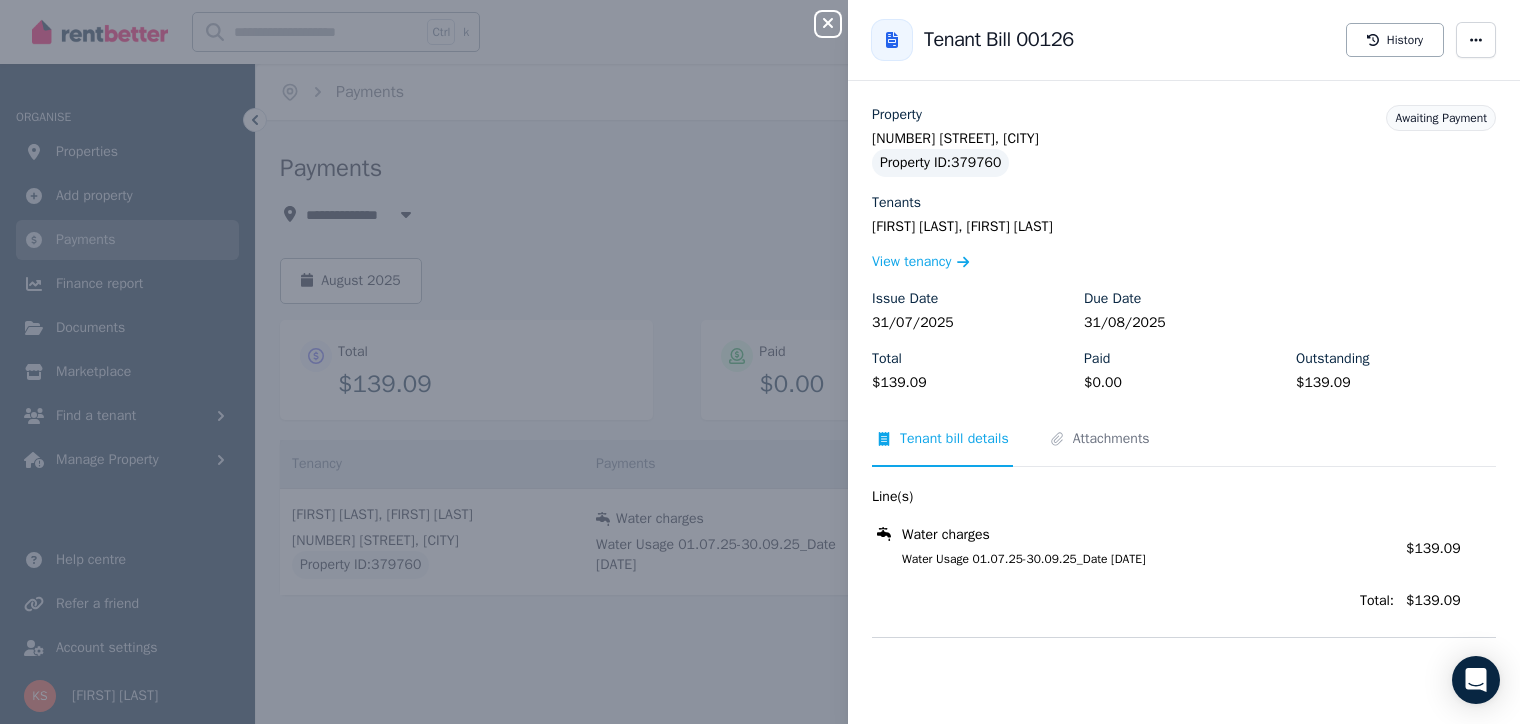 click on "Close panel Back to  Tenant Bill 00126 Tenant Bill 00126 History Property [NUMBER] [STREET], [CITY] Property ID :  379760 Tenants [FIRST] [LAST], [FIRST] [LAST] View tenancy Issue Date [DATE] Due Date [DATE] Total $139.09 Paid $0.00 Outstanding $139.09 Awaiting Payment Tenant bill details Attachments Line(s) Water charges Water Usage 01.07.25-30.09.25_Date [DATE] Amount:  $139.09 Total: $139.09" at bounding box center [760, 362] 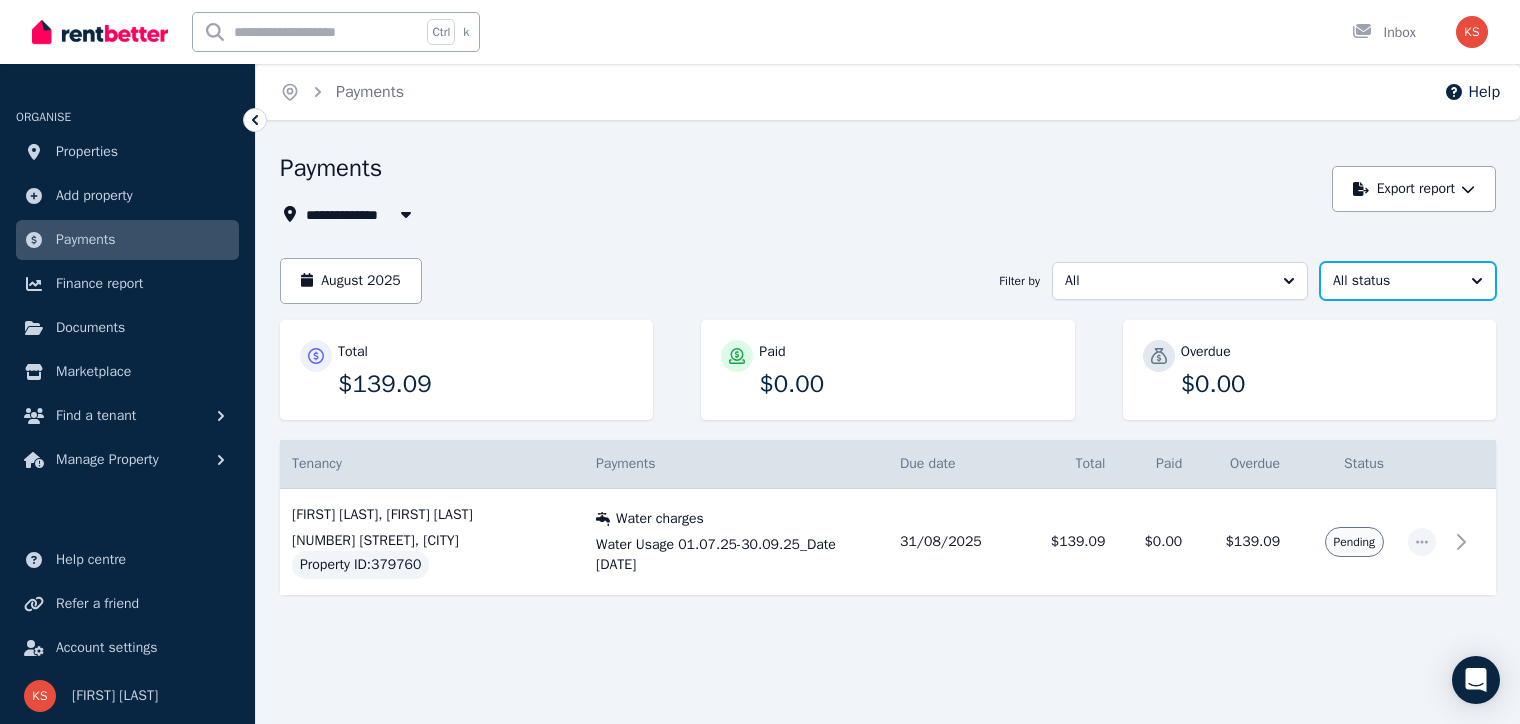 click on "All status" at bounding box center (1394, 281) 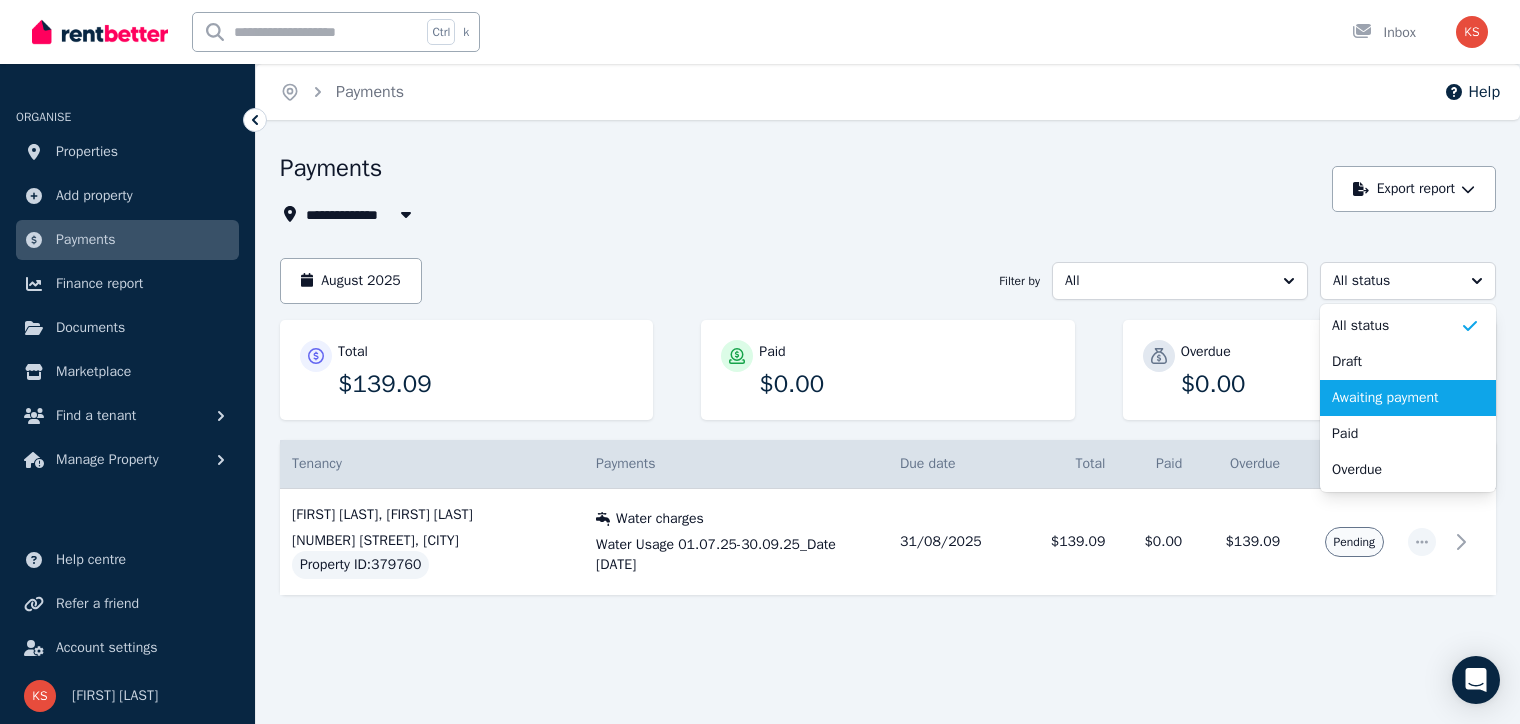 click on "Awaiting payment" at bounding box center [1396, 398] 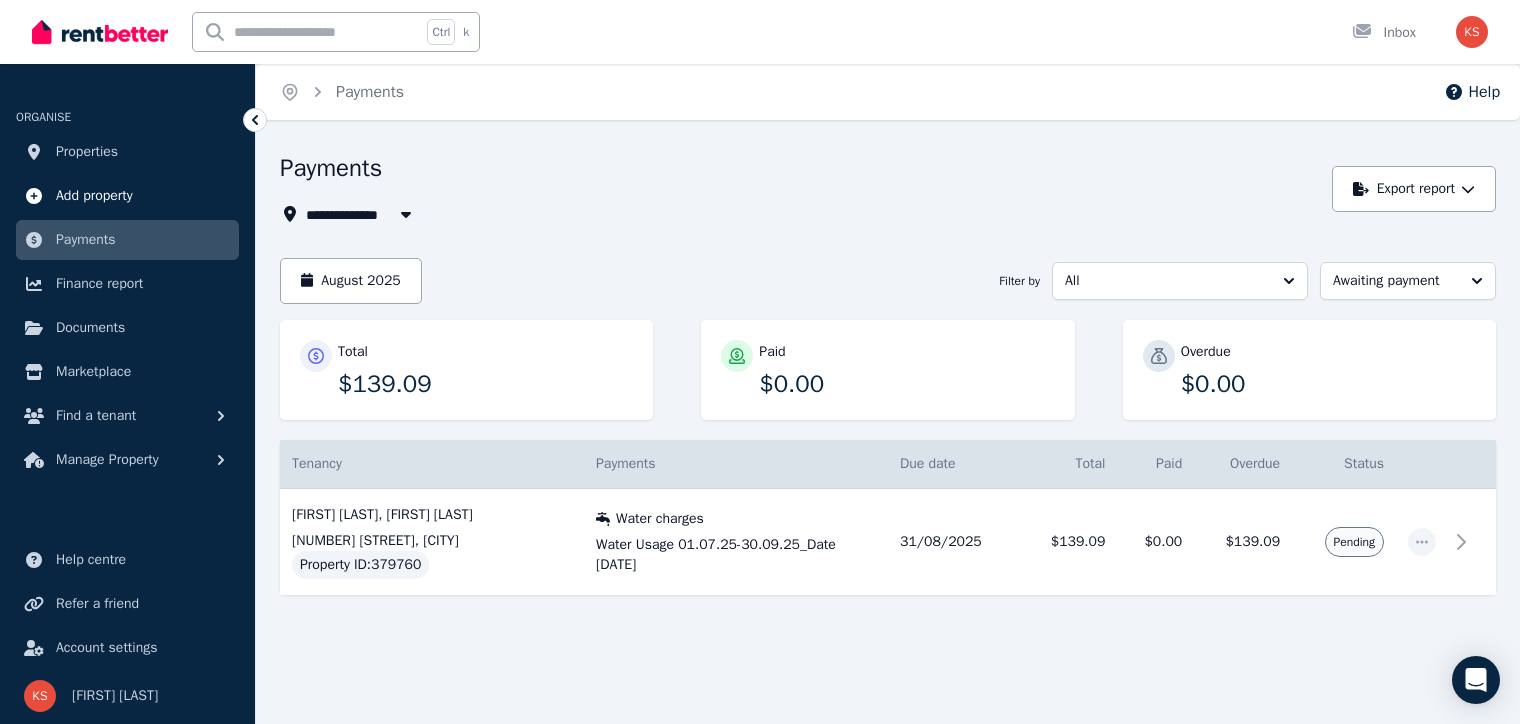 click on "Add property" at bounding box center [94, 196] 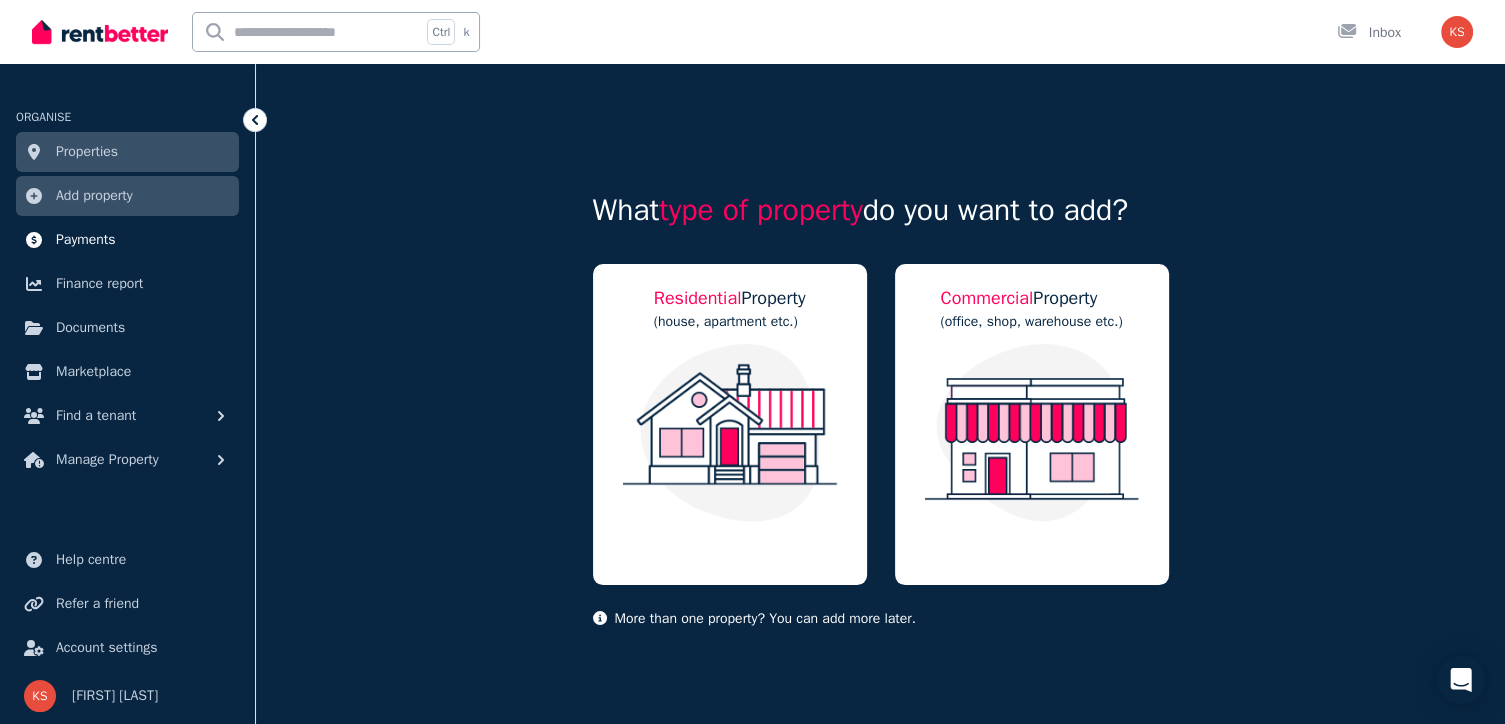 click on "Payments" at bounding box center (86, 240) 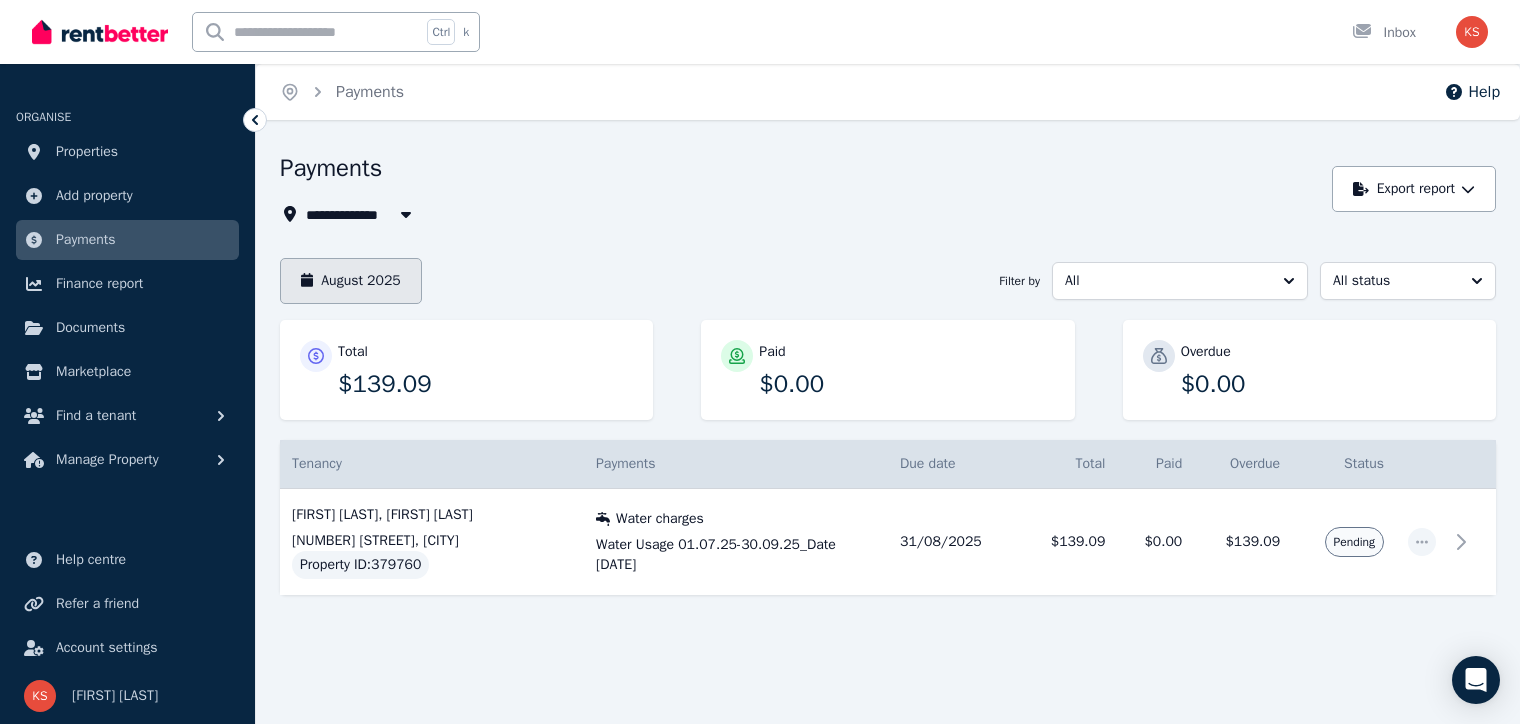click on "August 2025" at bounding box center (351, 281) 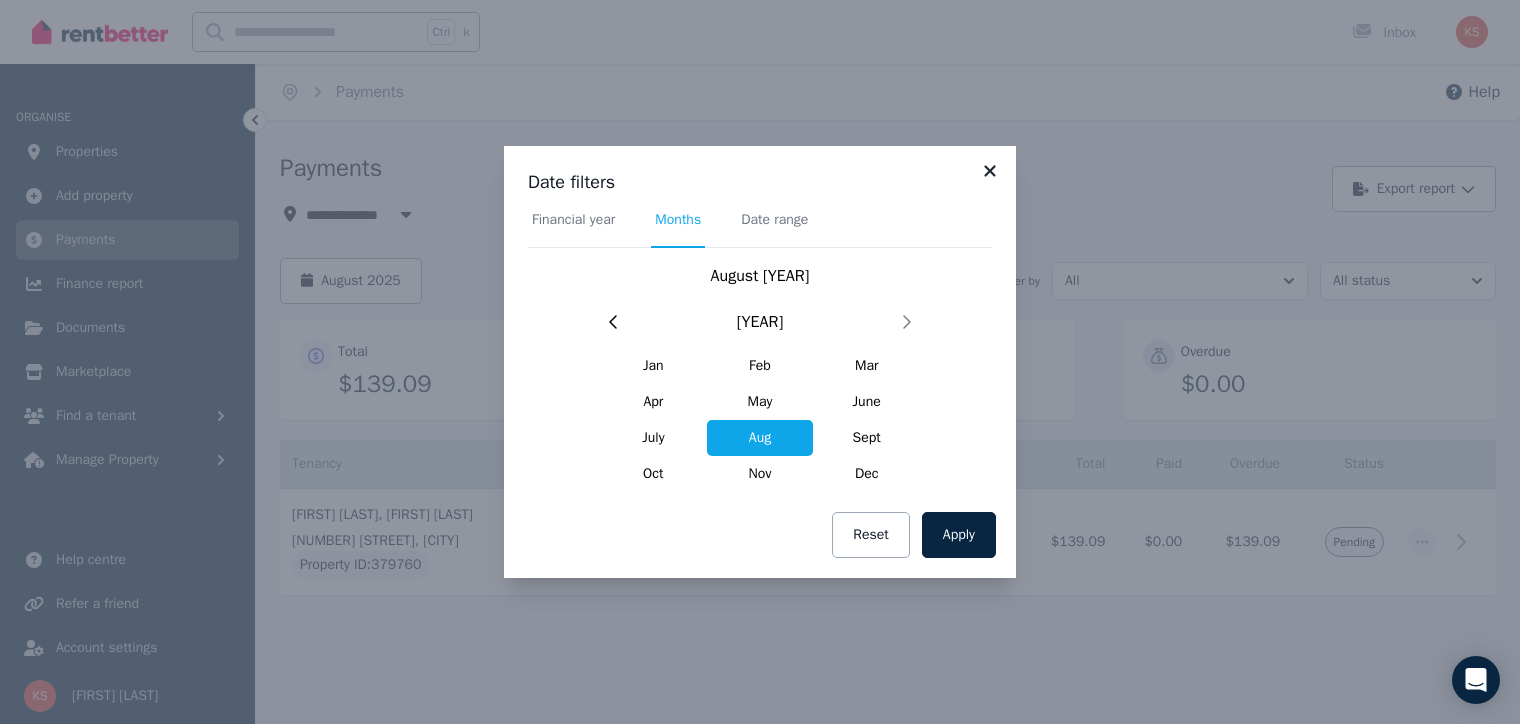 click 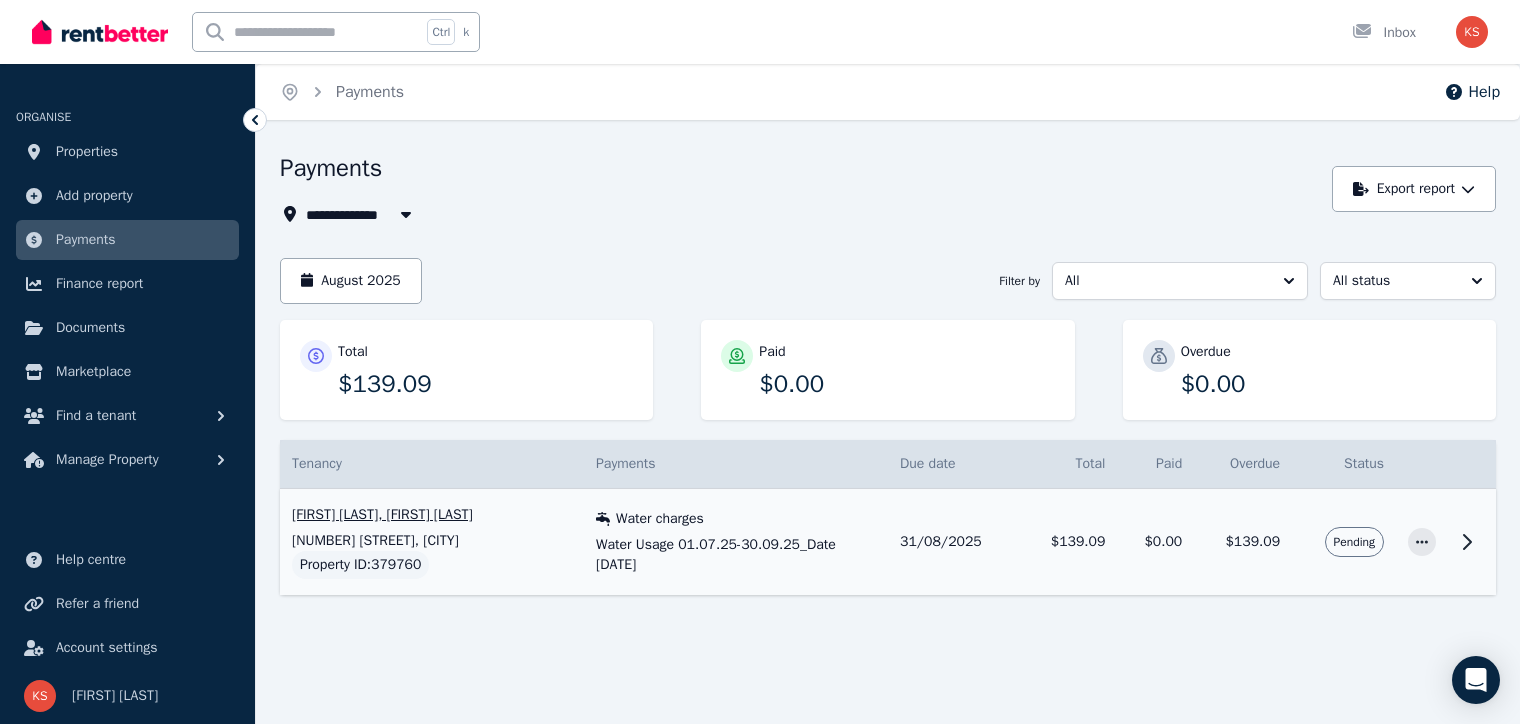 click 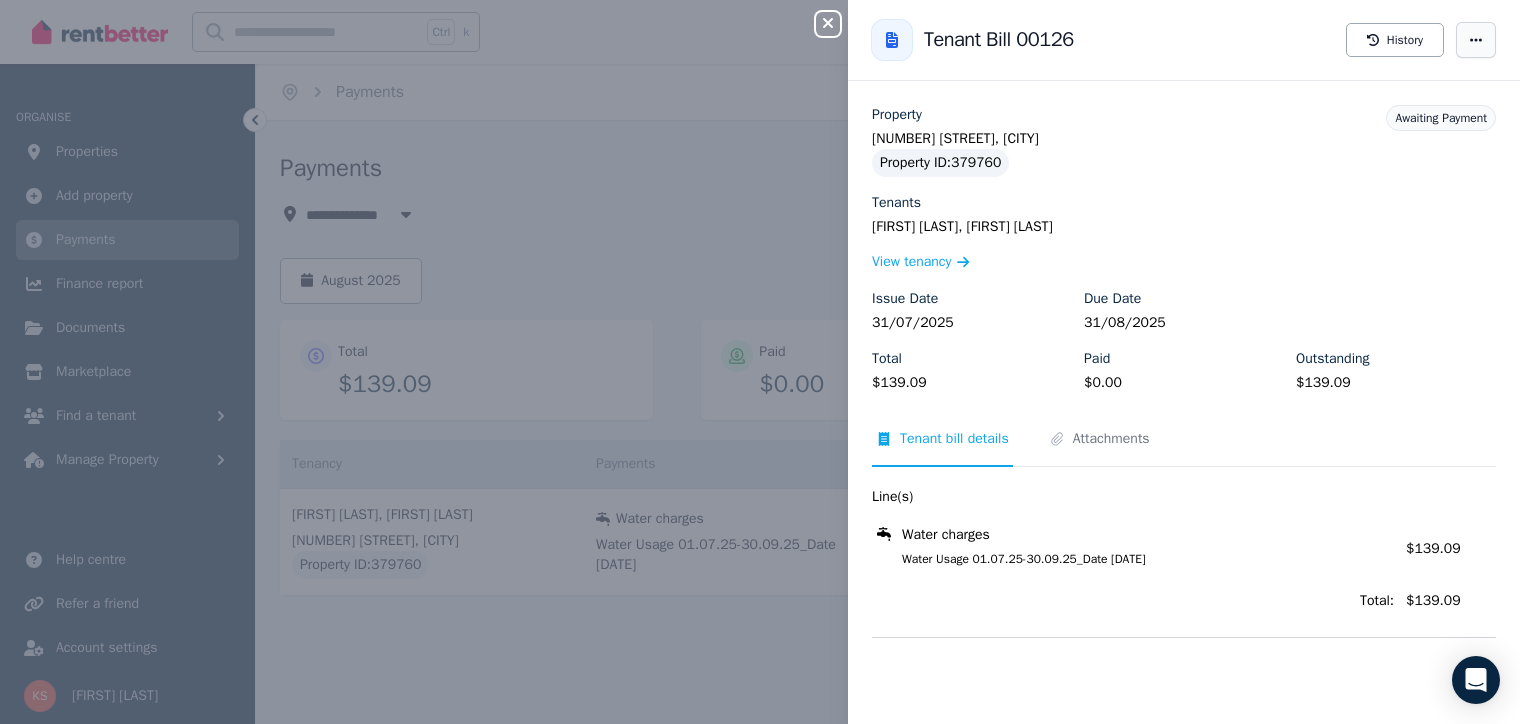 click at bounding box center (1476, 40) 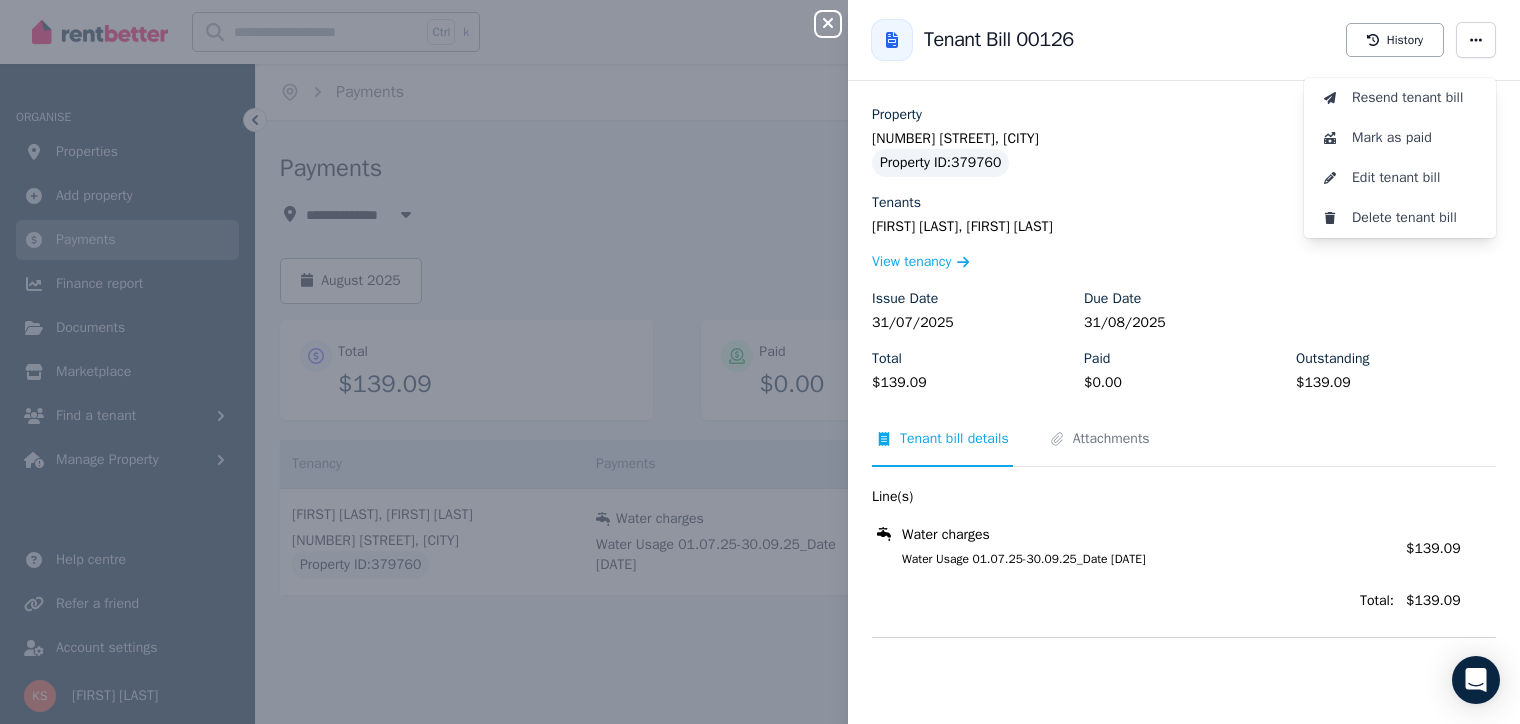 click on "Close panel Back to  Tenant Bill 00126 Tenant Bill 00126 History Resend tenant bill Mark as paid Edit tenant bill Delete tenant bill Property [NUMBER] [STREET], [CITY] Property ID :  379760 Tenants [FIRST] [LAST], [FIRST] [LAST] View tenancy Issue Date [DATE] Due Date [DATE] Total $139.09 Paid $0.00 Outstanding $139.09 Awaiting Payment Tenant bill details Attachments Line(s) Water charges Water Usage 01.07.25-30.09.25_Date [DATE] Amount:  $139.09 Total: $139.09" at bounding box center [760, 362] 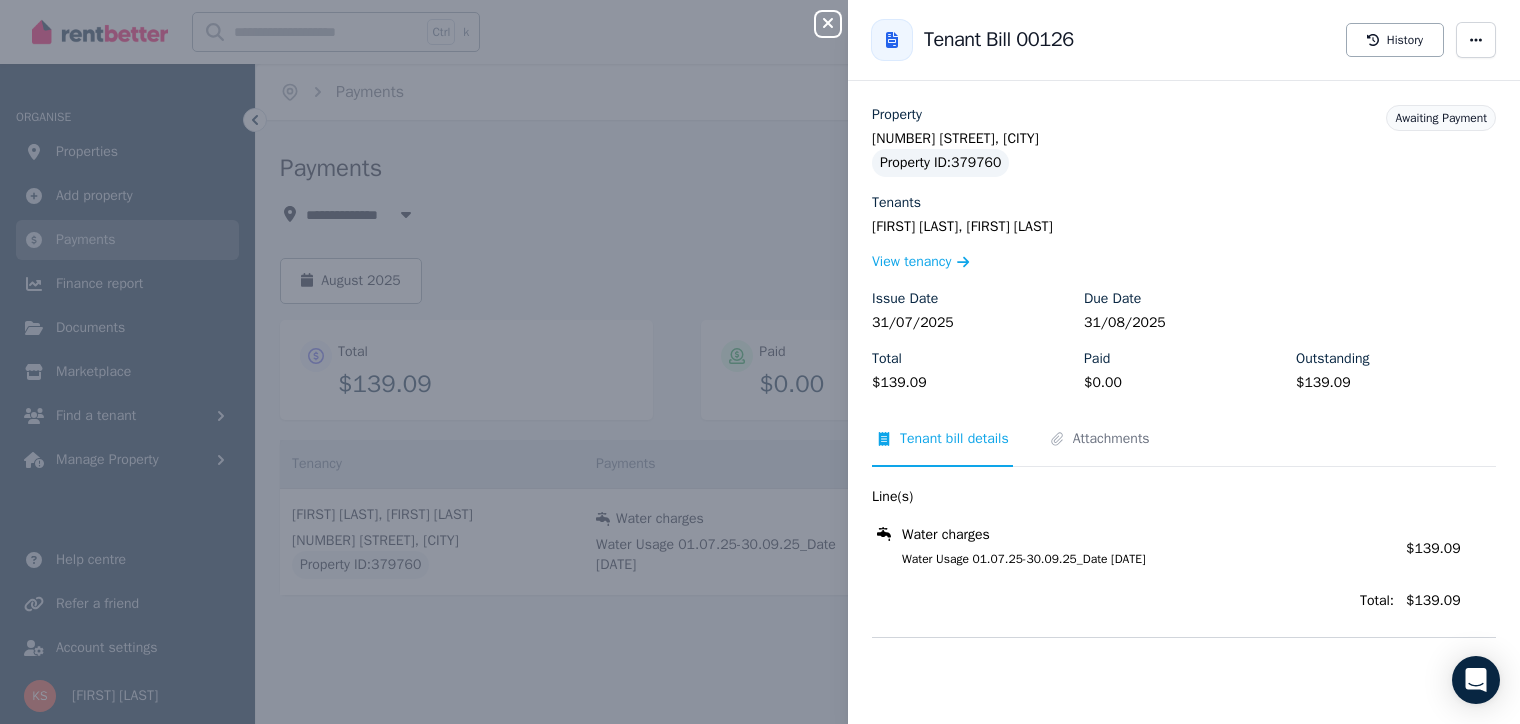 click on "Close panel" at bounding box center [828, 24] 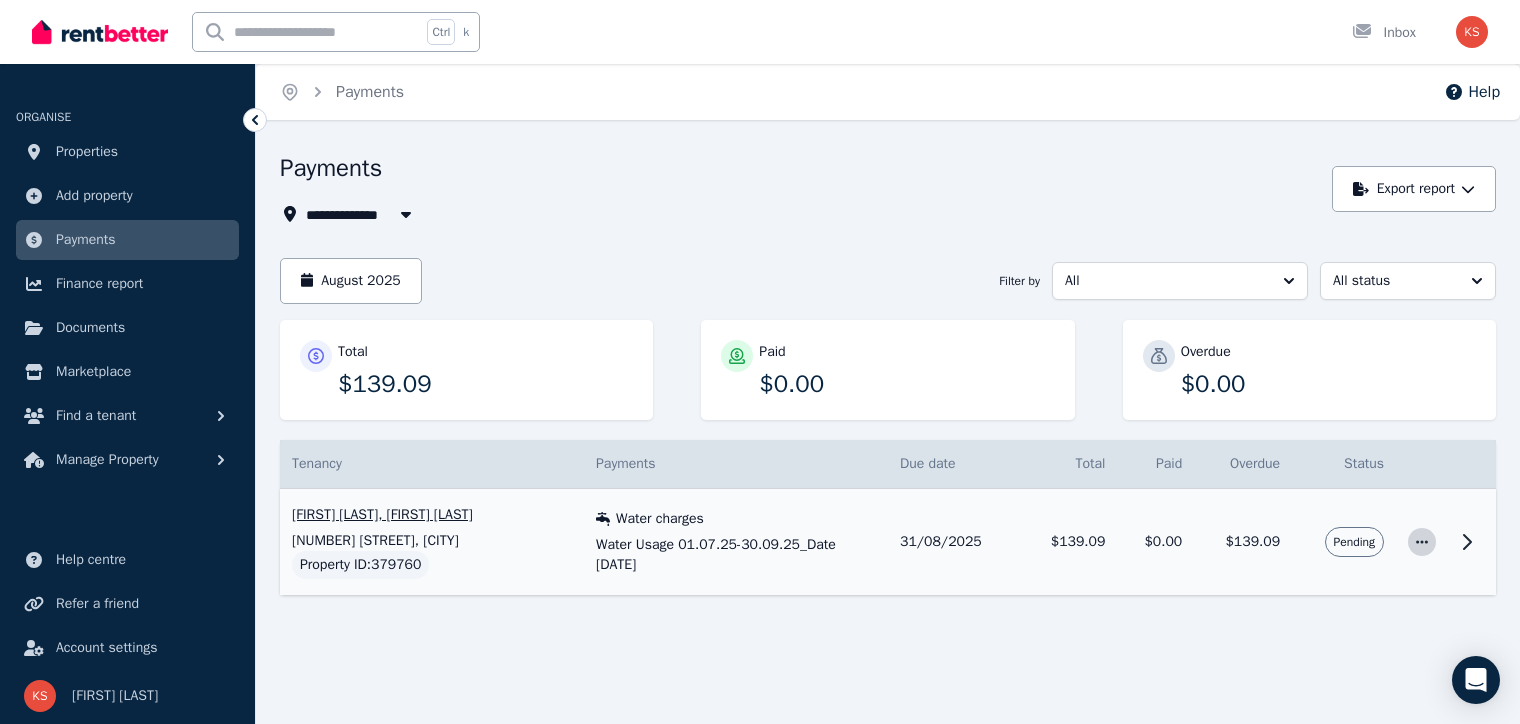 click 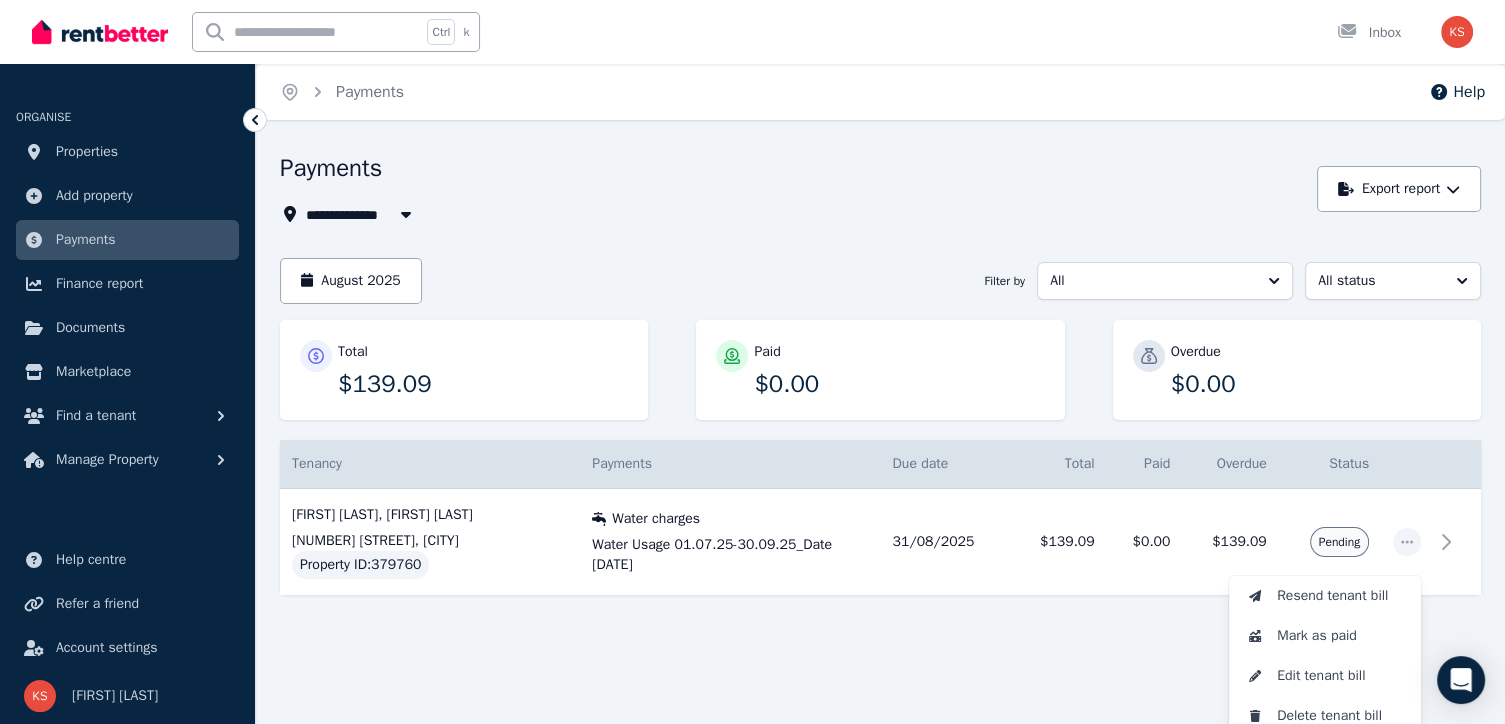 drag, startPoint x: 1413, startPoint y: 545, endPoint x: 1164, endPoint y: 625, distance: 261.53586 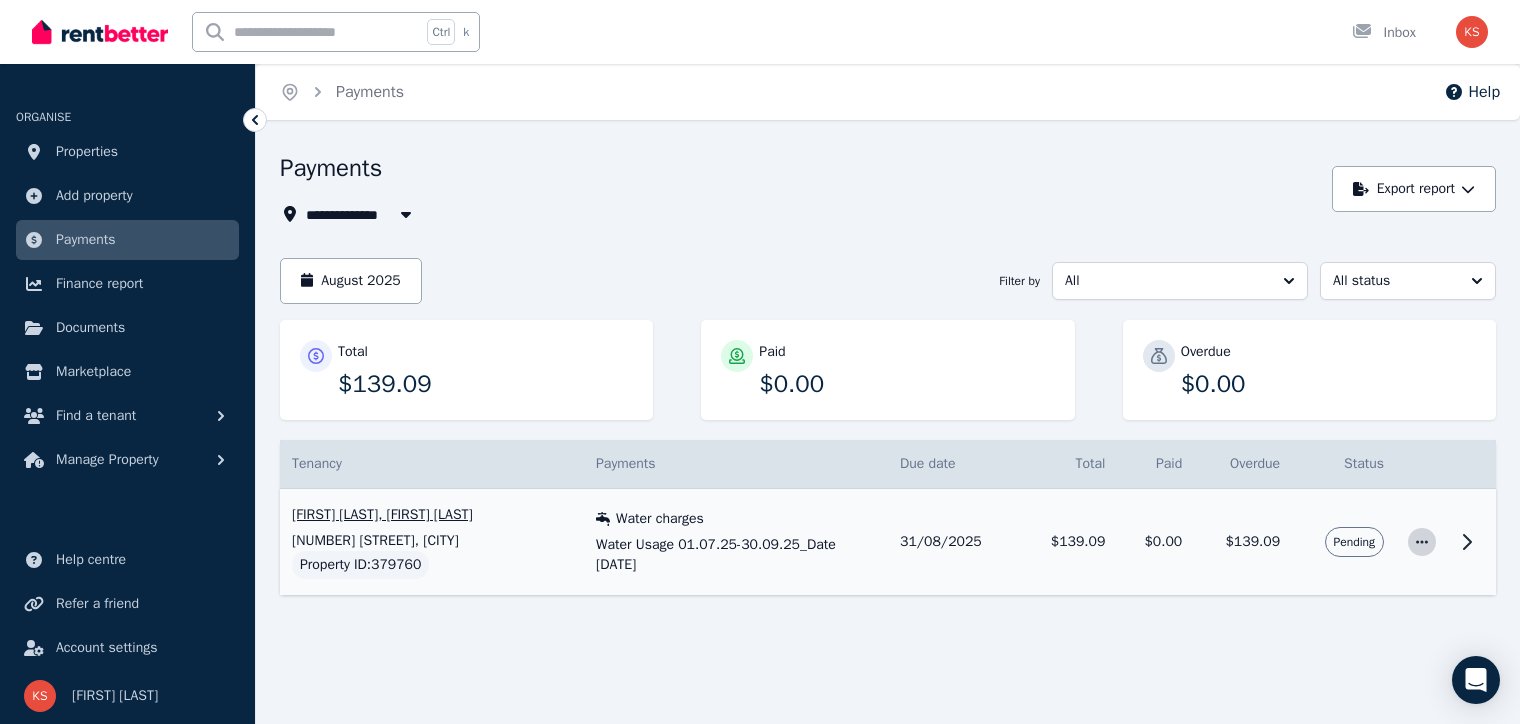 click 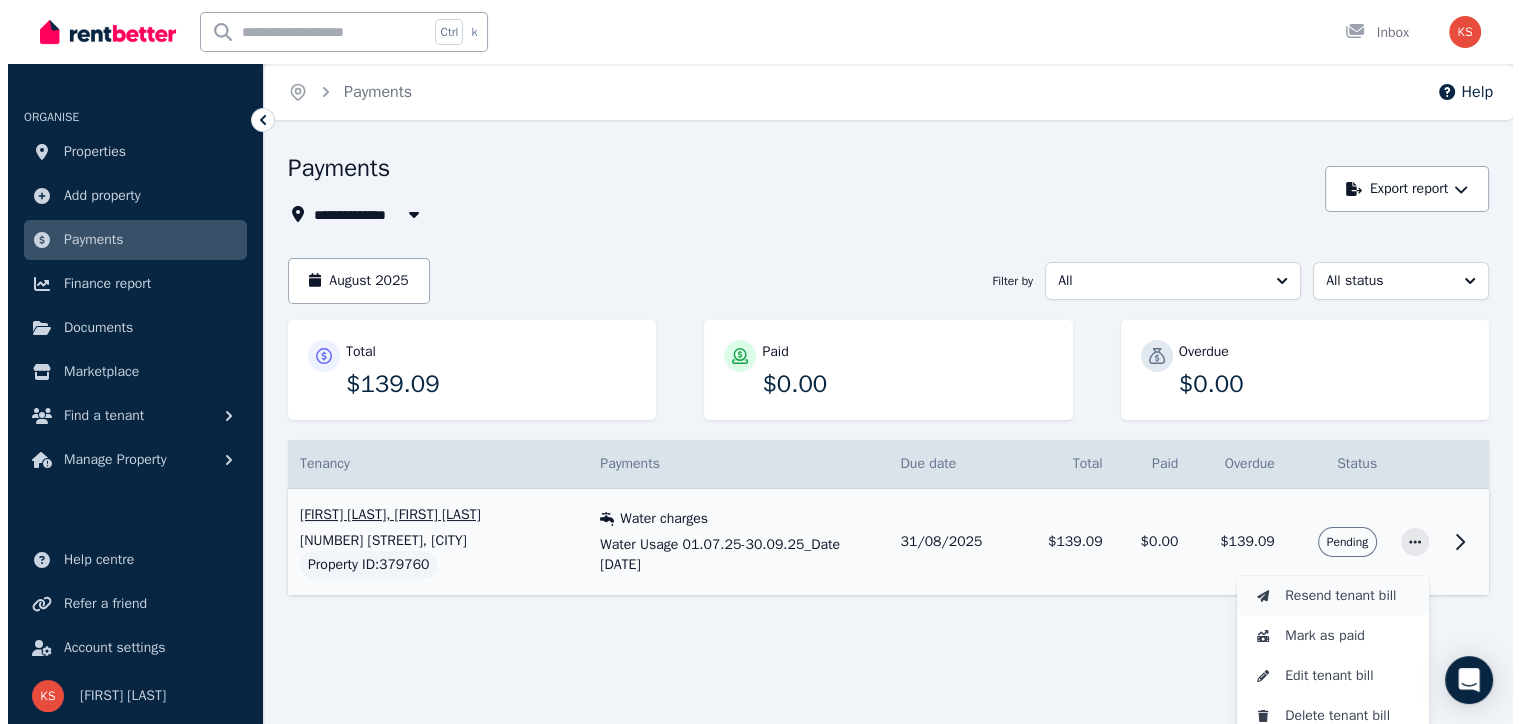 scroll, scrollTop: 51, scrollLeft: 0, axis: vertical 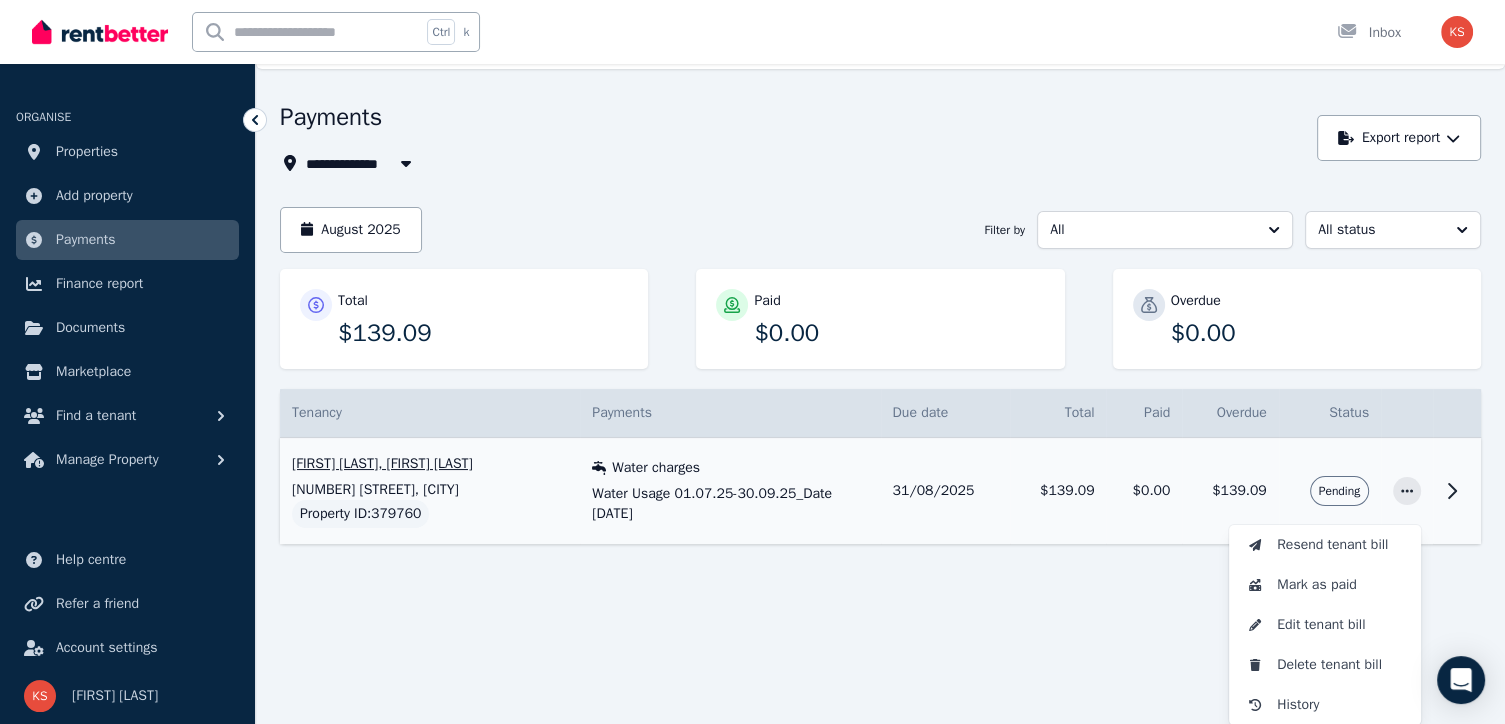 click 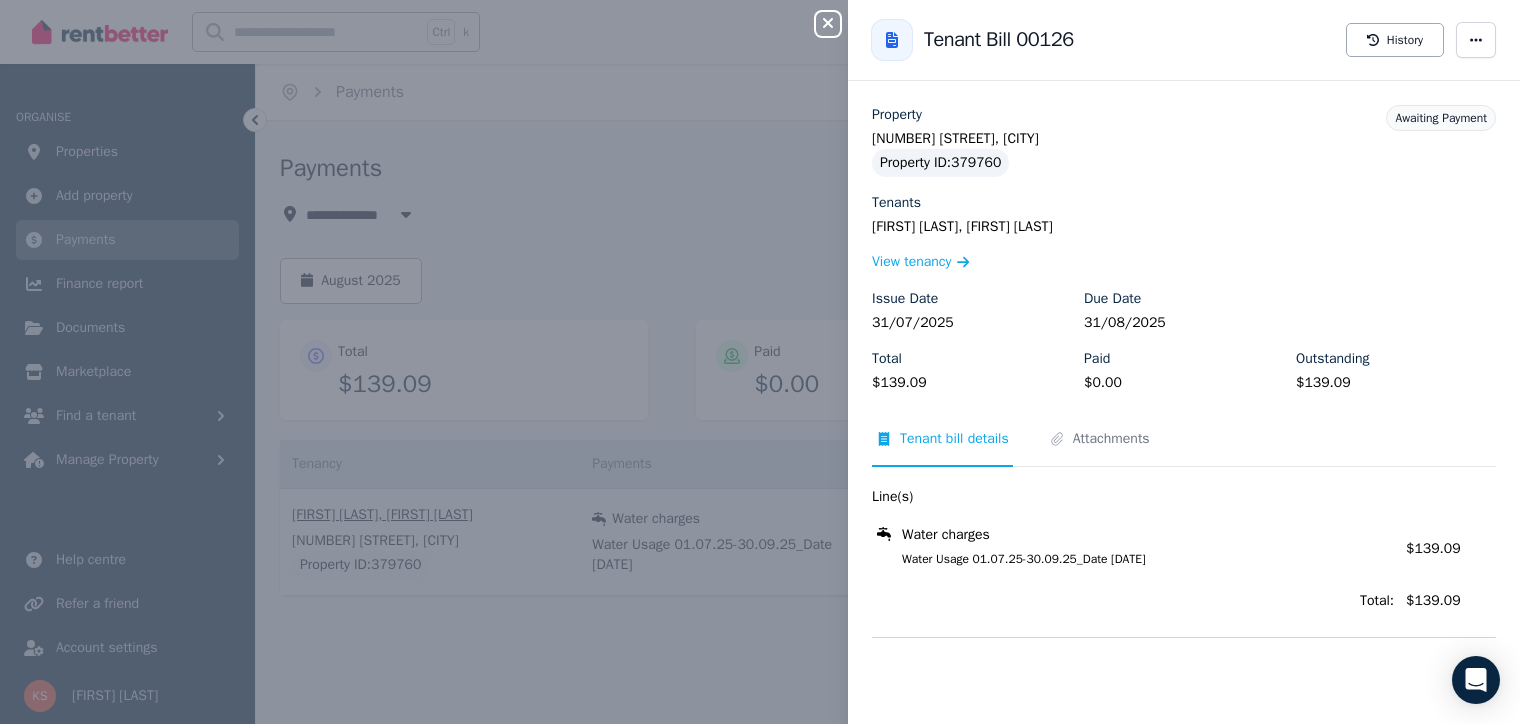 scroll, scrollTop: 0, scrollLeft: 0, axis: both 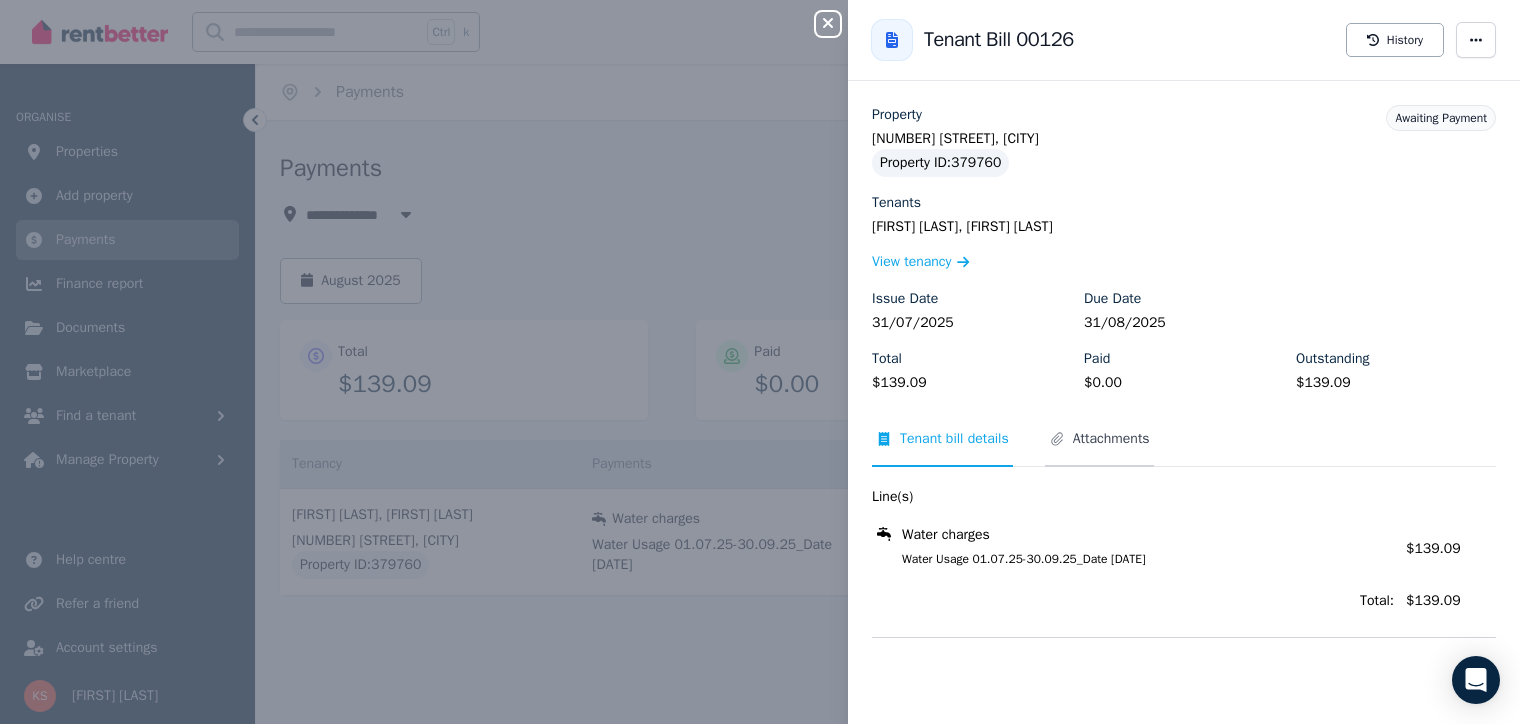click on "Attachments" at bounding box center (1111, 439) 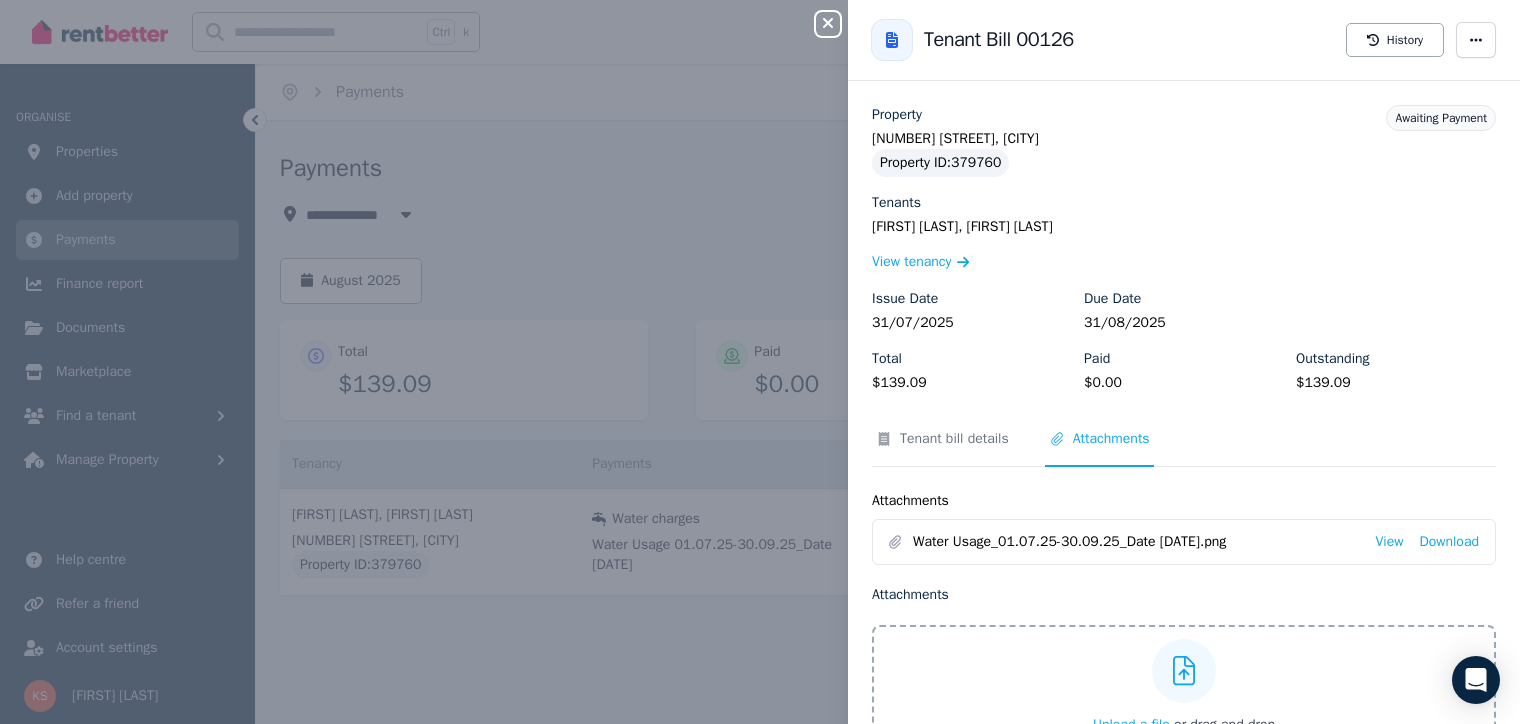 scroll, scrollTop: 87, scrollLeft: 0, axis: vertical 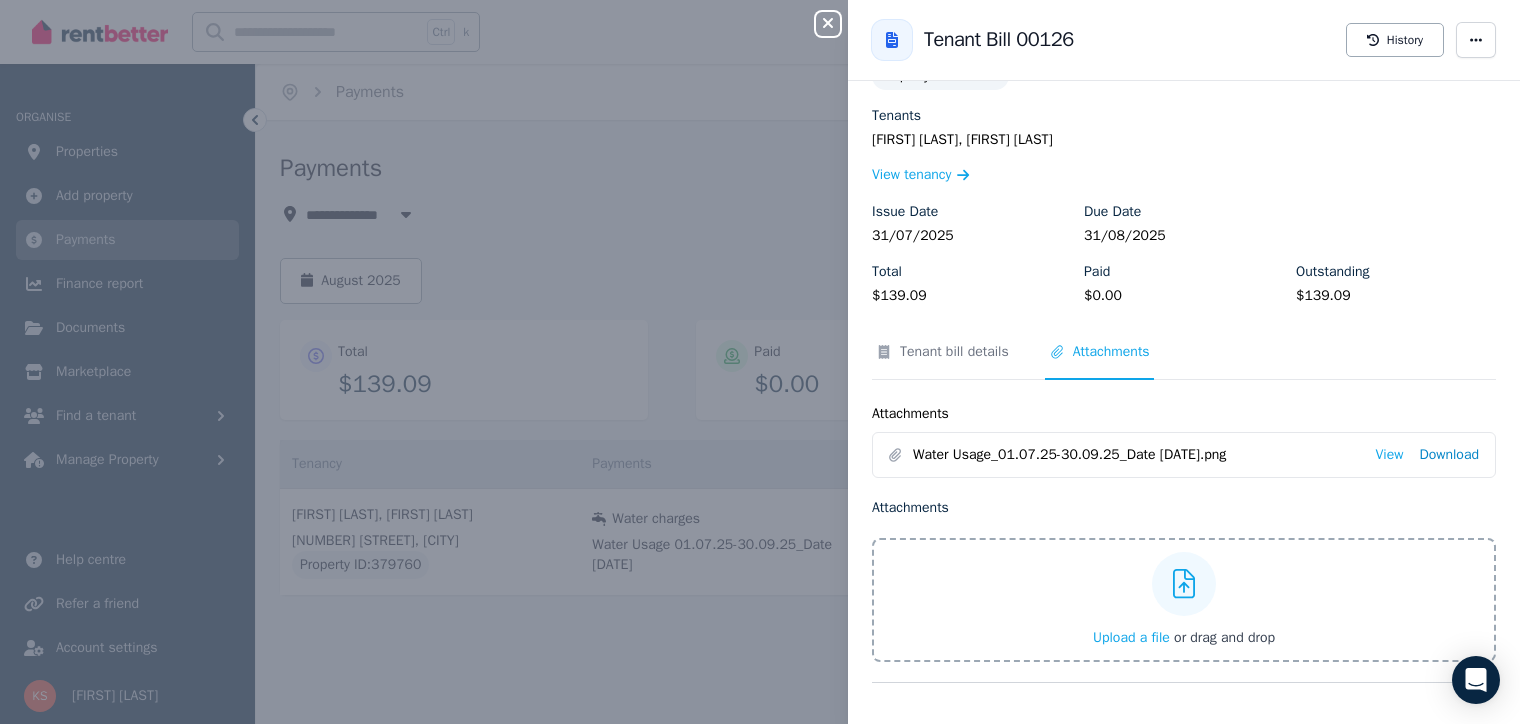 click on "Download" at bounding box center (1449, 455) 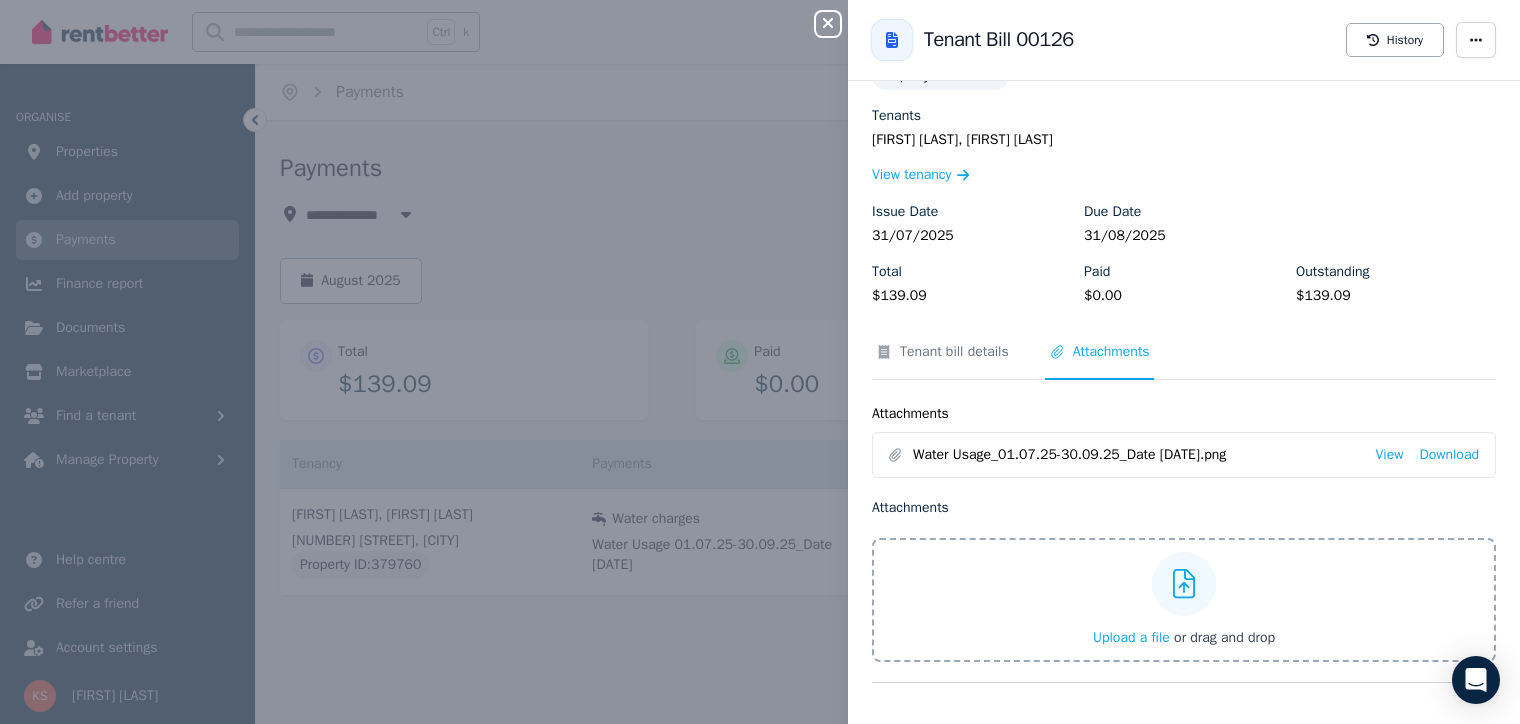 click on "View tenancy" at bounding box center (1184, 174) 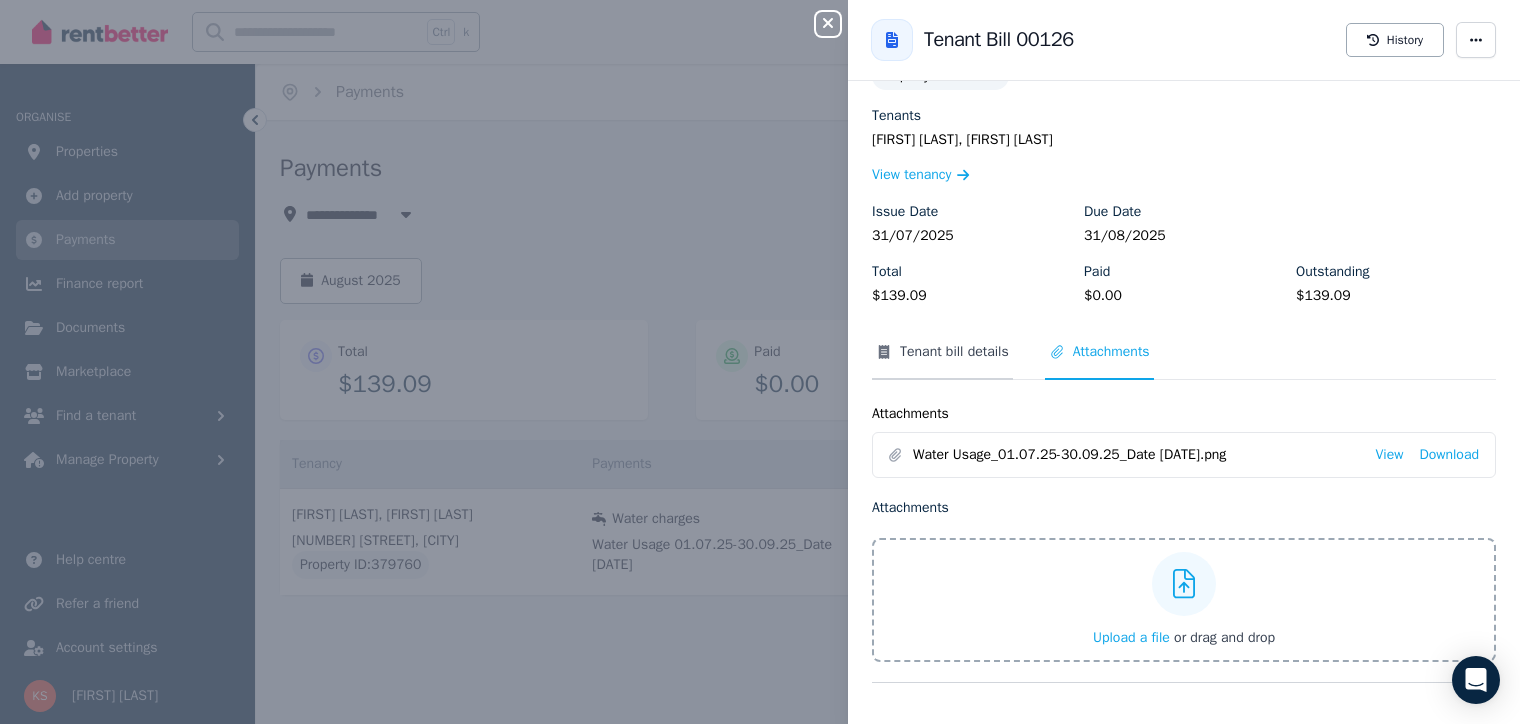 click on "Tenant bill details" at bounding box center [954, 352] 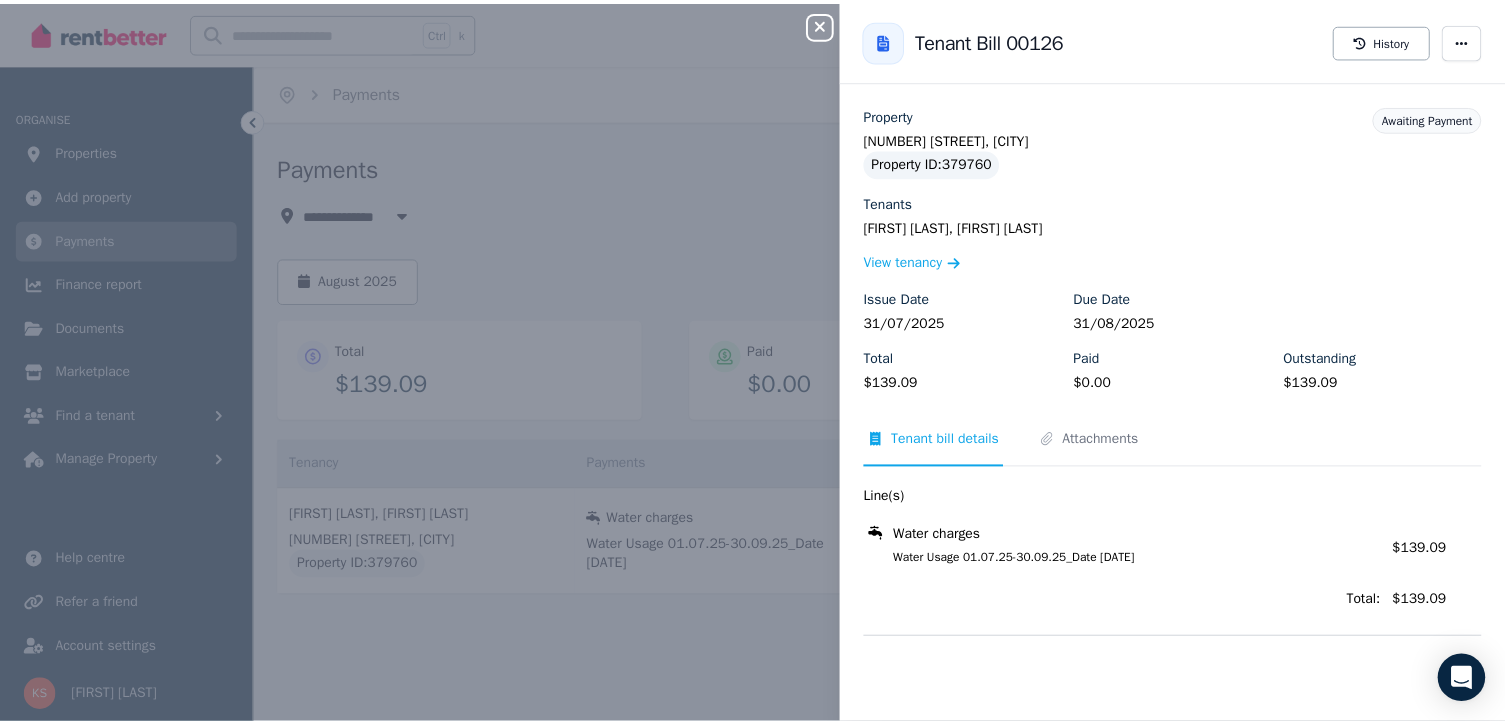 scroll, scrollTop: 0, scrollLeft: 0, axis: both 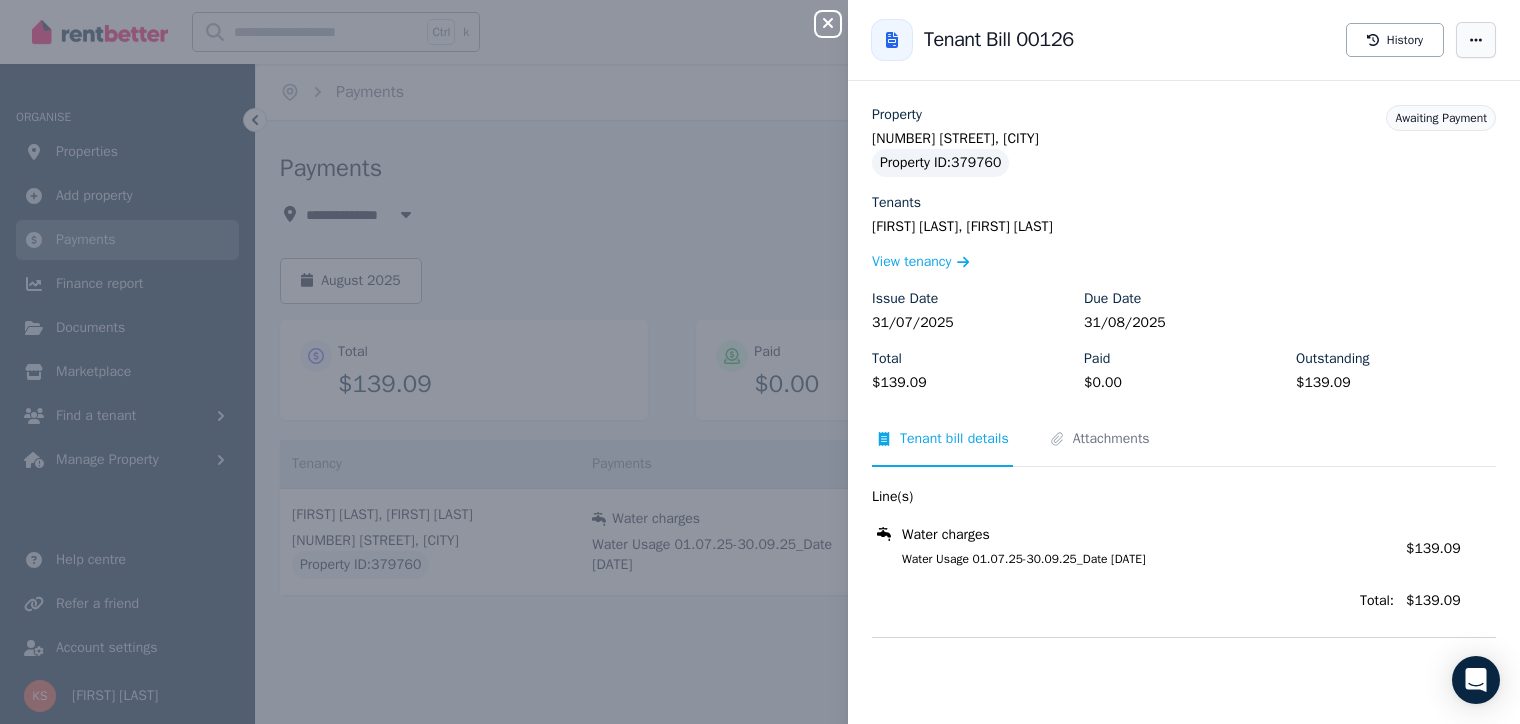 click at bounding box center [1476, 40] 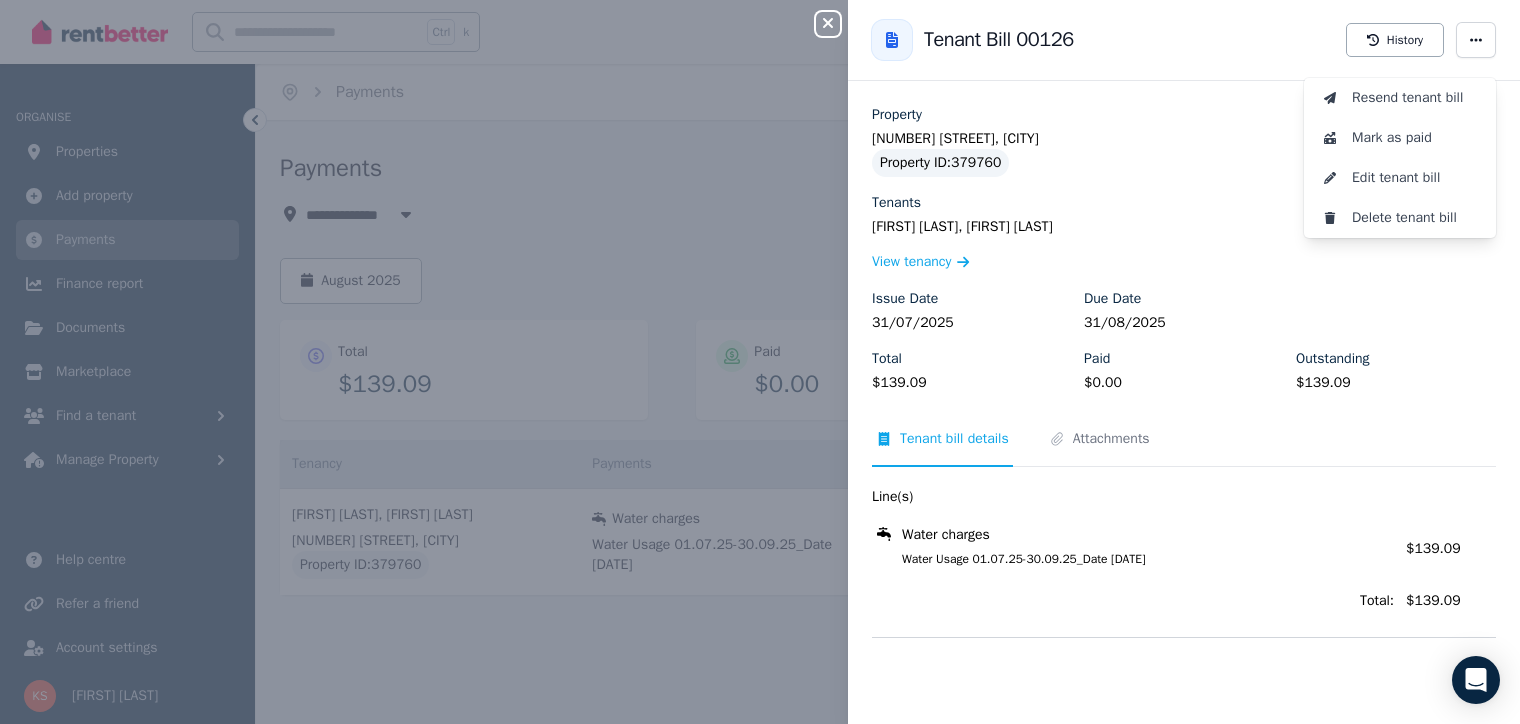 click on "Tenants" at bounding box center [1184, 203] 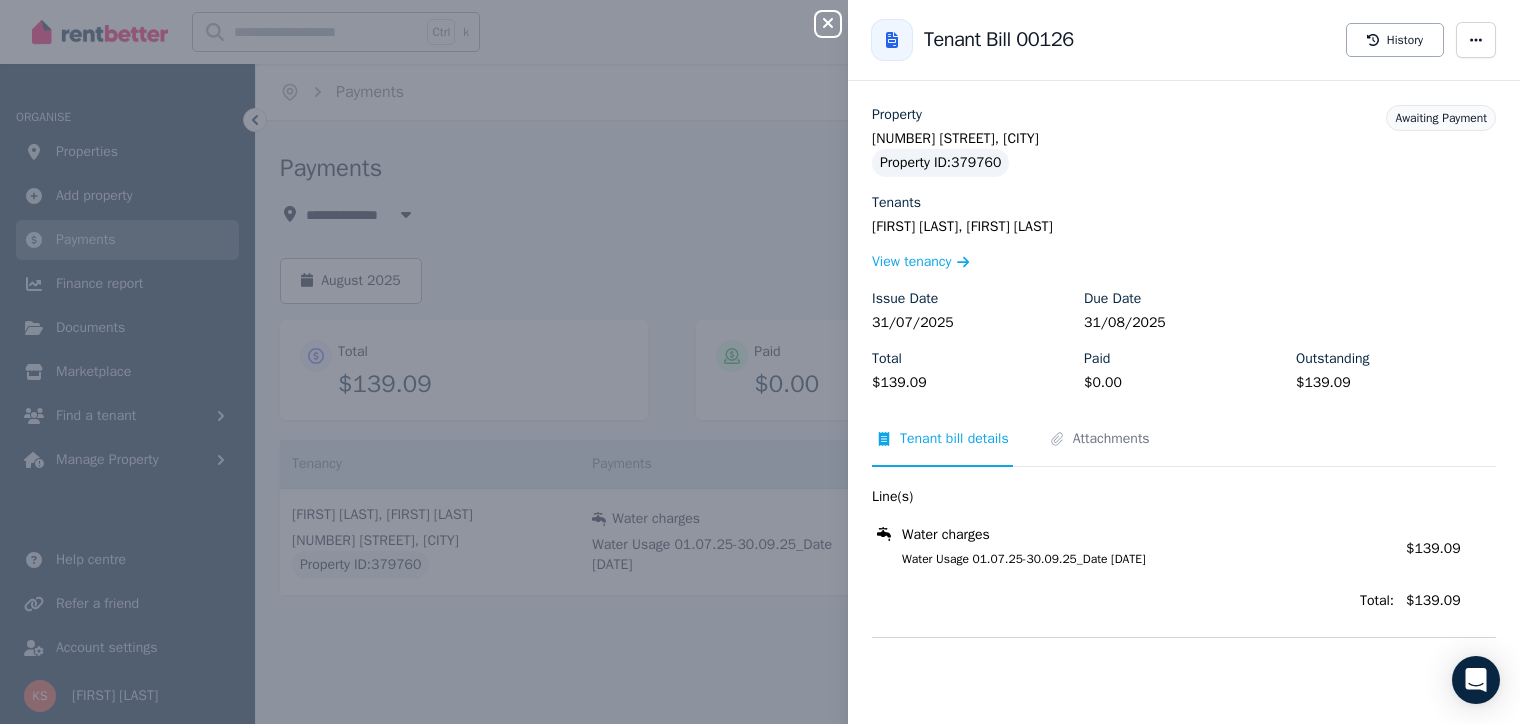 click 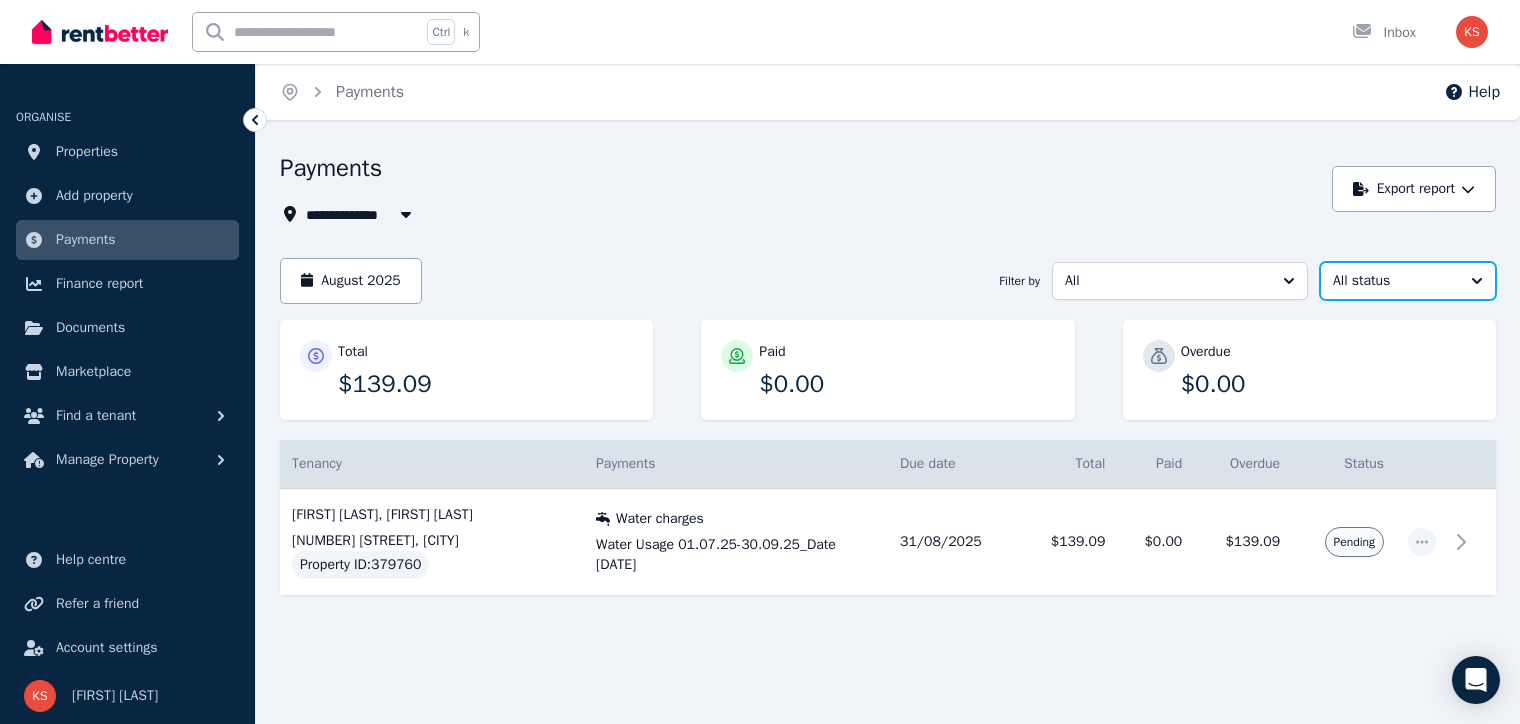 click on "All status" at bounding box center (1394, 281) 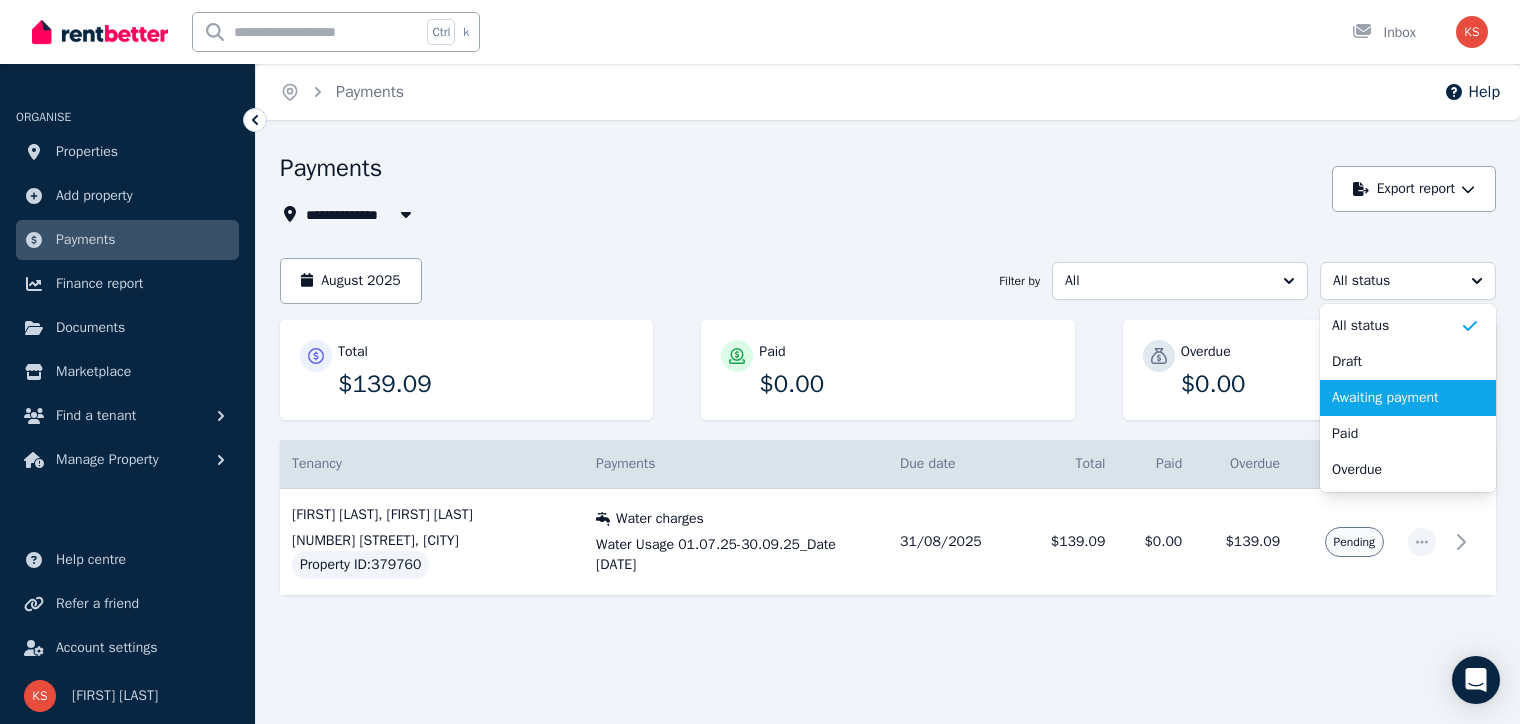 click on "Awaiting payment" at bounding box center [1396, 398] 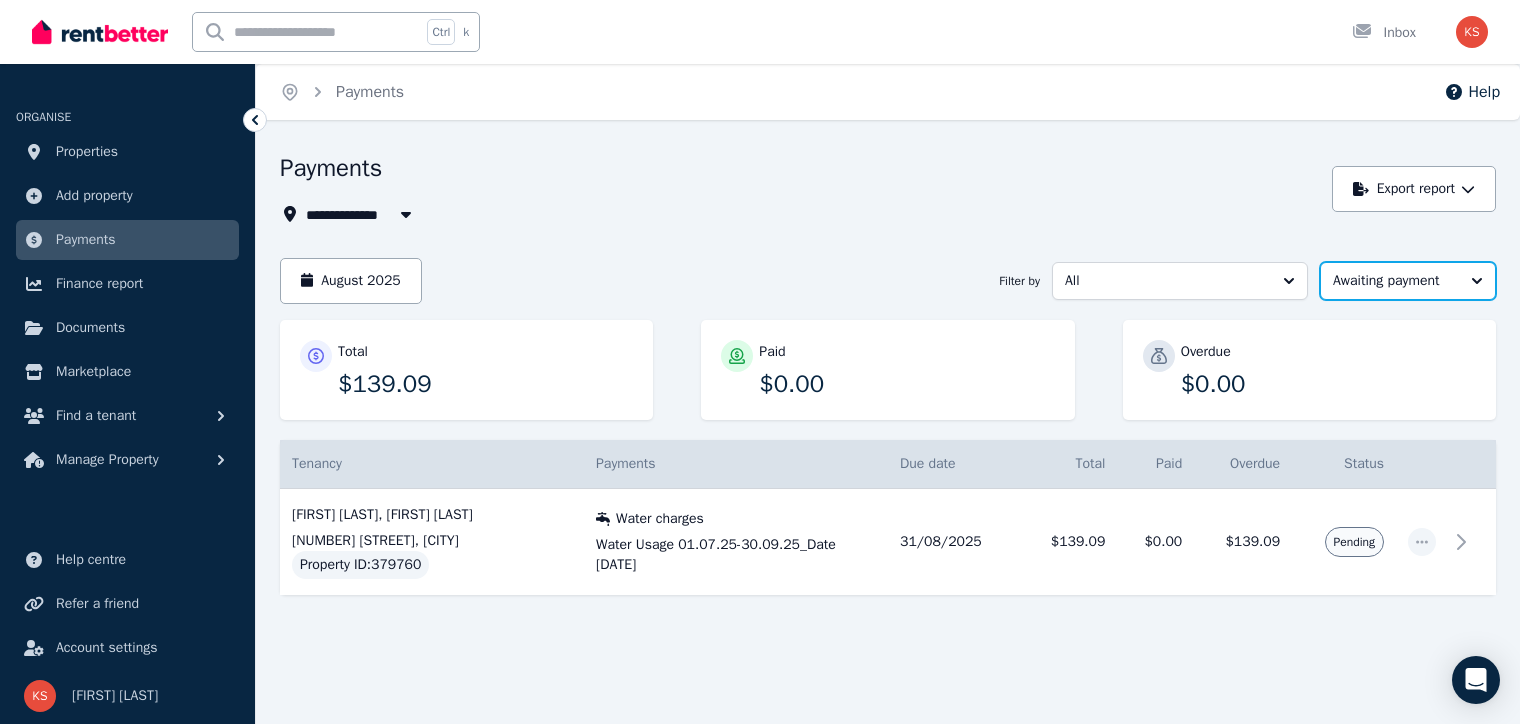 click on "Awaiting payment" at bounding box center (1394, 281) 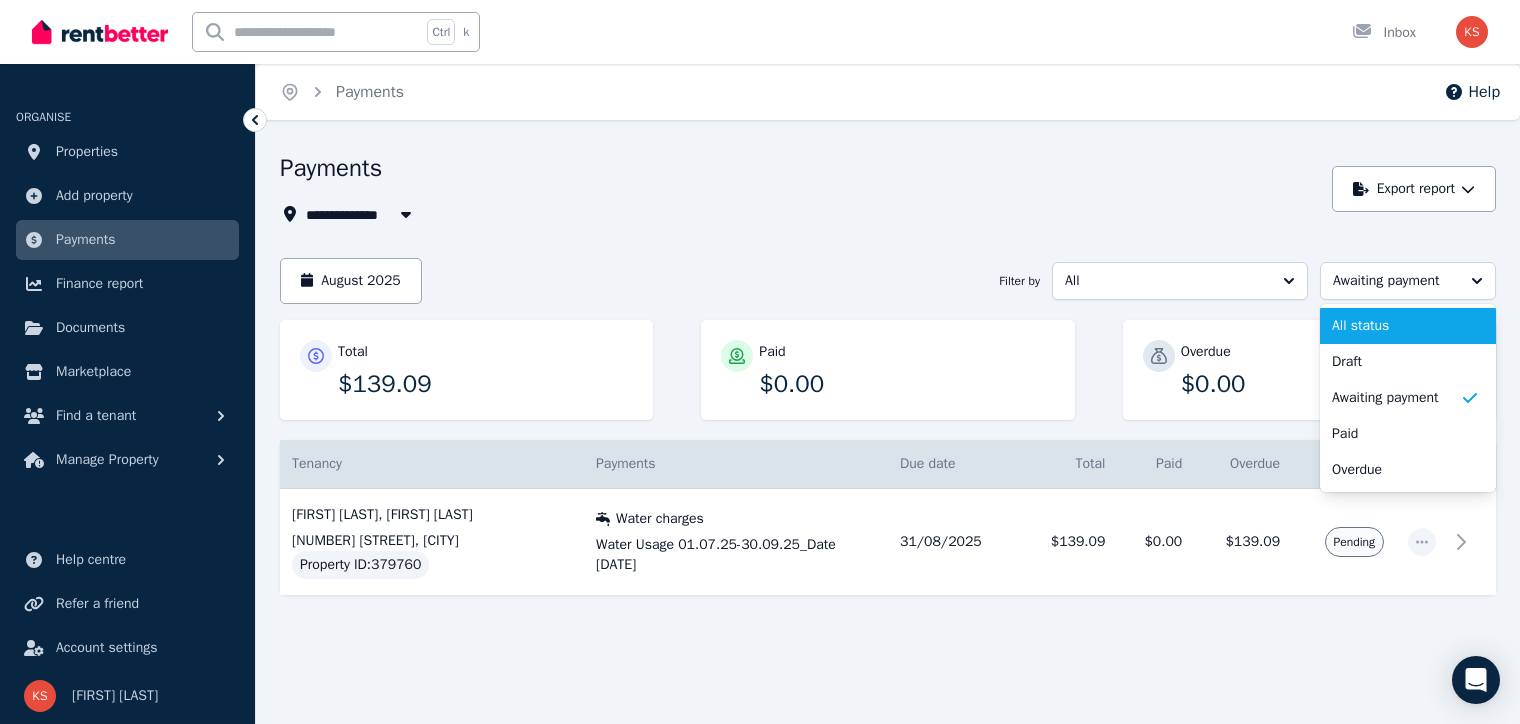 click on "All status" at bounding box center [1396, 326] 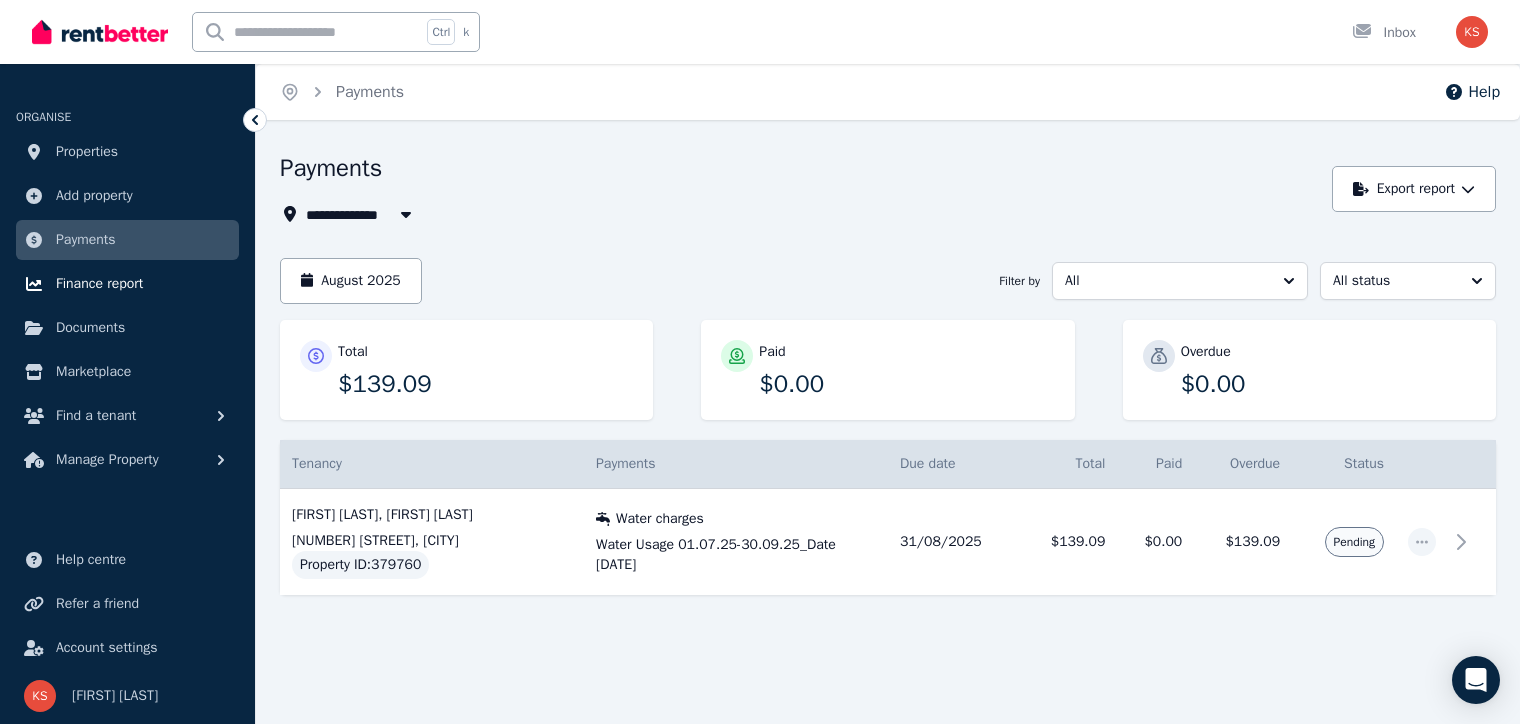 click on "Finance report" at bounding box center (99, 284) 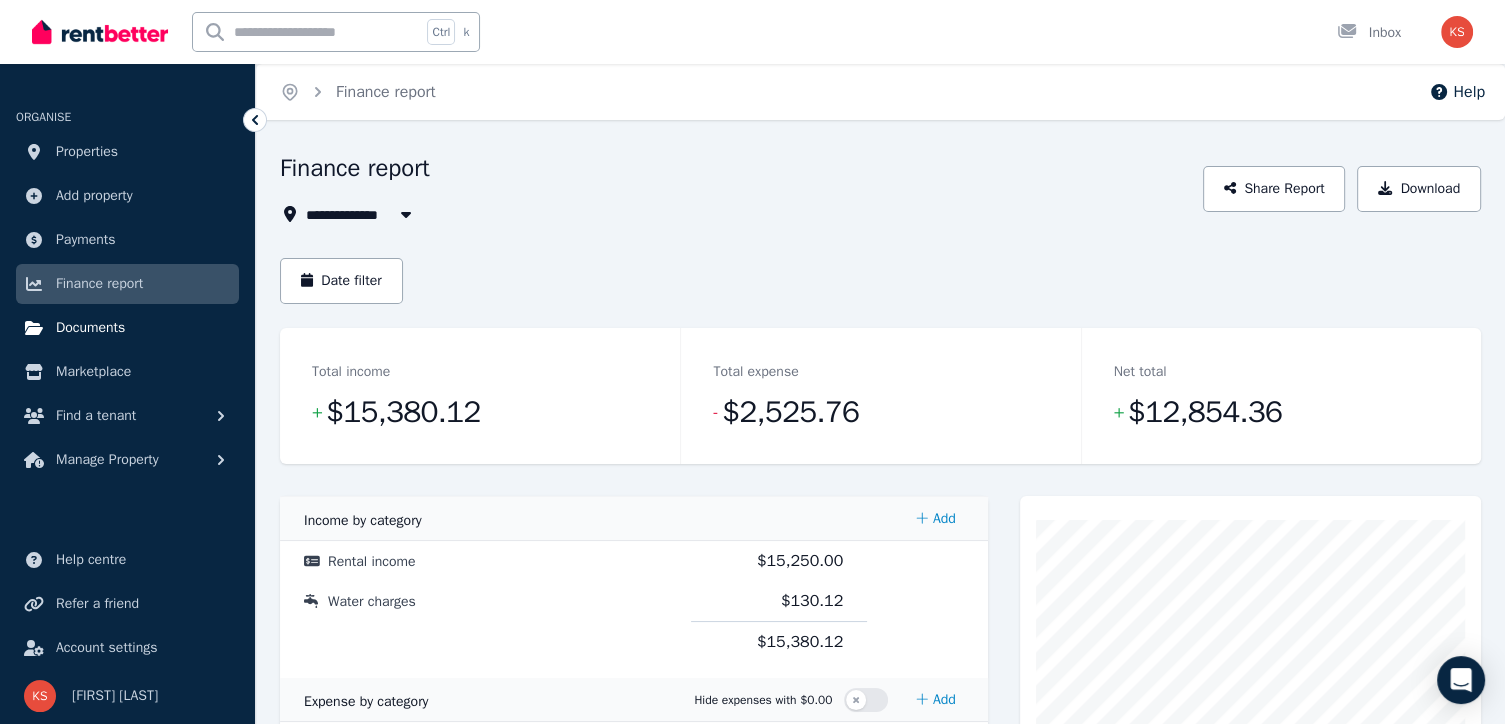 click on "Documents" at bounding box center [90, 328] 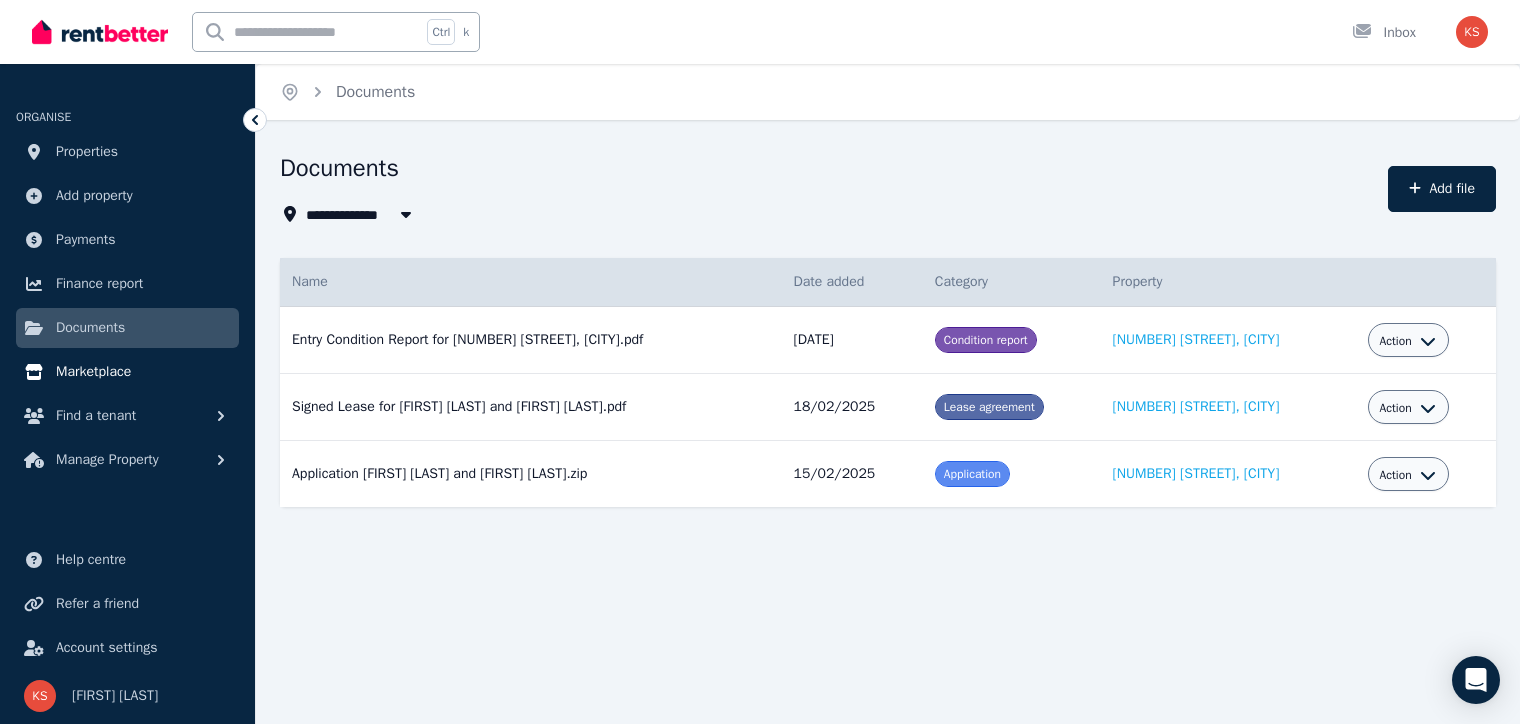click on "Marketplace" at bounding box center (127, 372) 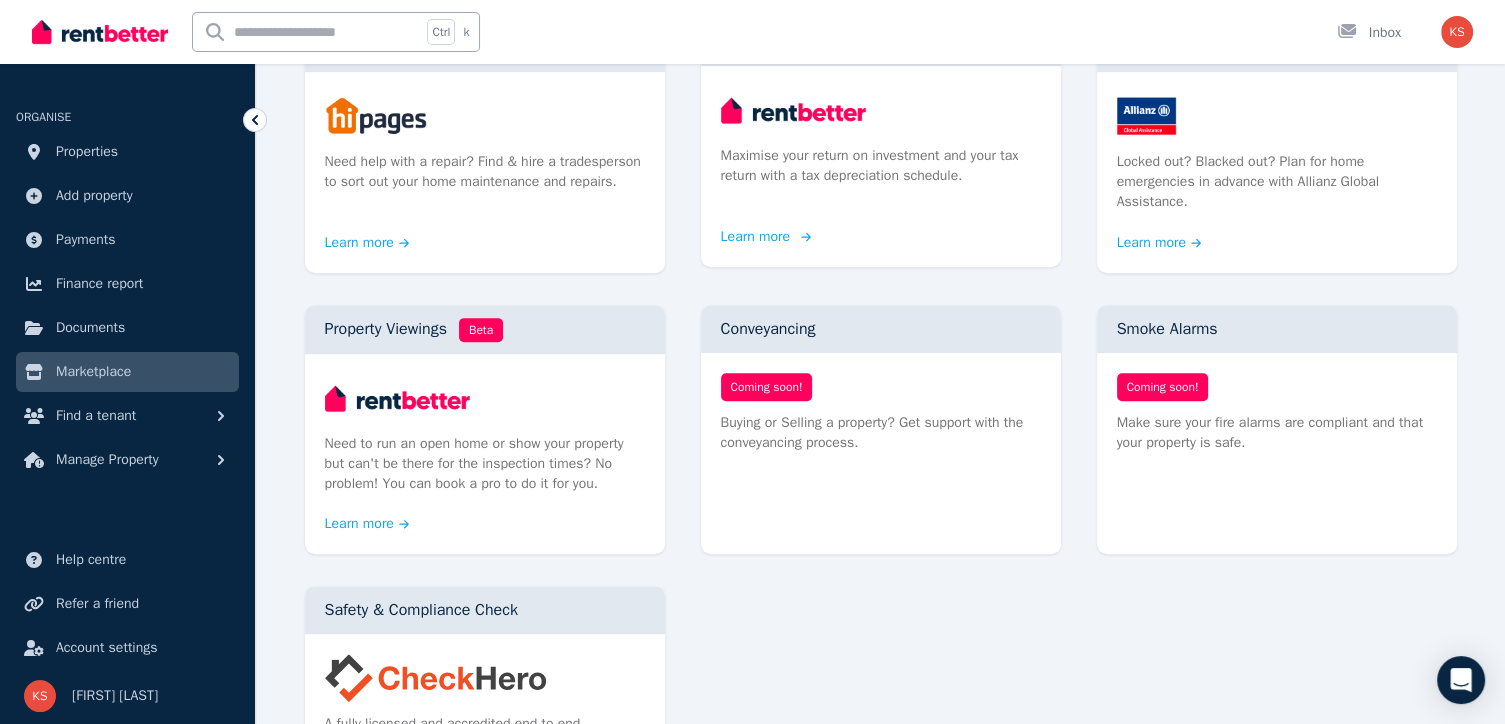 scroll, scrollTop: 1000, scrollLeft: 0, axis: vertical 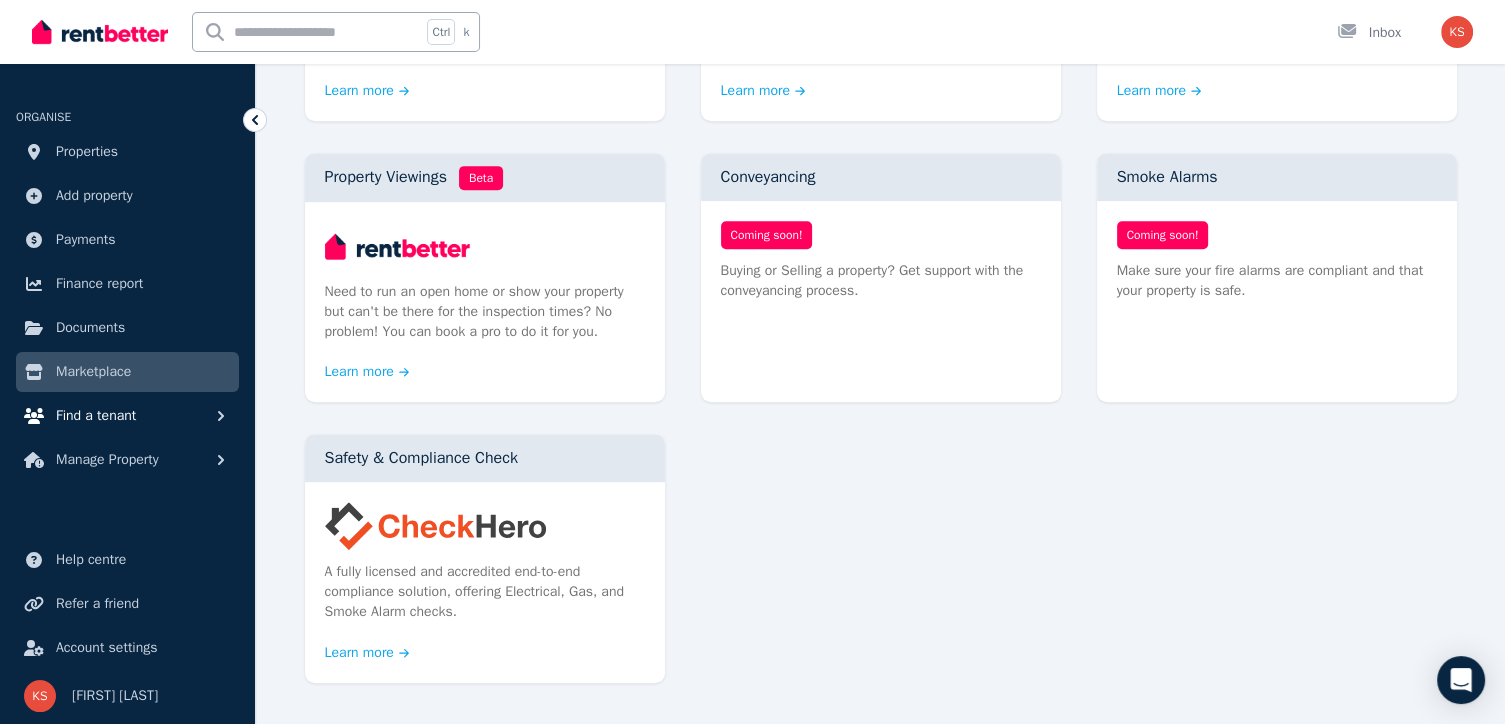 click on "Find a tenant" at bounding box center [127, 416] 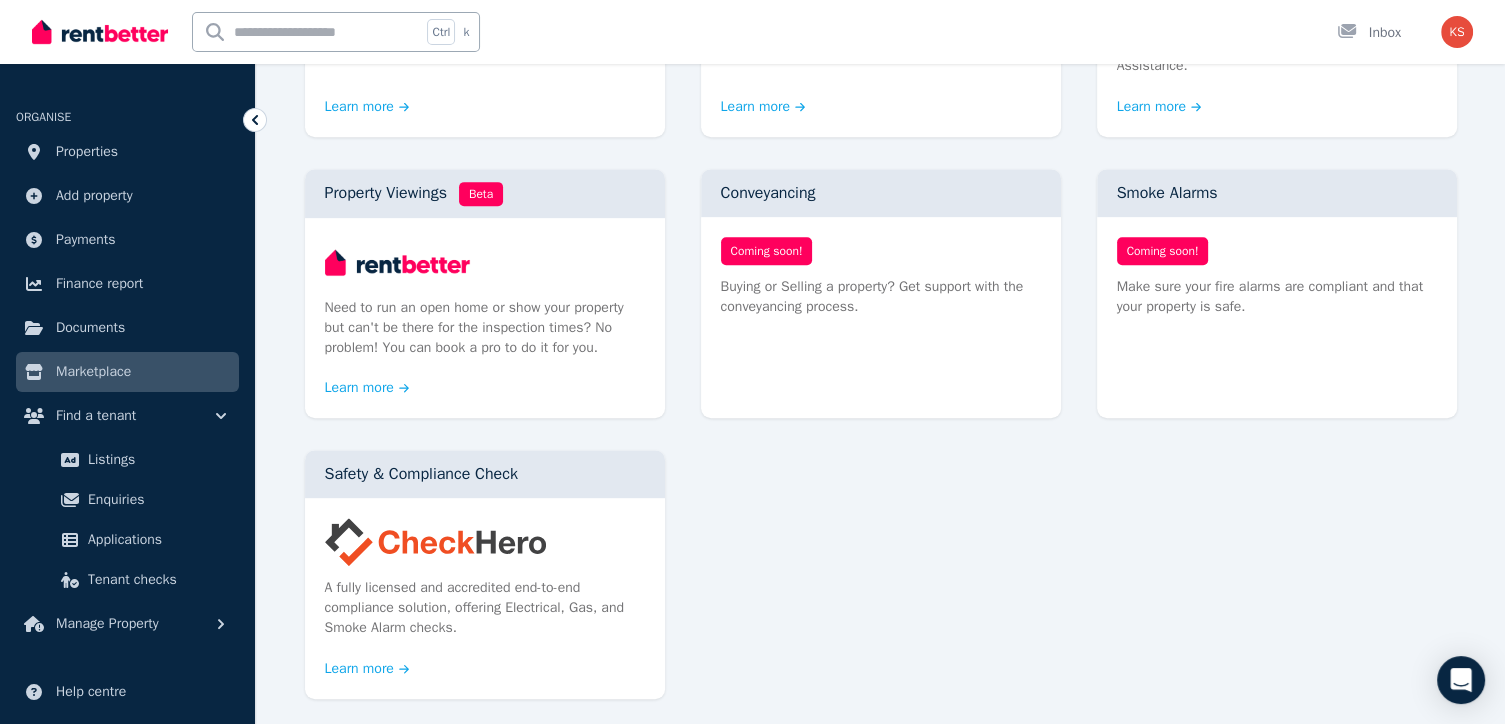 scroll, scrollTop: 1000, scrollLeft: 0, axis: vertical 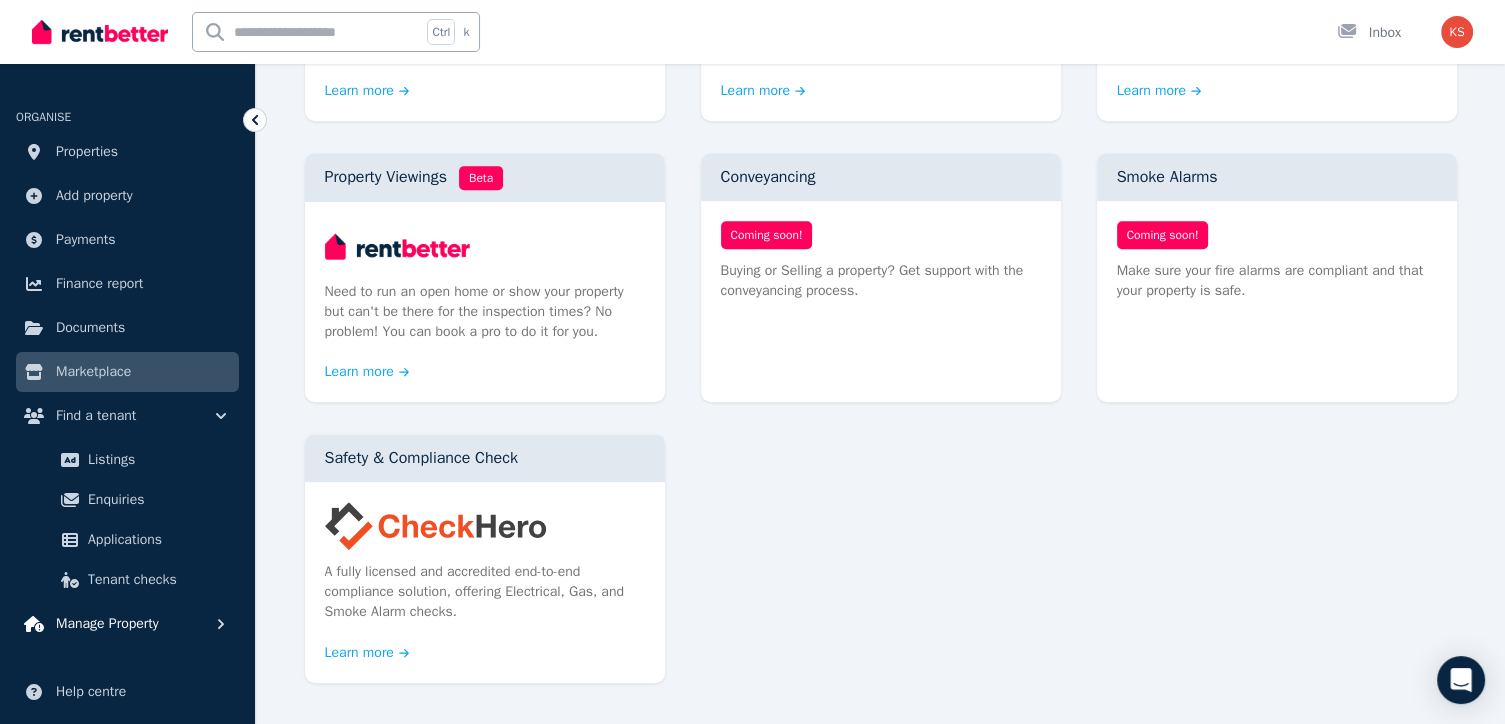 click on "Manage Property" at bounding box center (107, 624) 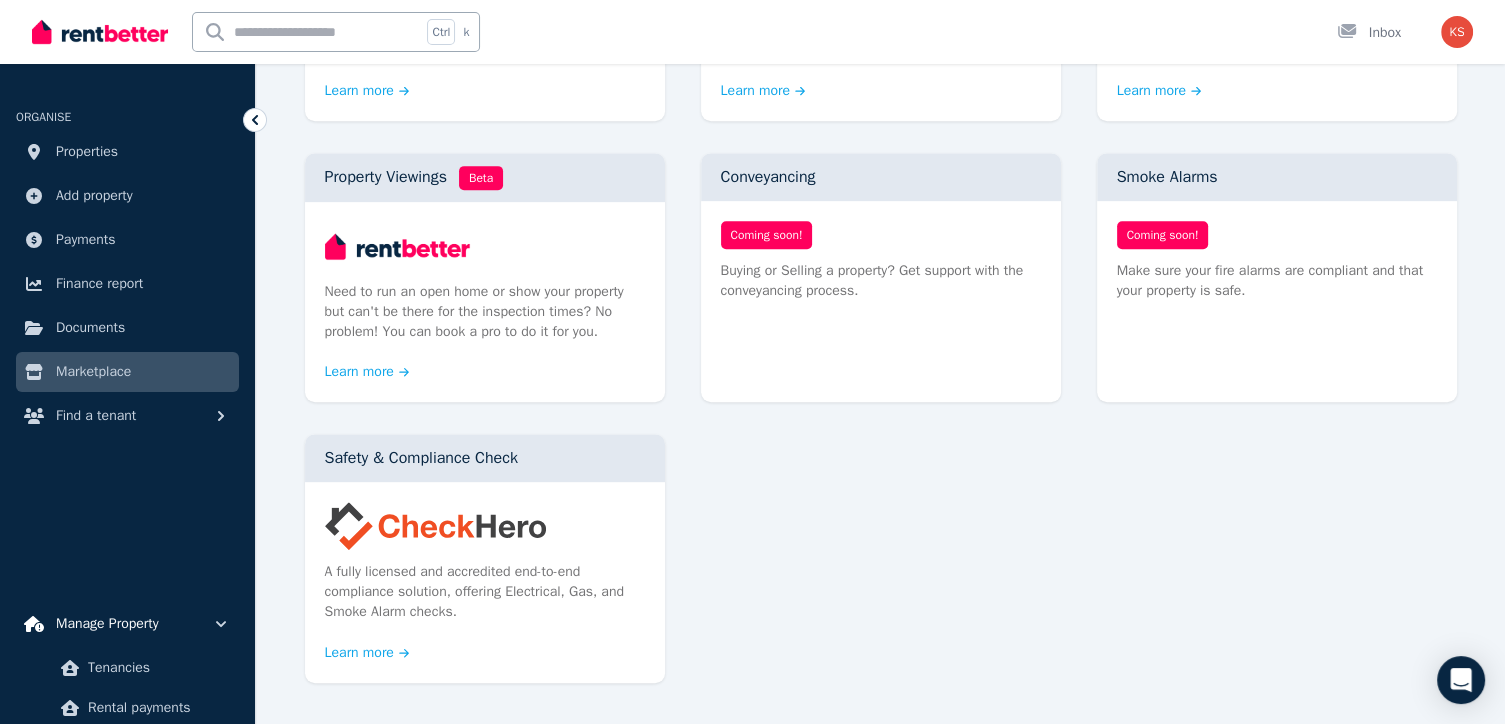 scroll, scrollTop: 252, scrollLeft: 0, axis: vertical 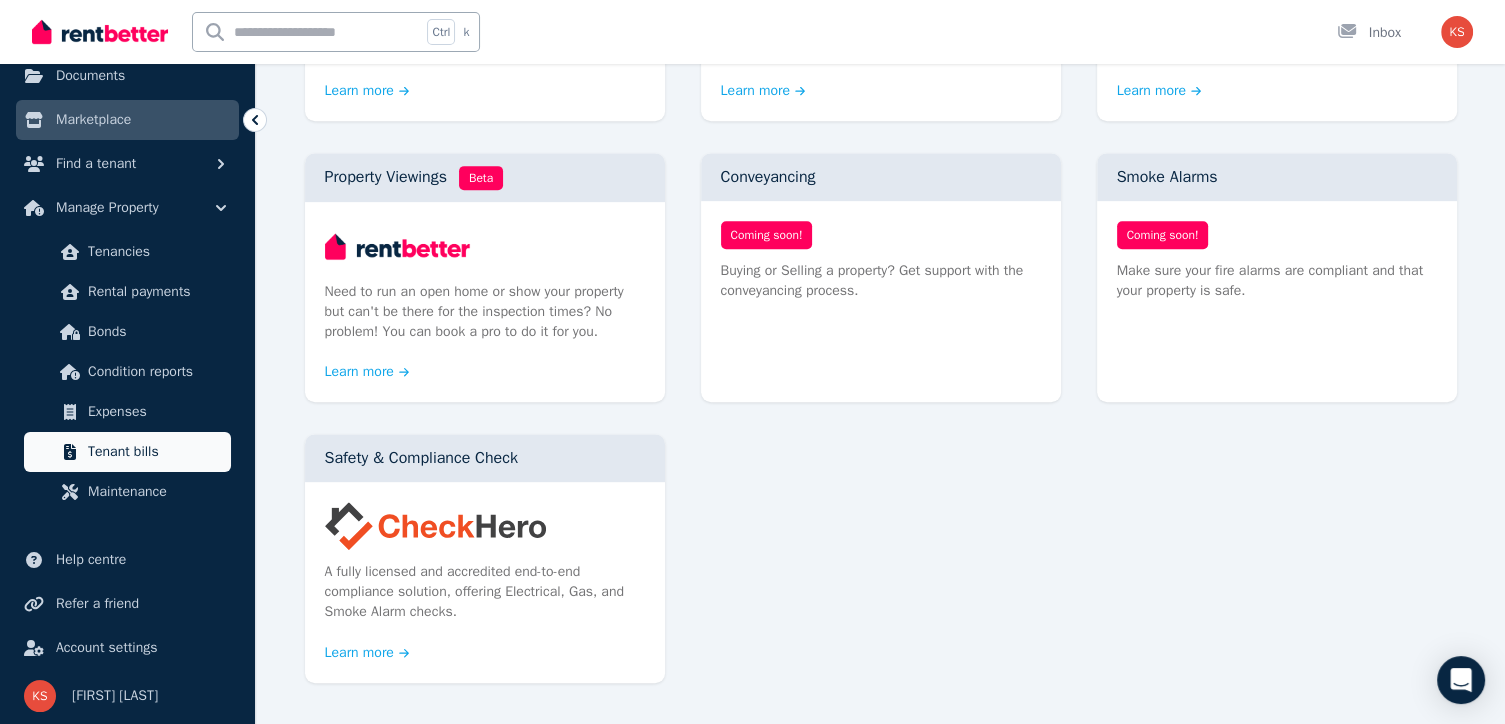 click on "Tenant bills" at bounding box center (155, 452) 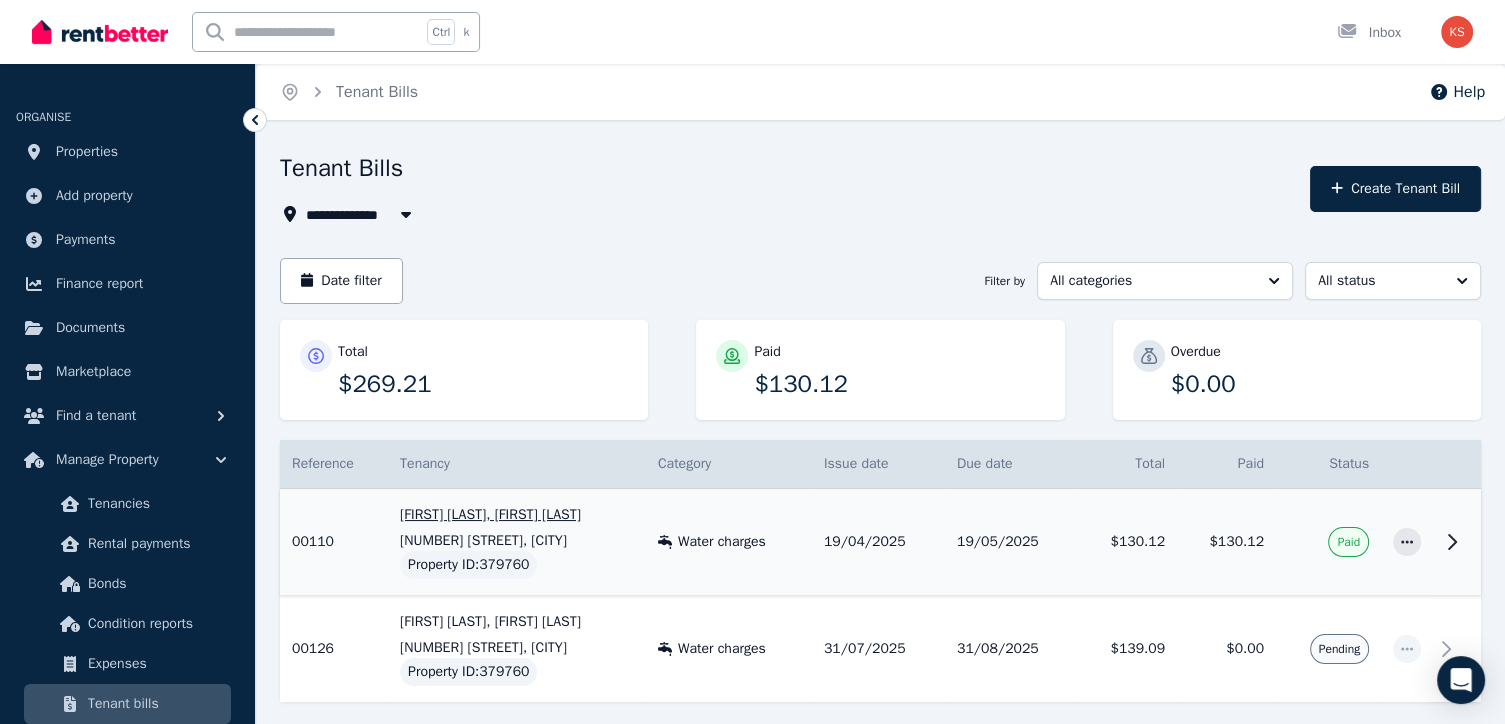 scroll, scrollTop: 85, scrollLeft: 0, axis: vertical 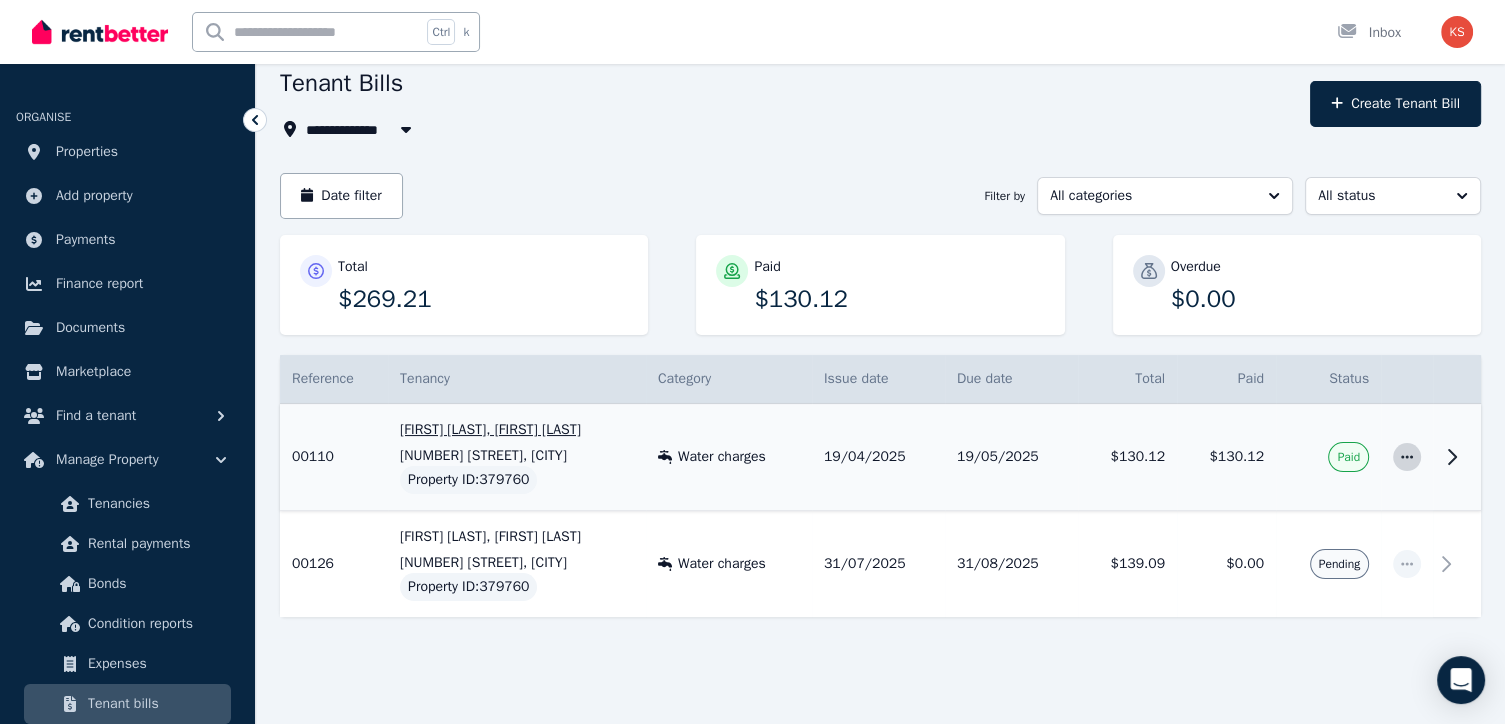 click at bounding box center [1407, 457] 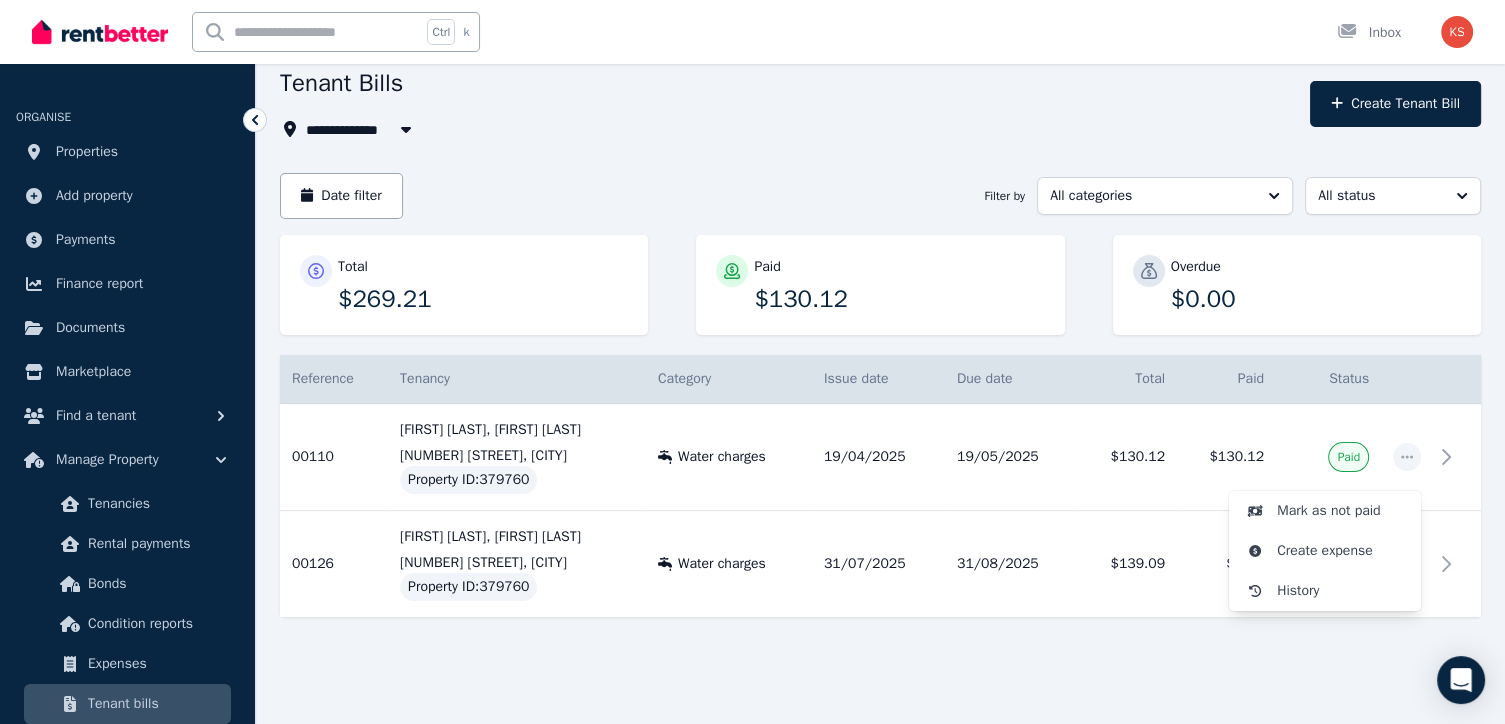 click on "Reference Details Tenancy Category Issue date Due date Total Paid Status 00110 Ref no: 00110 Tenants: [FIRST] [LAST], [FIRST] [LAST] Issue date: [DATE] Due Date: [DATE] Total $130.12 [FIRST] [LAST], [FIRST] [LAST] [NUMBER] [STREET], [CITY] Property ID :  379760 Water charges [DATE] [DATE] $130.12 $130.12 Paid Mark as not paid Create expense History 00126 Ref no: 00126 Tenants: [FIRST] [LAST], [FIRST] [LAST] Issue date: [DATE] Due Date: [DATE] Total $139.09 [FIRST] [LAST], [FIRST] [LAST] [NUMBER] [STREET], [CITY] Property ID :  379760 Water charges [DATE] [DATE] $139.09 $0.00 Pending" at bounding box center [880, 504] 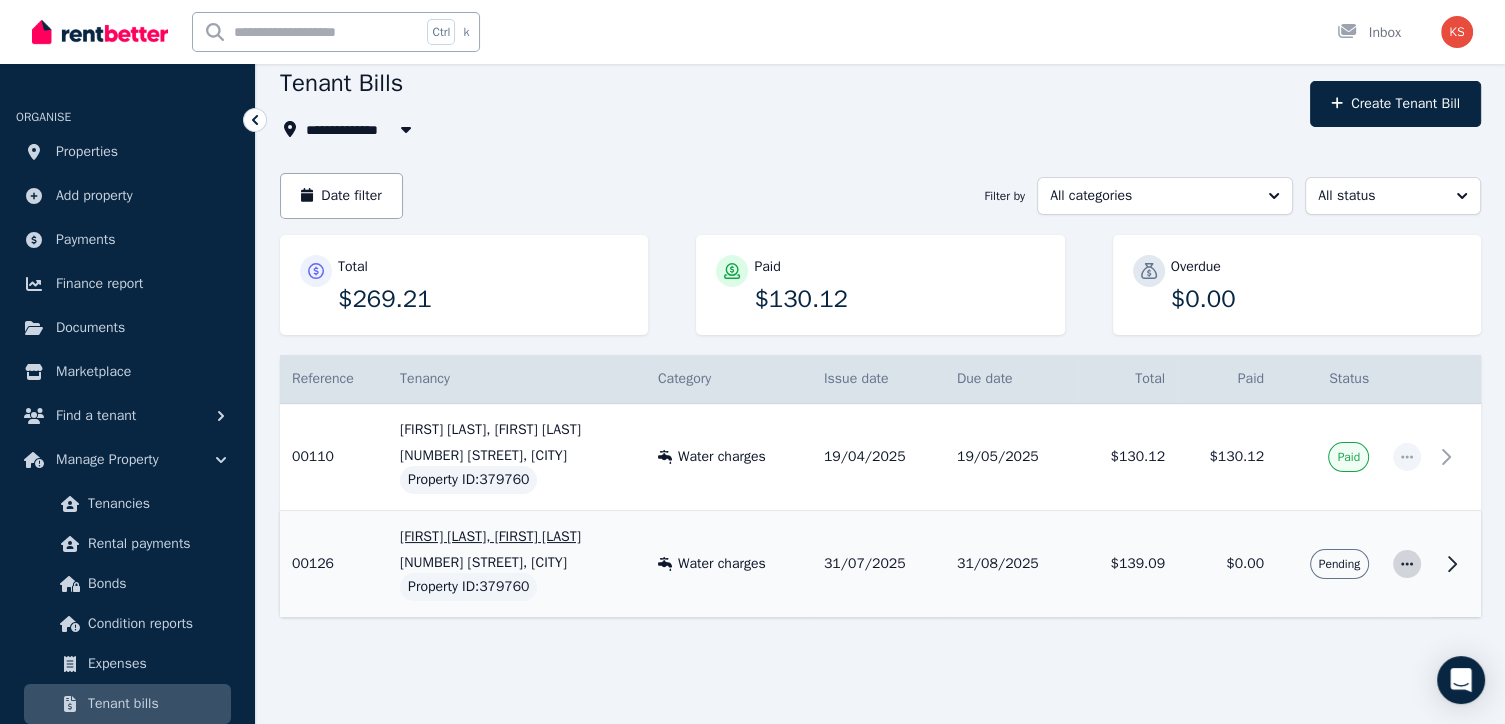 click 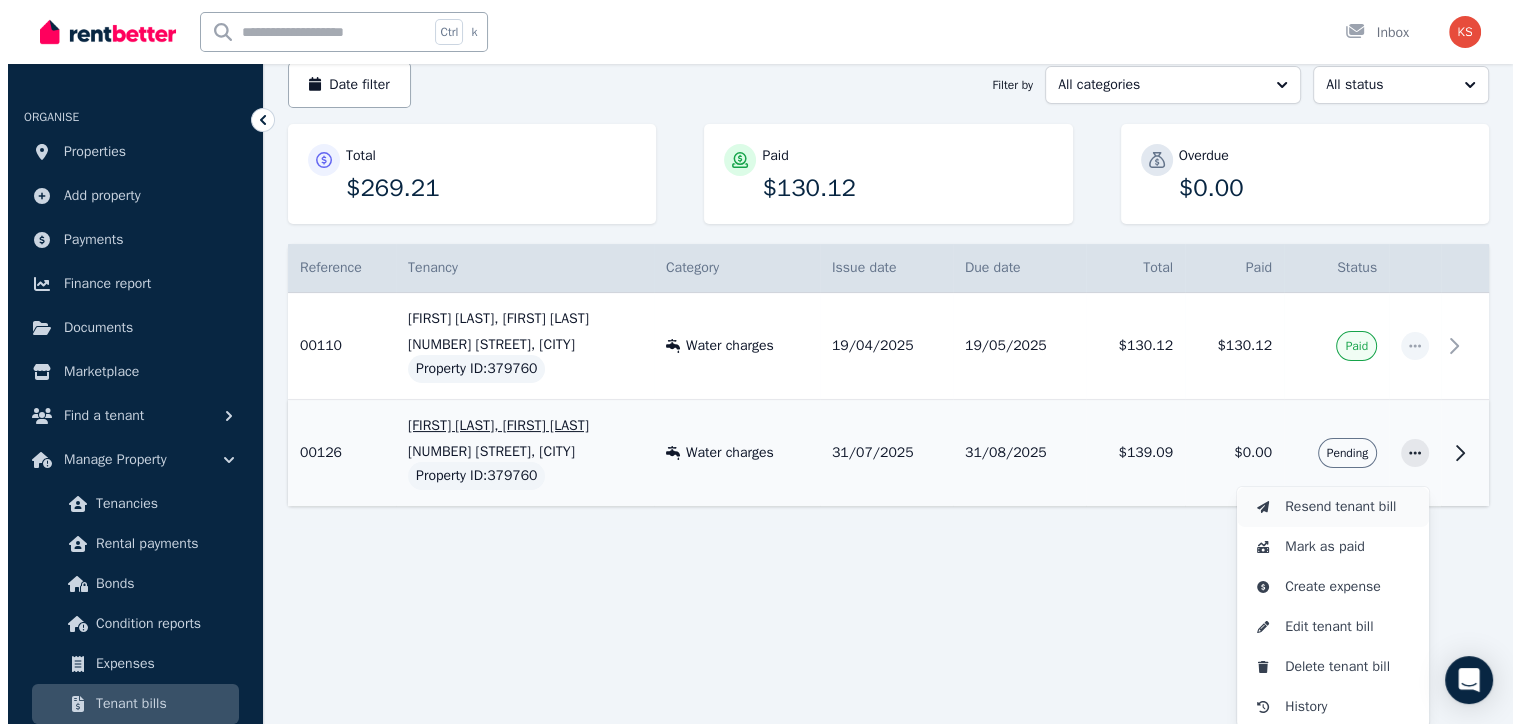 scroll, scrollTop: 198, scrollLeft: 0, axis: vertical 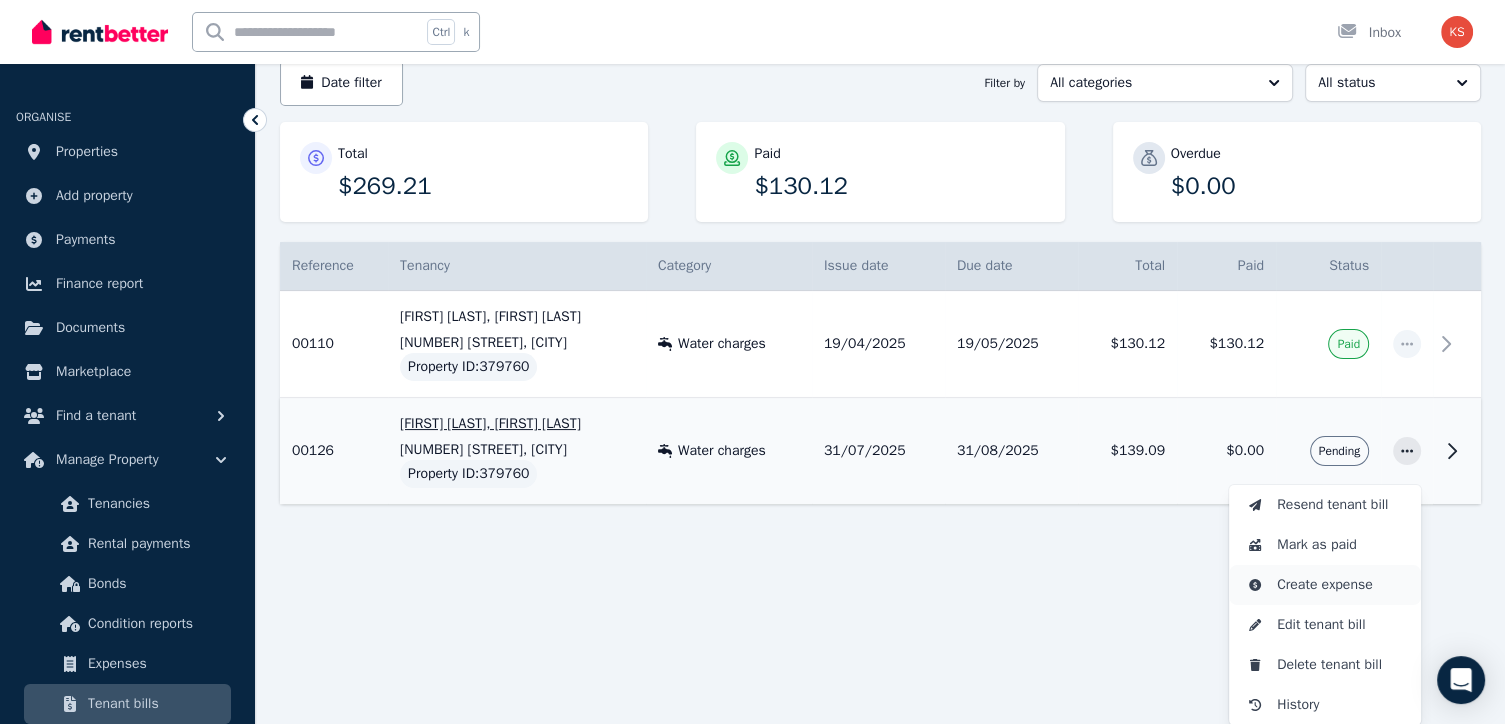 click on "Create expense" at bounding box center (1341, 585) 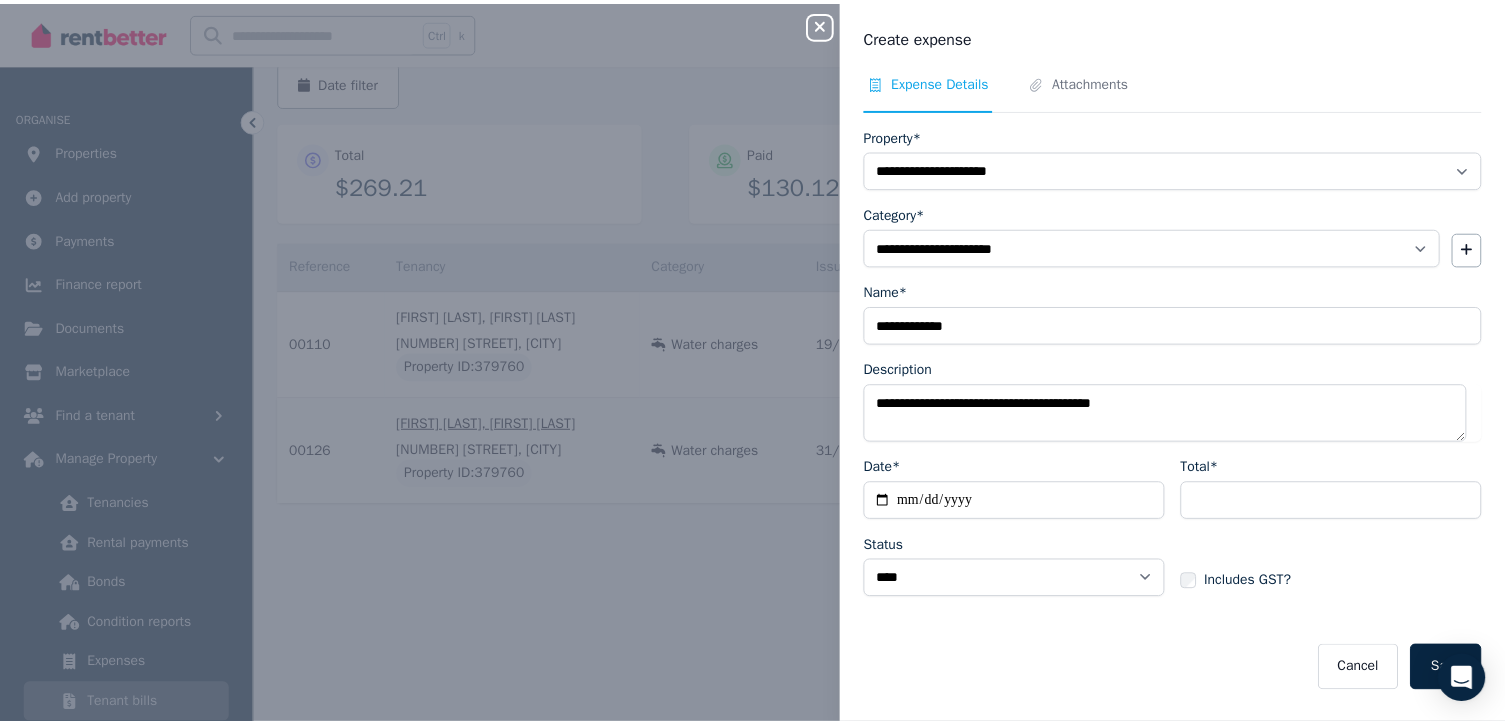 scroll, scrollTop: 85, scrollLeft: 0, axis: vertical 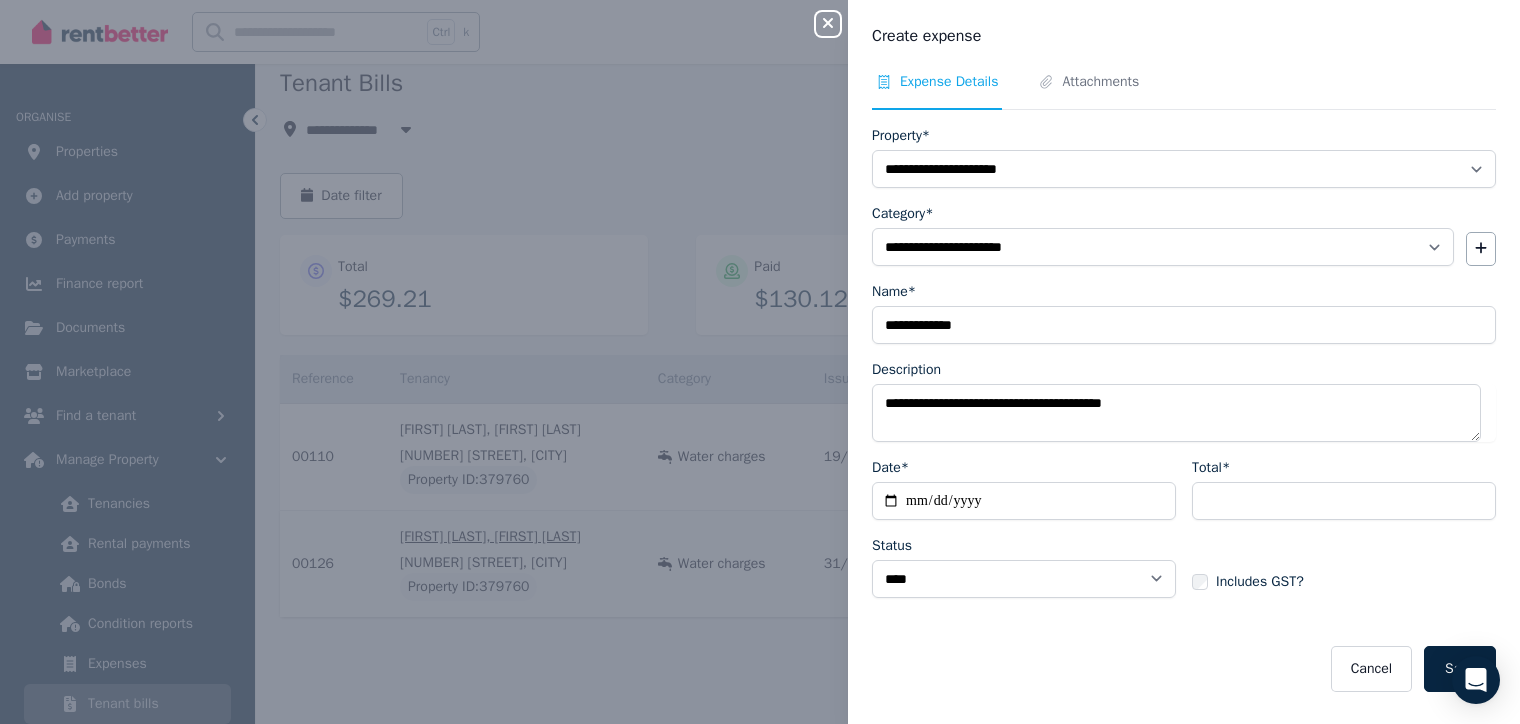 click 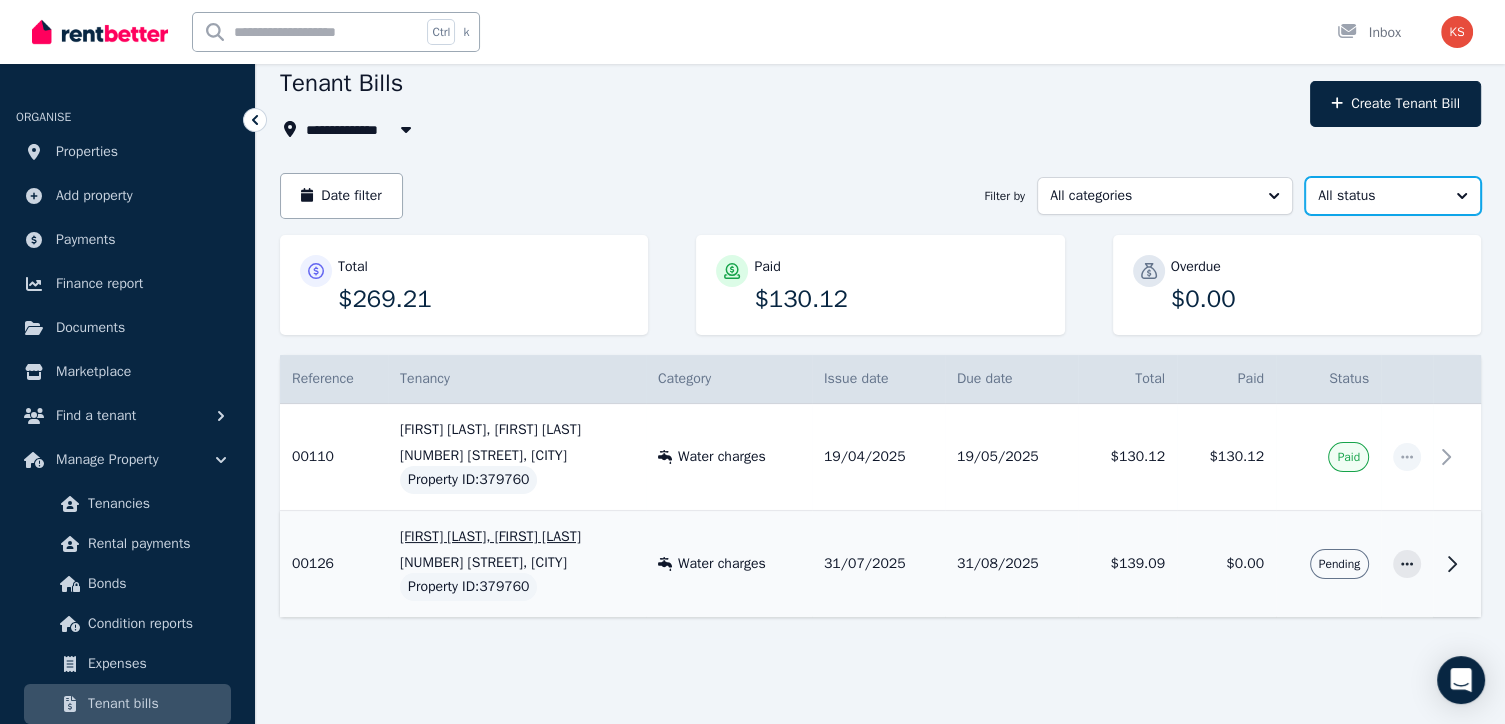 click on "All status" at bounding box center (1393, 196) 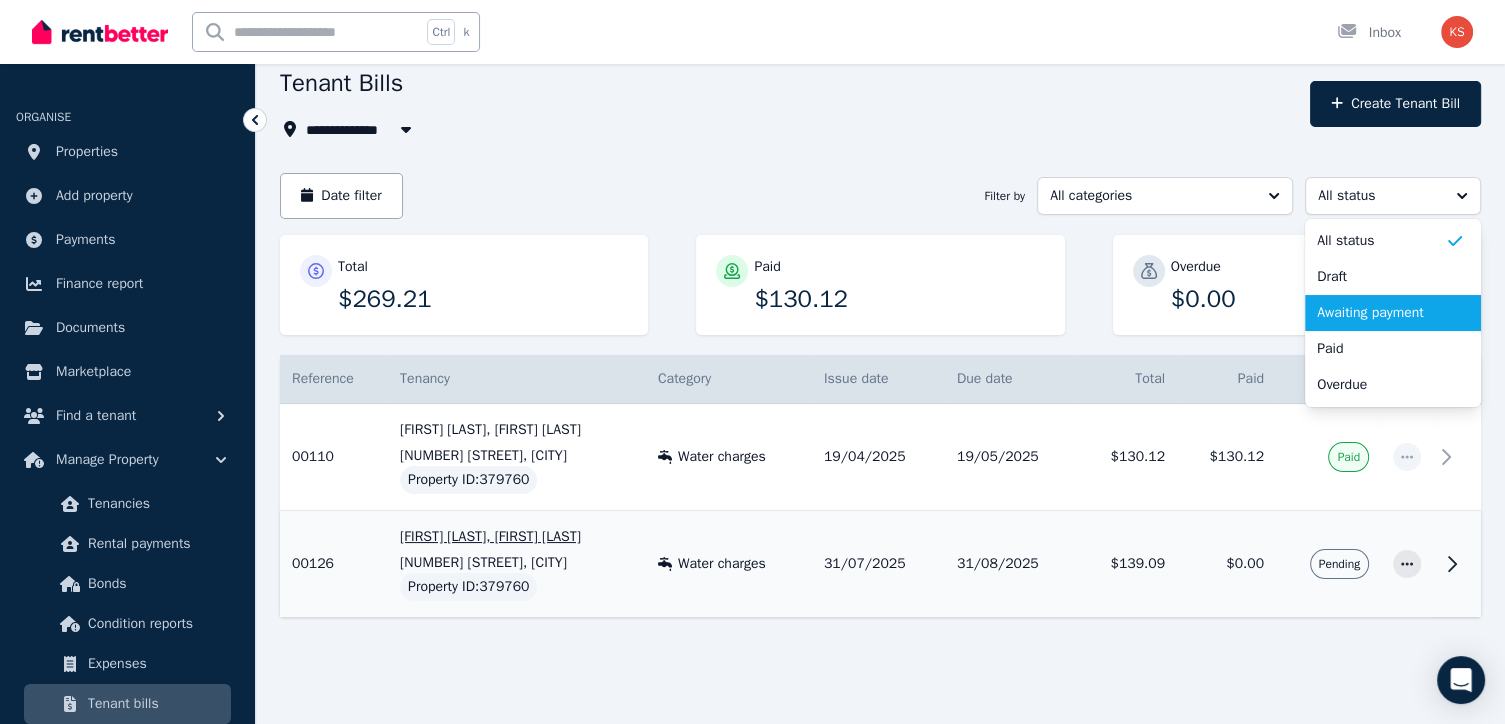 click on "Awaiting payment" at bounding box center [1381, 313] 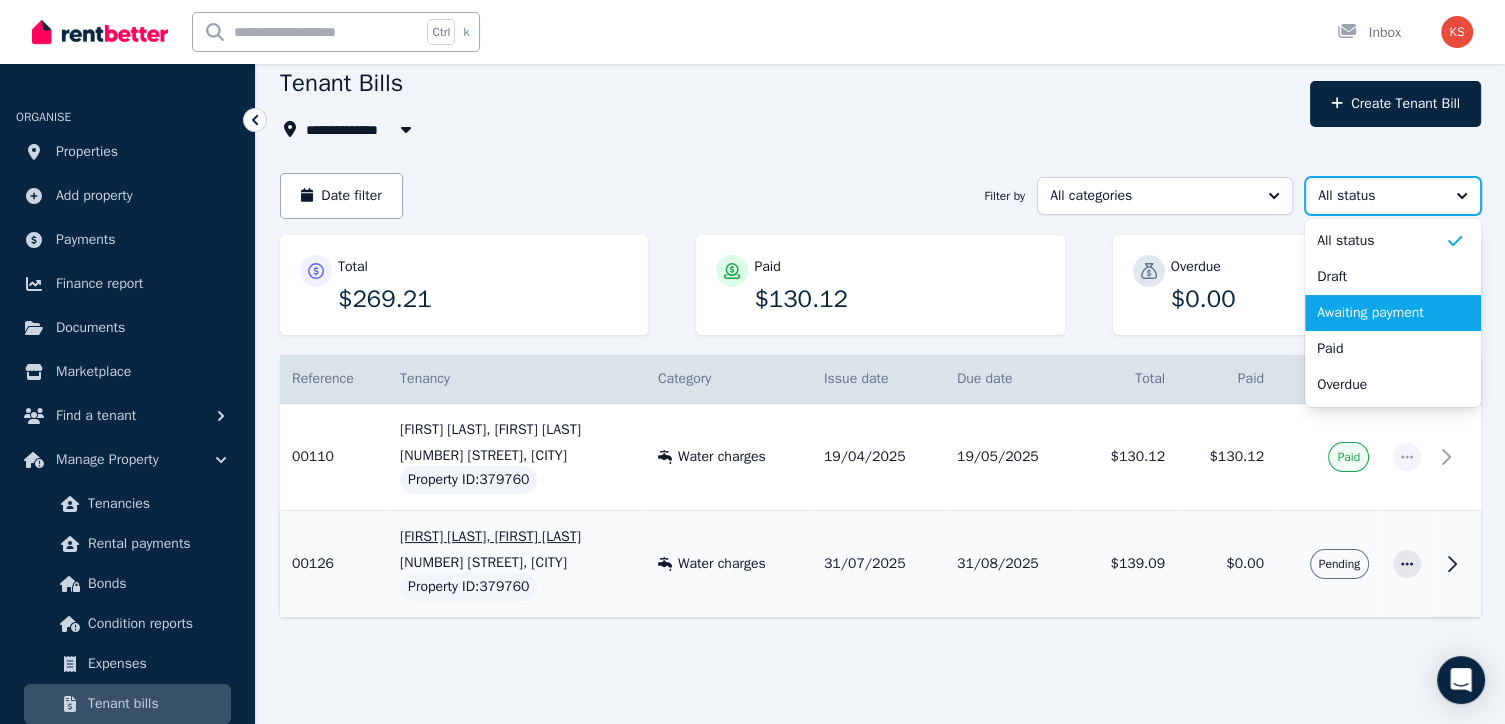 scroll, scrollTop: 0, scrollLeft: 0, axis: both 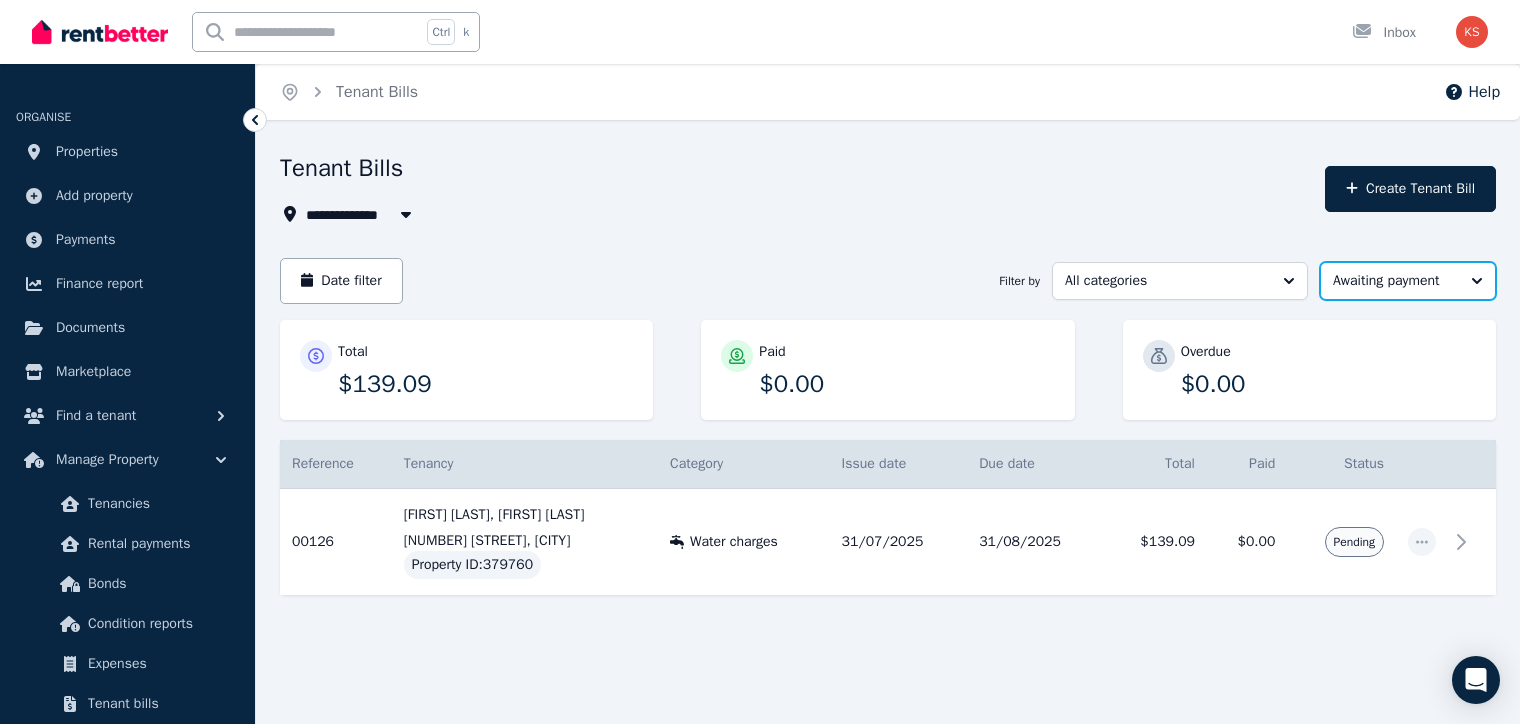 click on "Awaiting payment" at bounding box center (1394, 281) 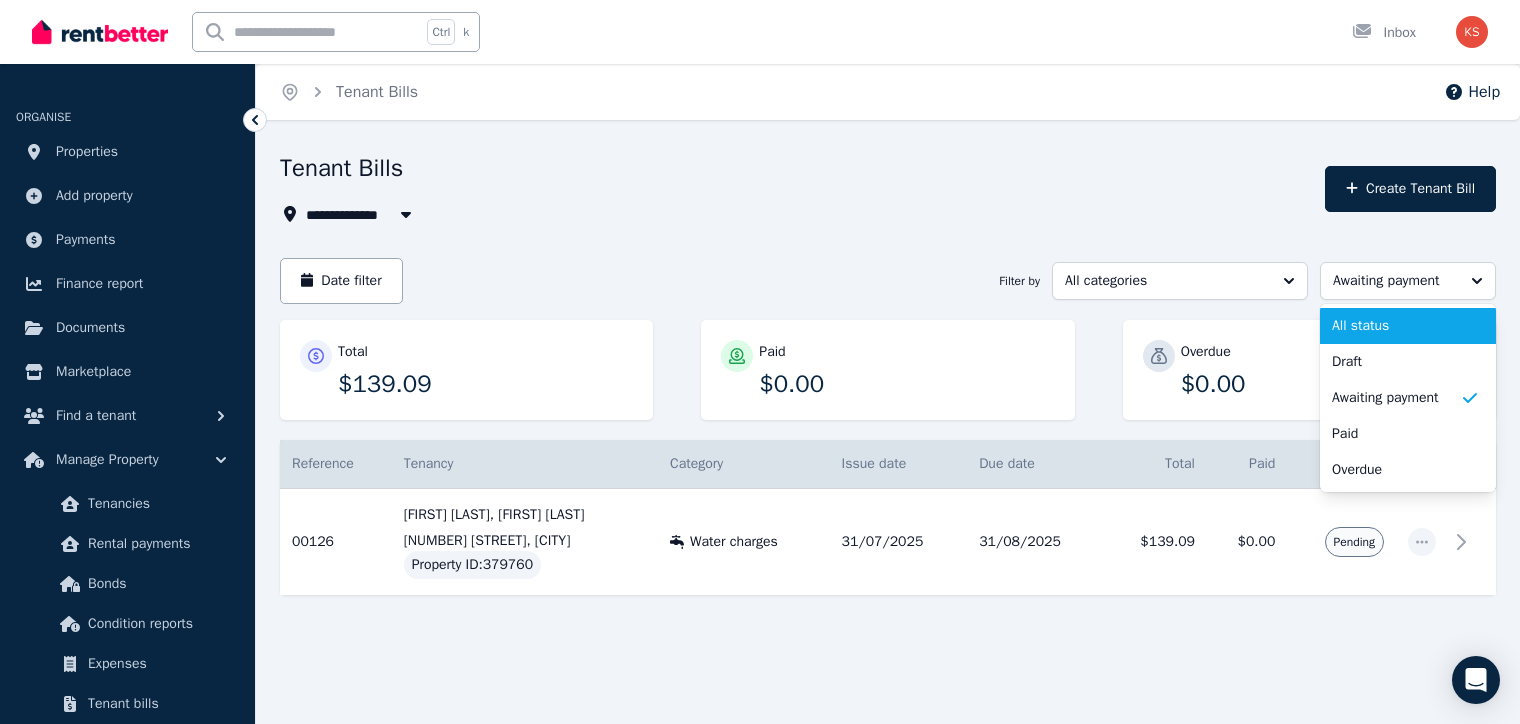 click on "All status" at bounding box center [1408, 326] 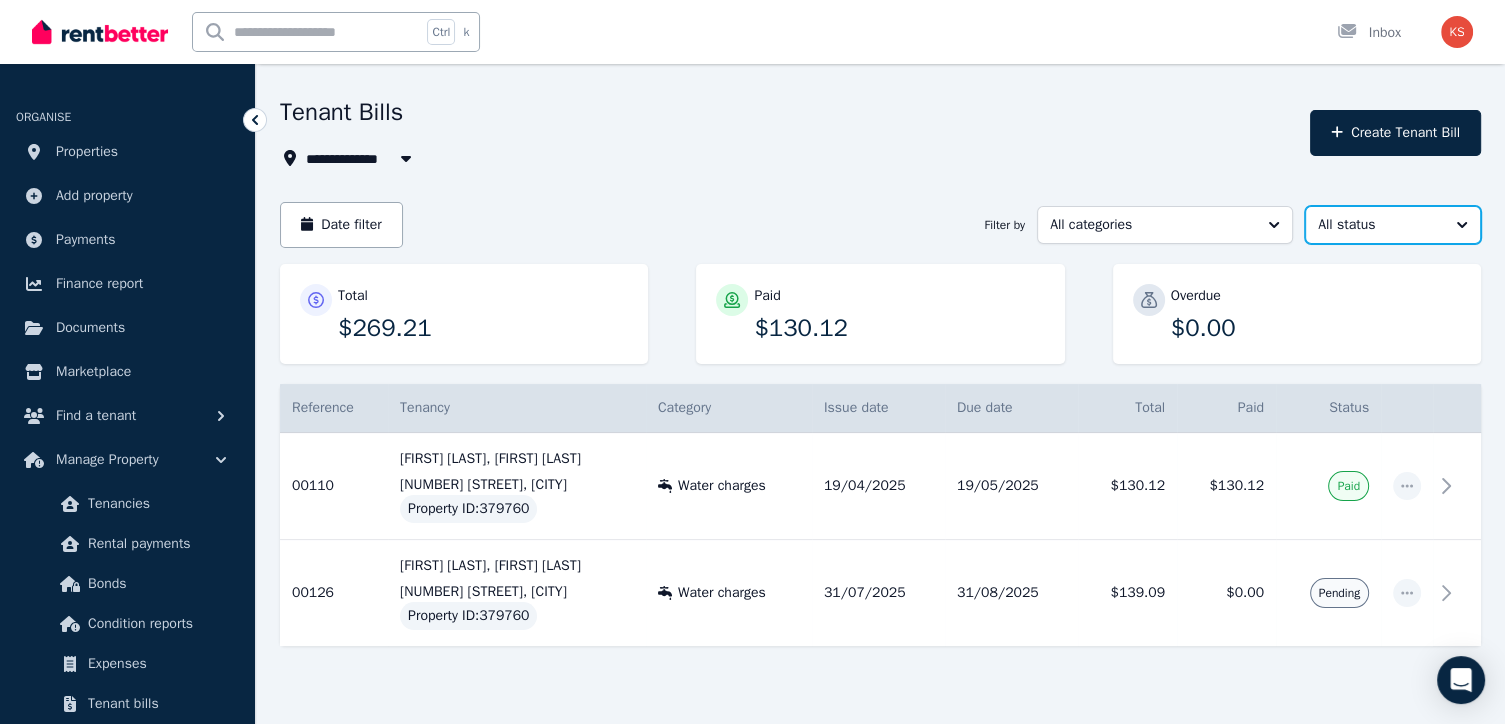 scroll, scrollTop: 85, scrollLeft: 0, axis: vertical 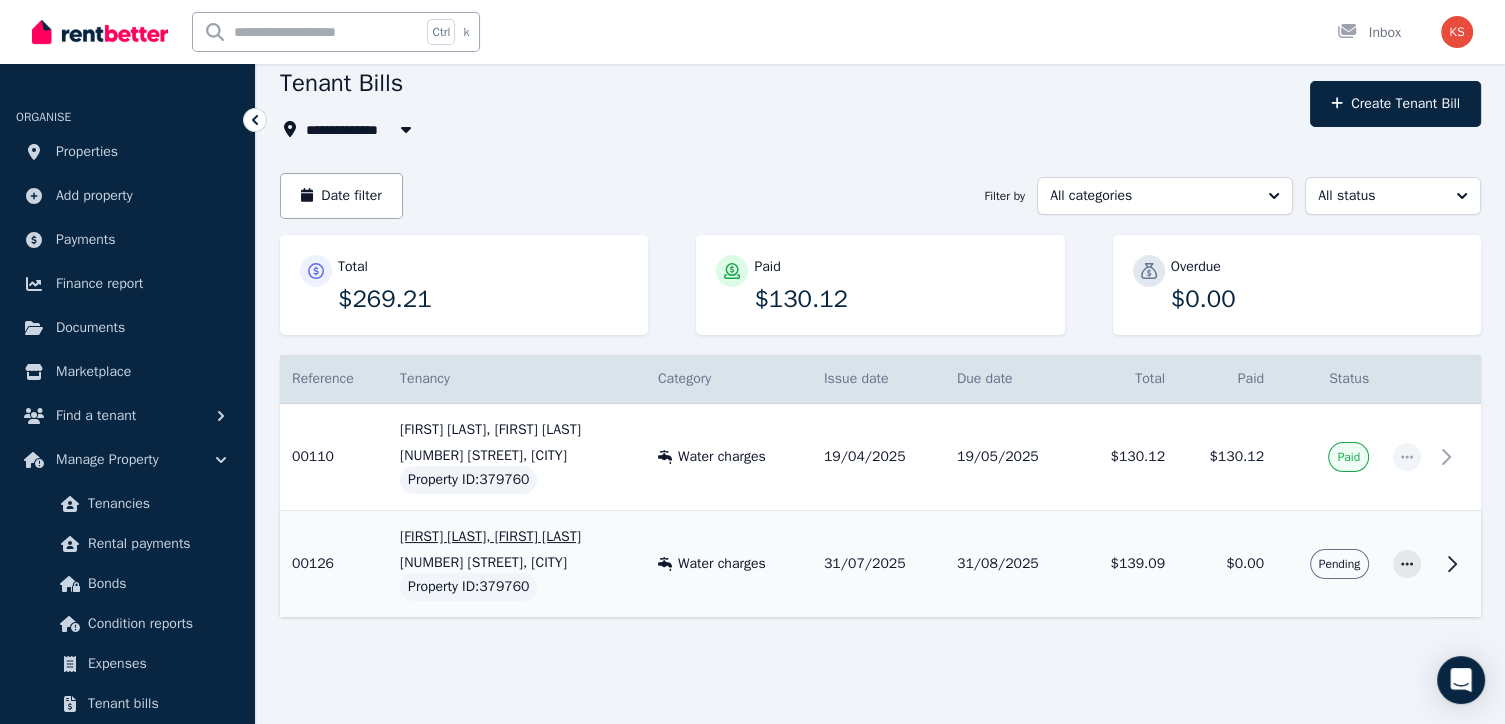 click 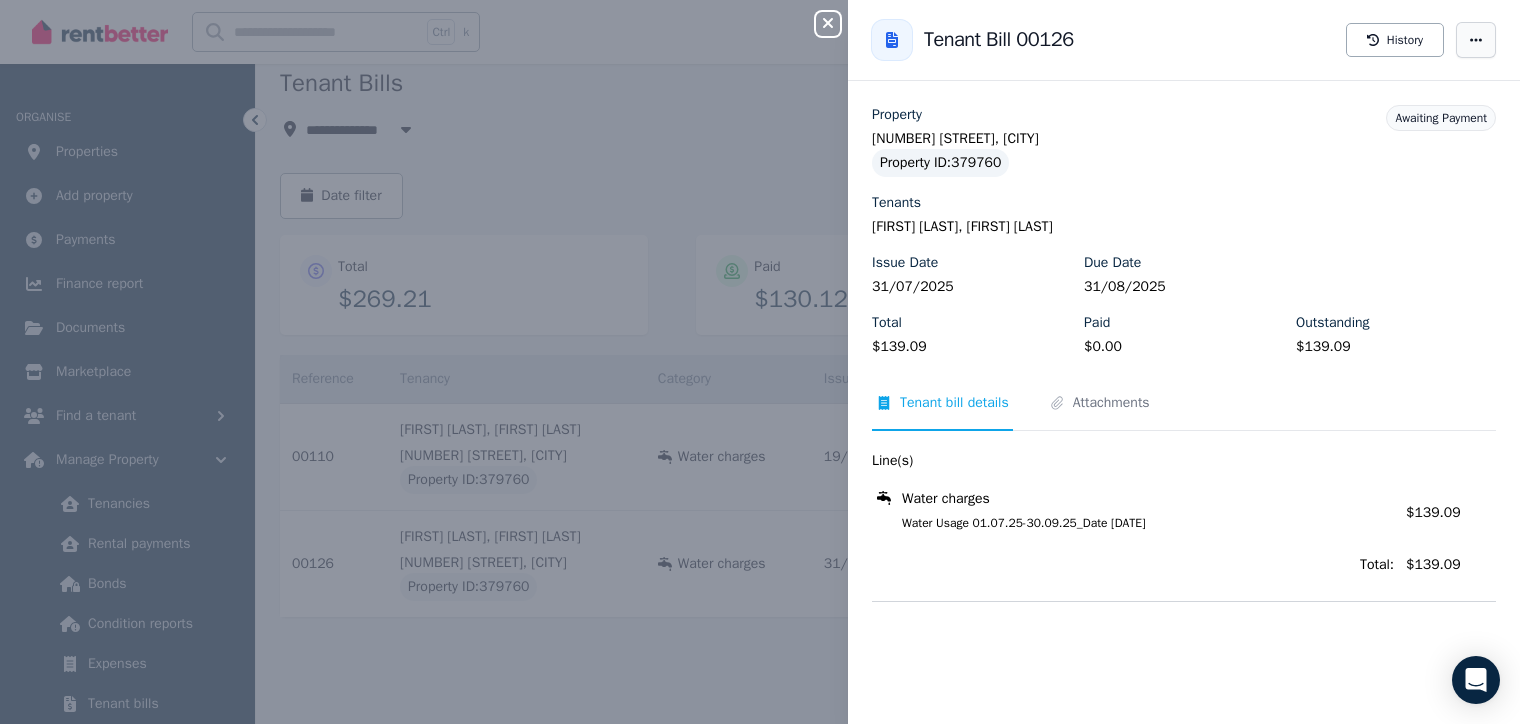click at bounding box center (1476, 40) 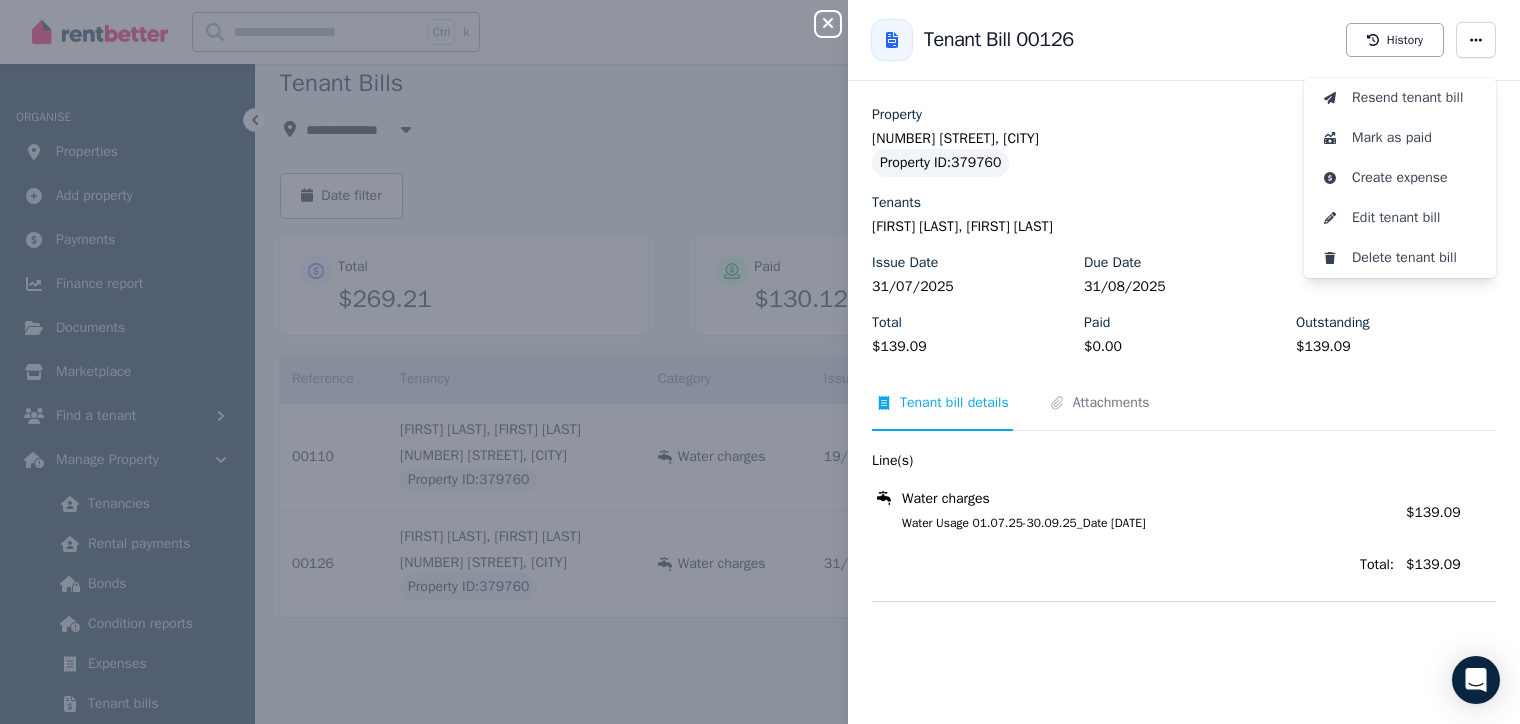 click on "Close panel Back to  Tenant Bill 00126 Tenant Bill 00126 History Resend tenant bill Mark as paid Create expense Edit tenant bill Delete tenant bill Property [NUMBER] [STREET], [CITY] Property ID :  379760 Tenants [FIRST] [LAST], [FIRST] [LAST] Issue Date [DATE] Due Date [DATE] Total $139.09 Paid $0.00 Outstanding $139.09 Awaiting Payment Tenant bill details Attachments Line(s) Water charges Water Usage 01.07.25-30.09.25_Date [DATE] Amount:  $139.09 Total: $139.09" at bounding box center (760, 362) 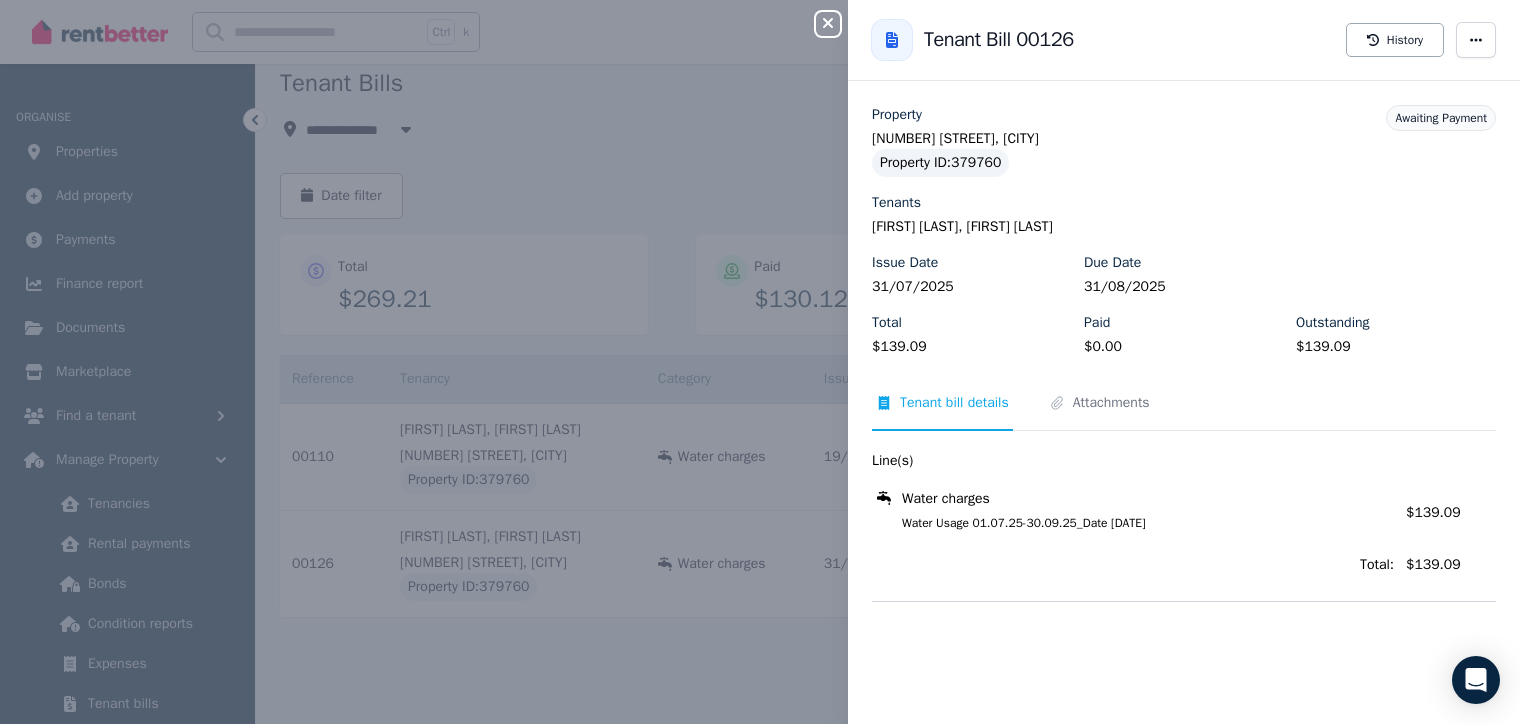 click 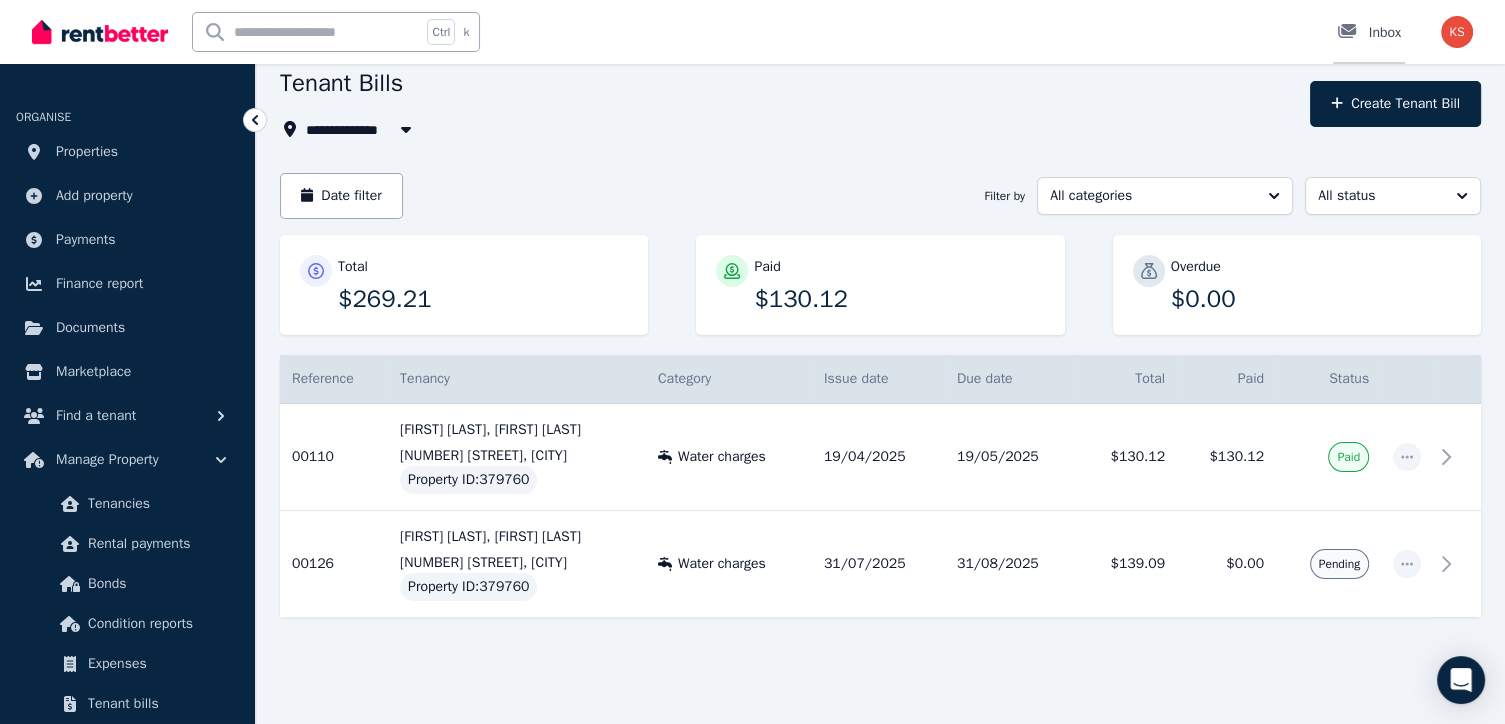 click on "Inbox" at bounding box center [1369, 33] 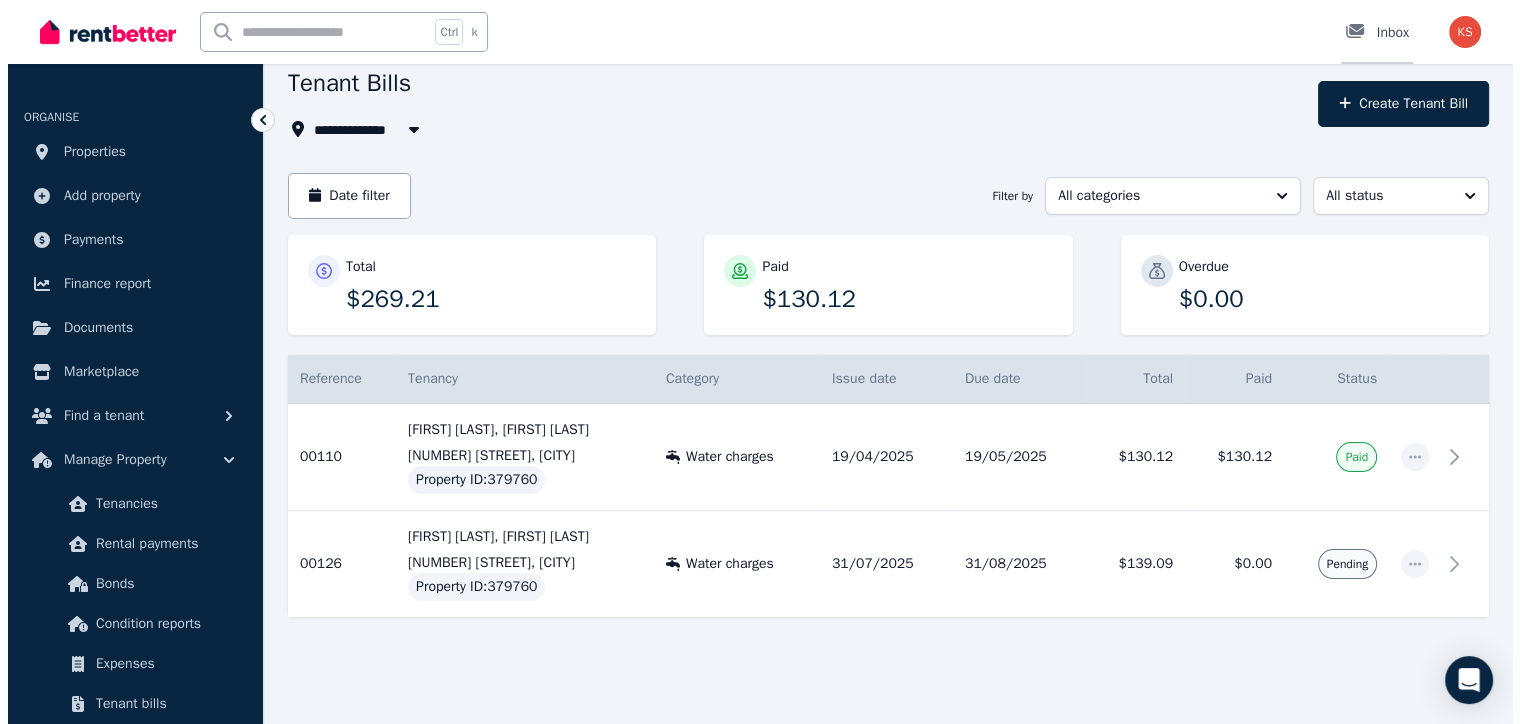 scroll, scrollTop: 0, scrollLeft: 0, axis: both 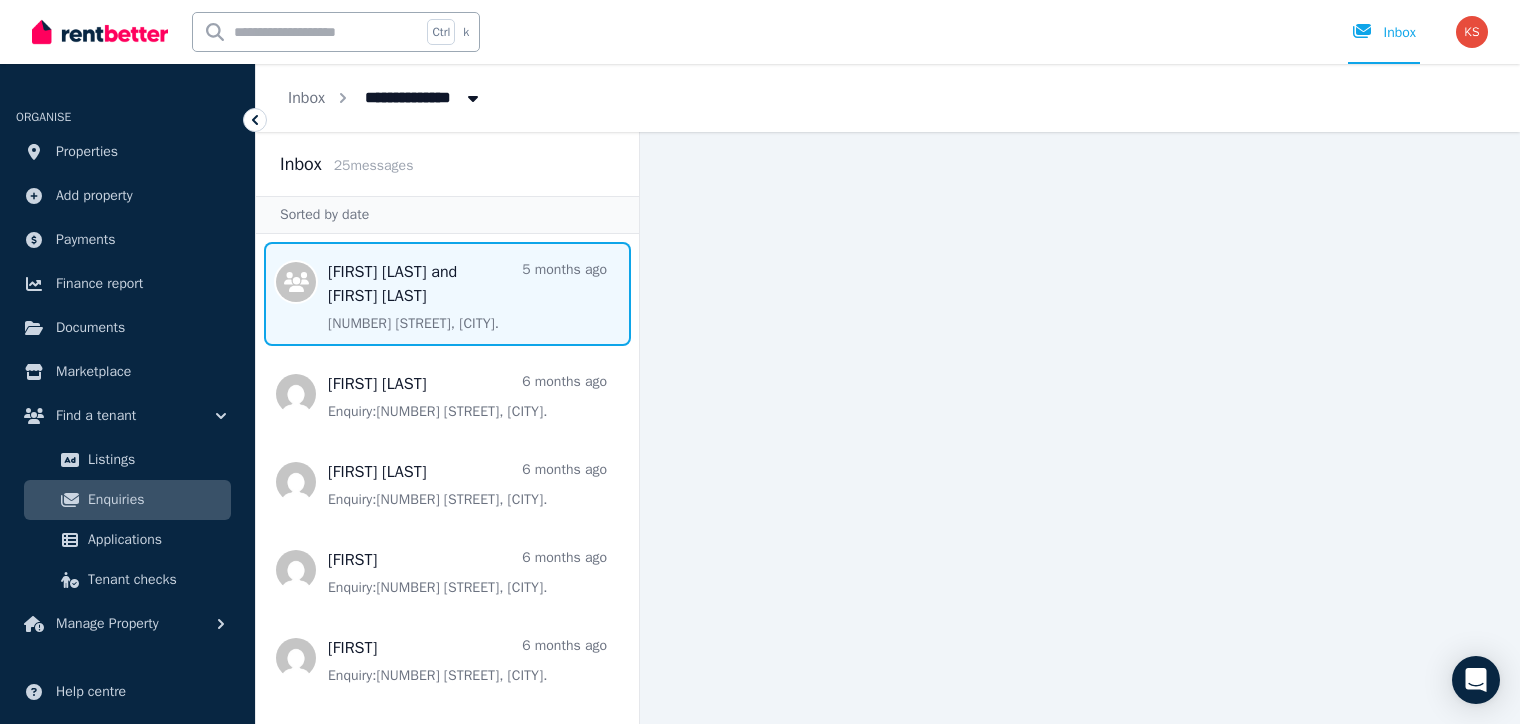 click at bounding box center (447, 294) 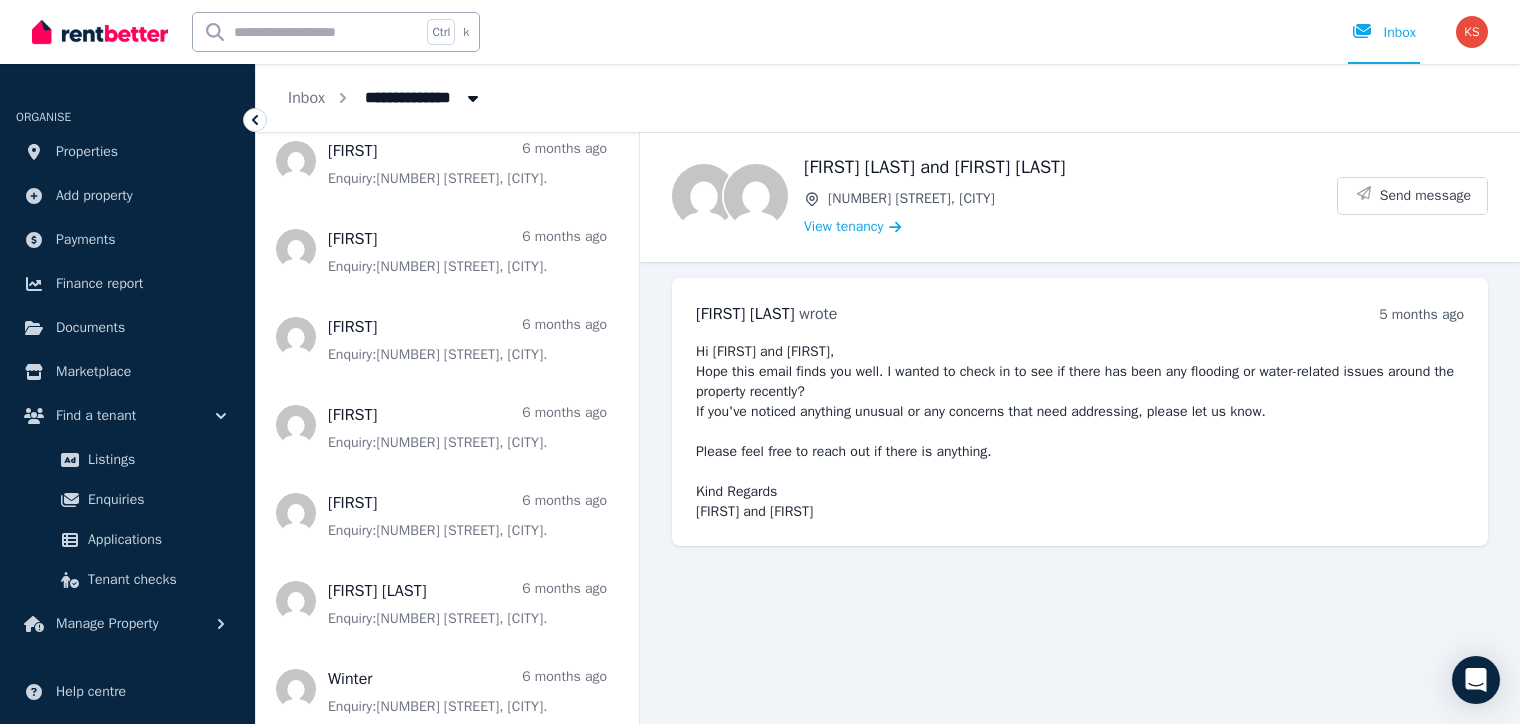 scroll, scrollTop: 500, scrollLeft: 0, axis: vertical 